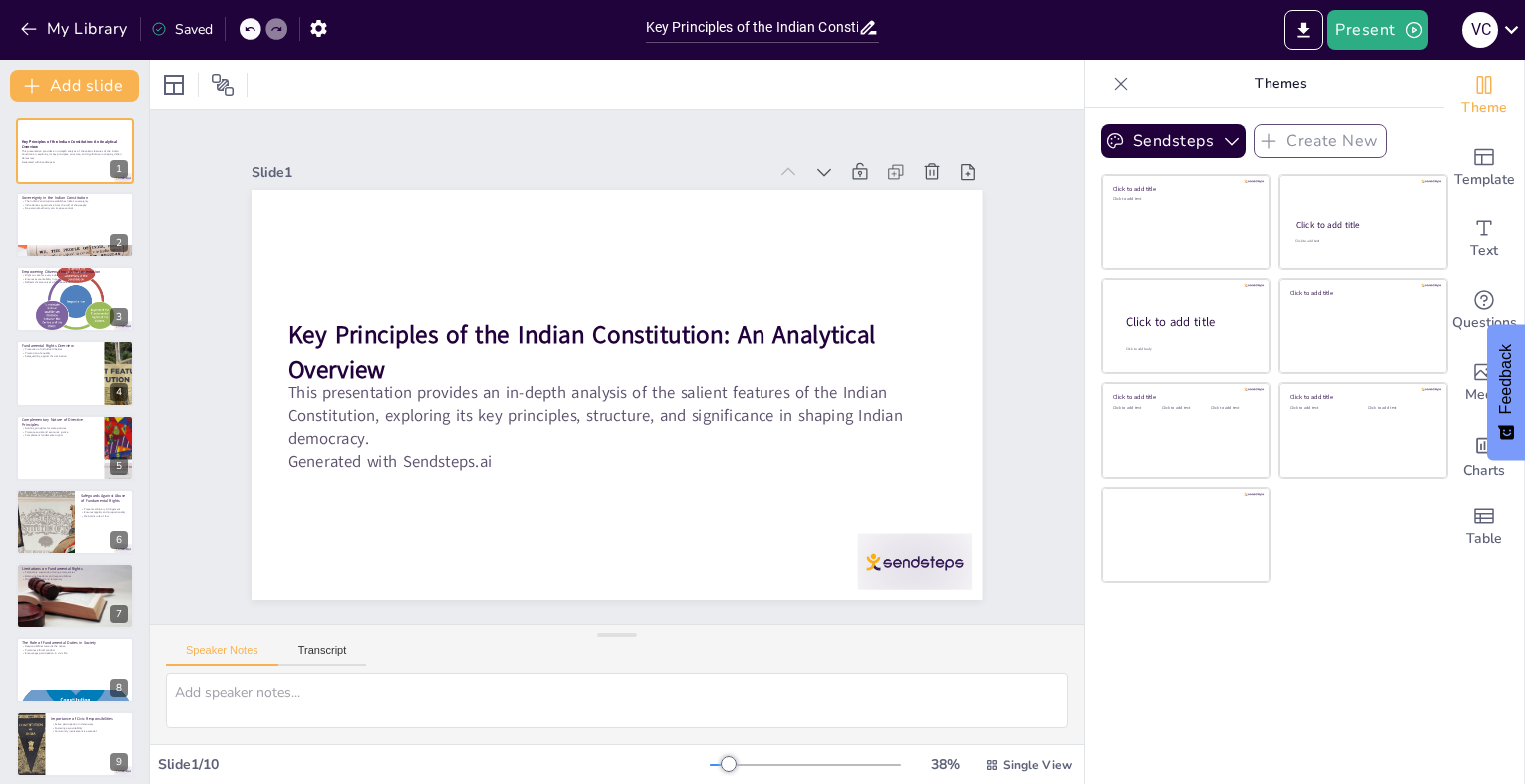 scroll, scrollTop: 0, scrollLeft: 0, axis: both 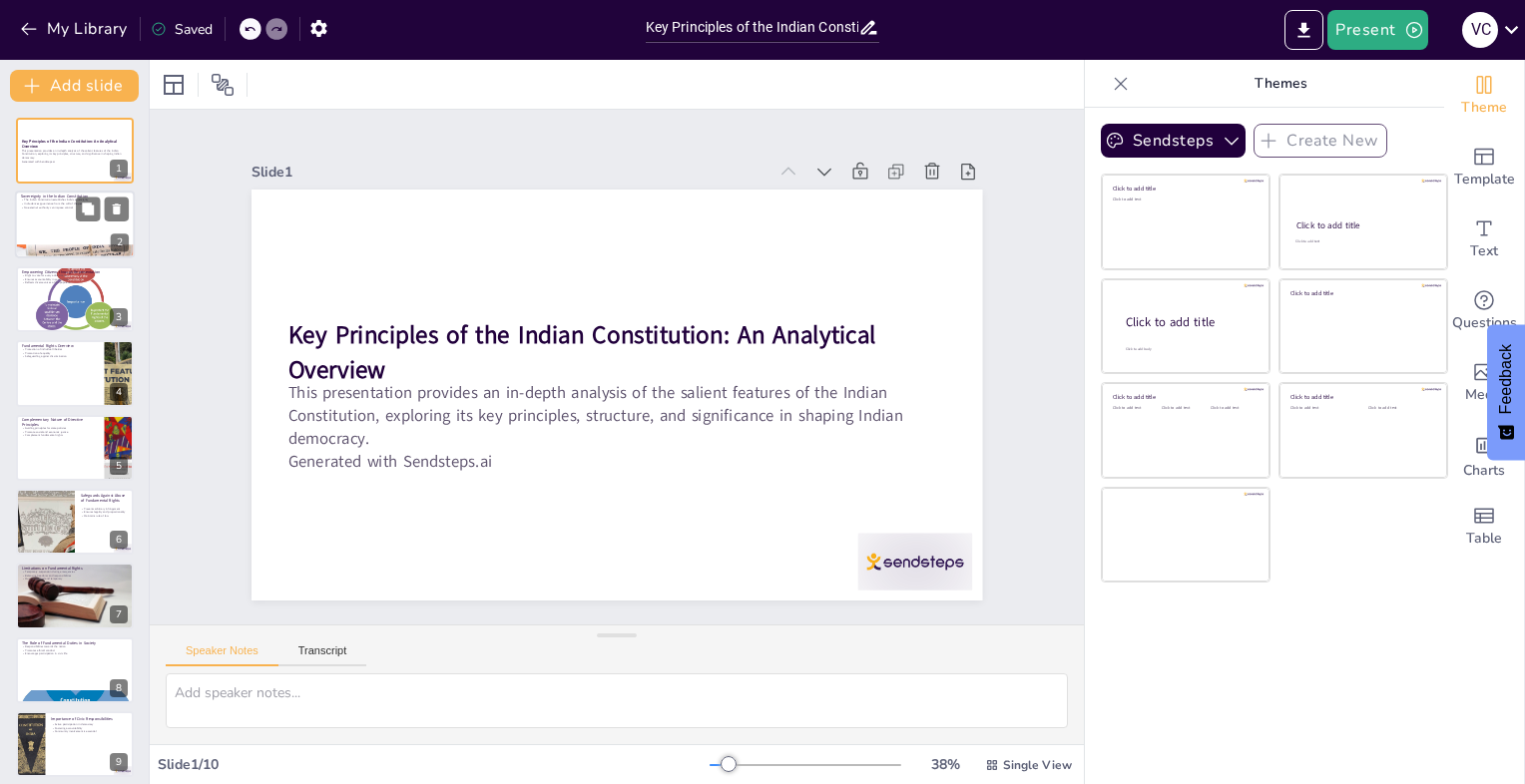 click at bounding box center (75, 225) 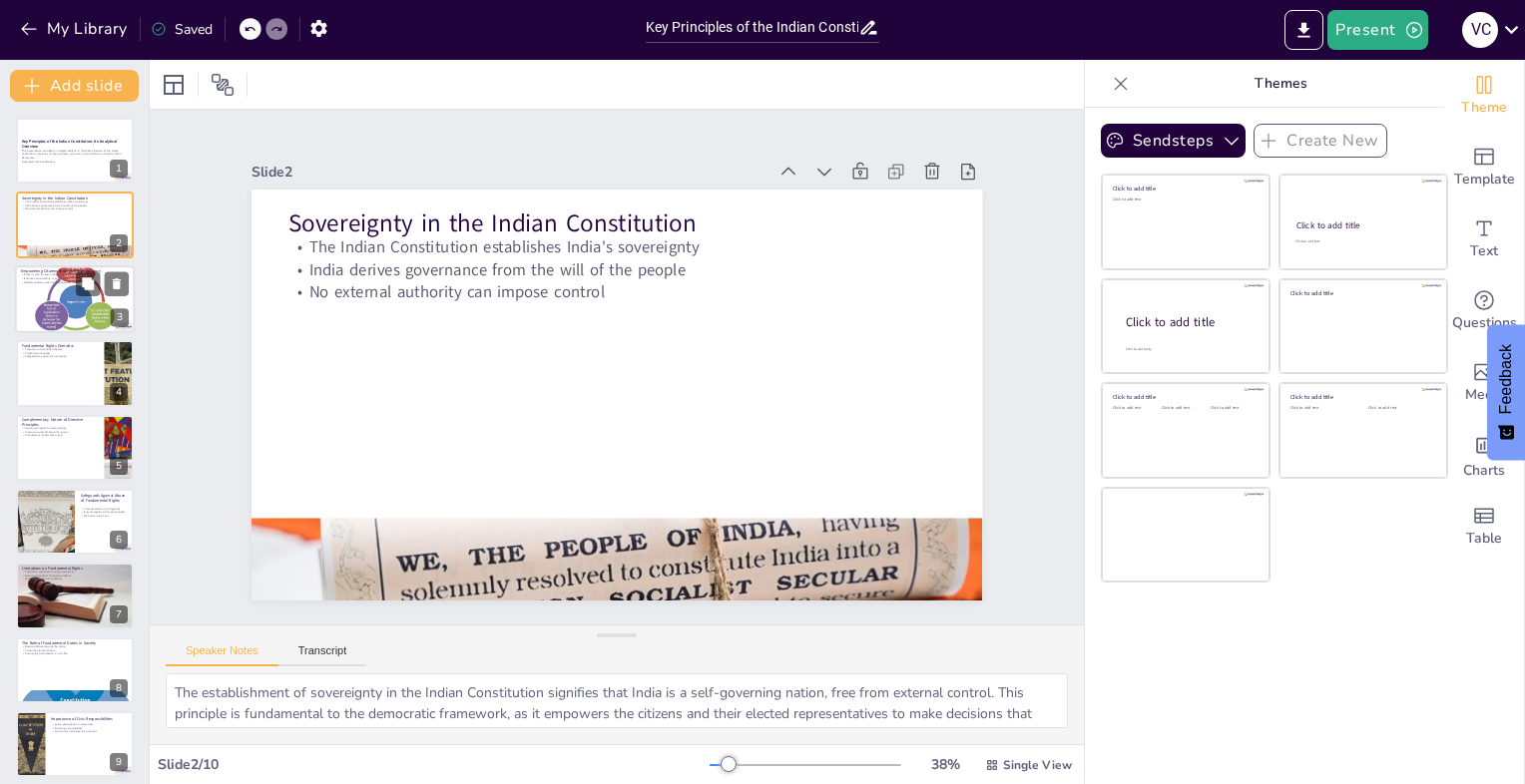 click on "Reflects diverse voices of the populace" at bounding box center [75, 282] 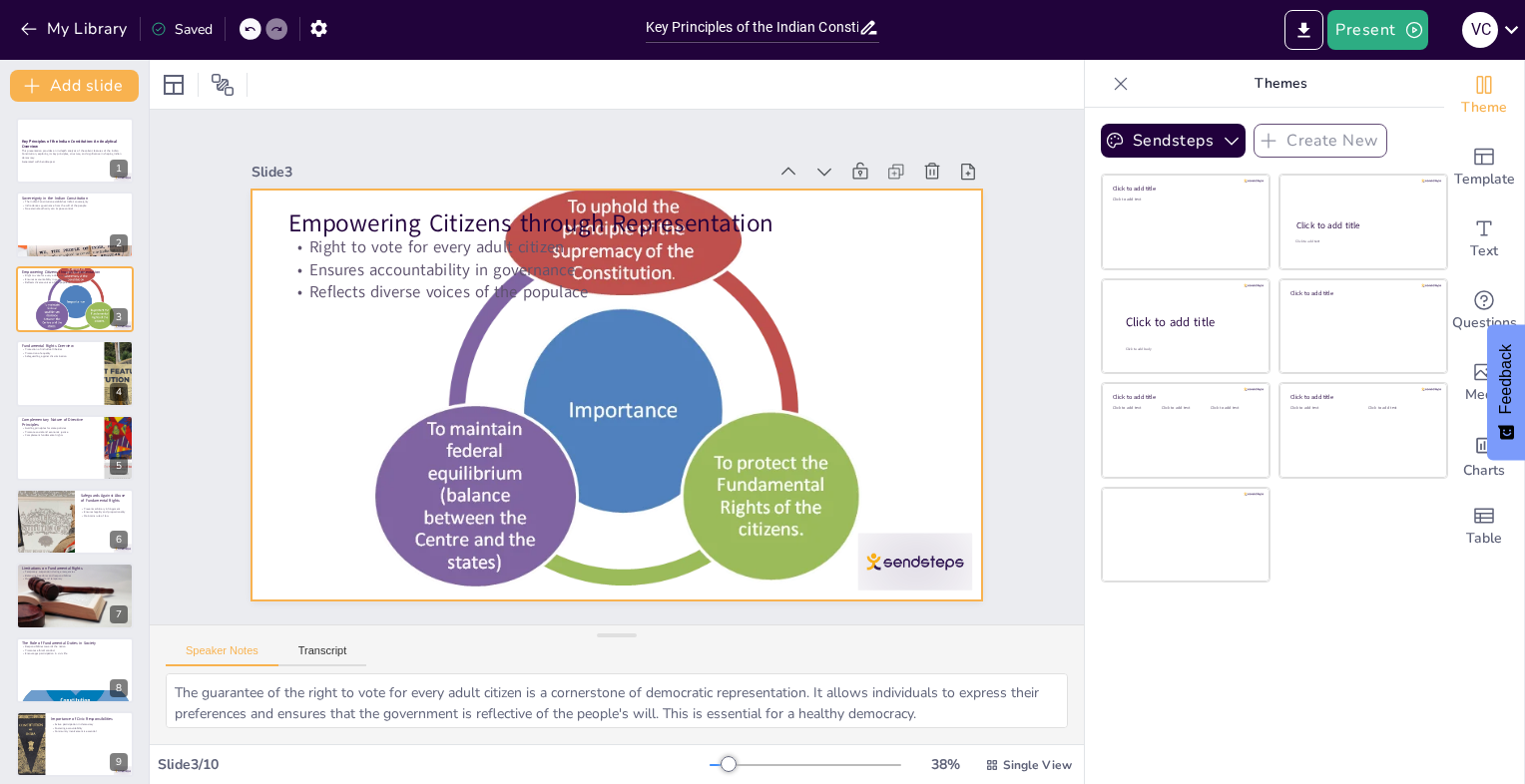 click at bounding box center (592, 380) 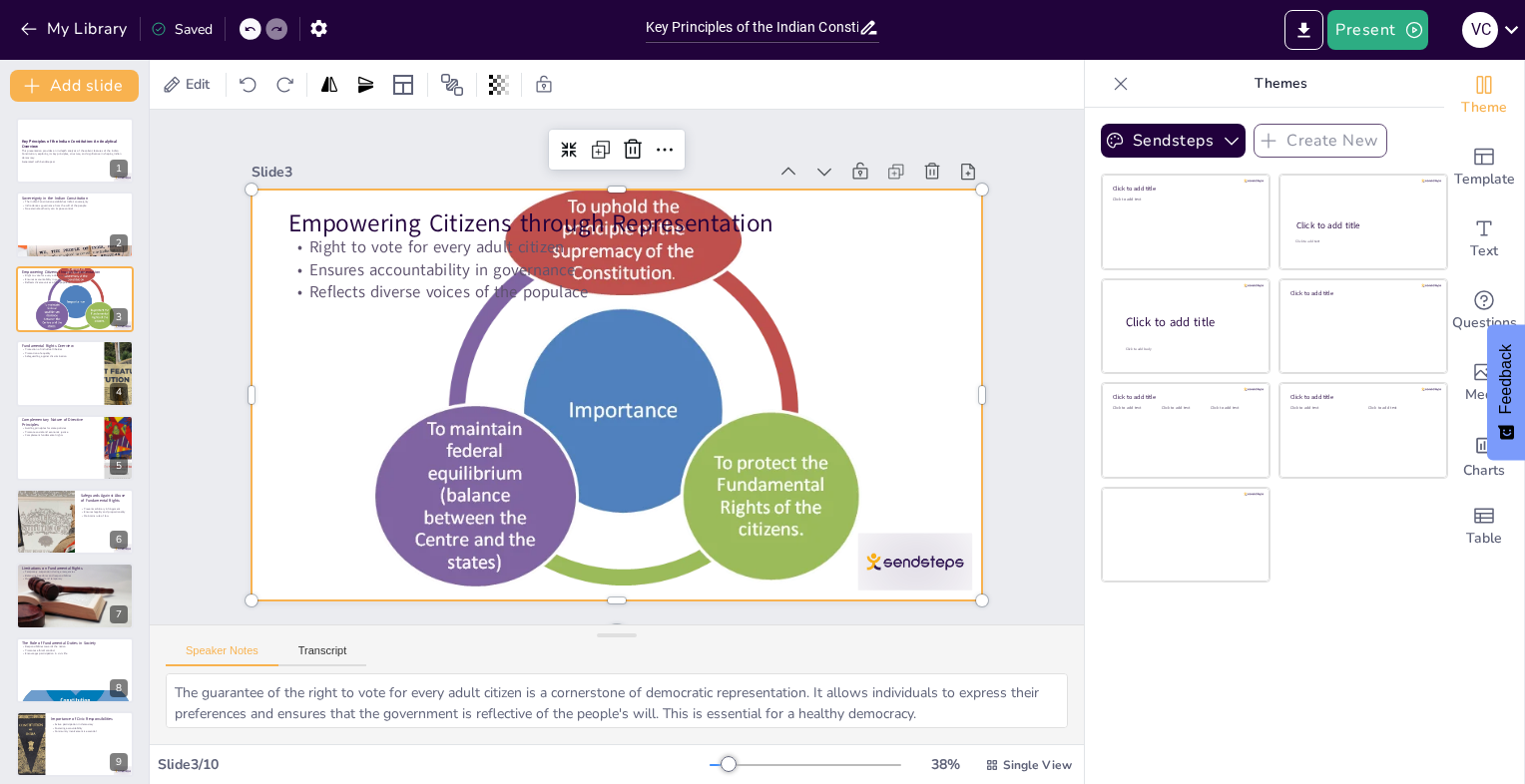 click at bounding box center (589, 369) 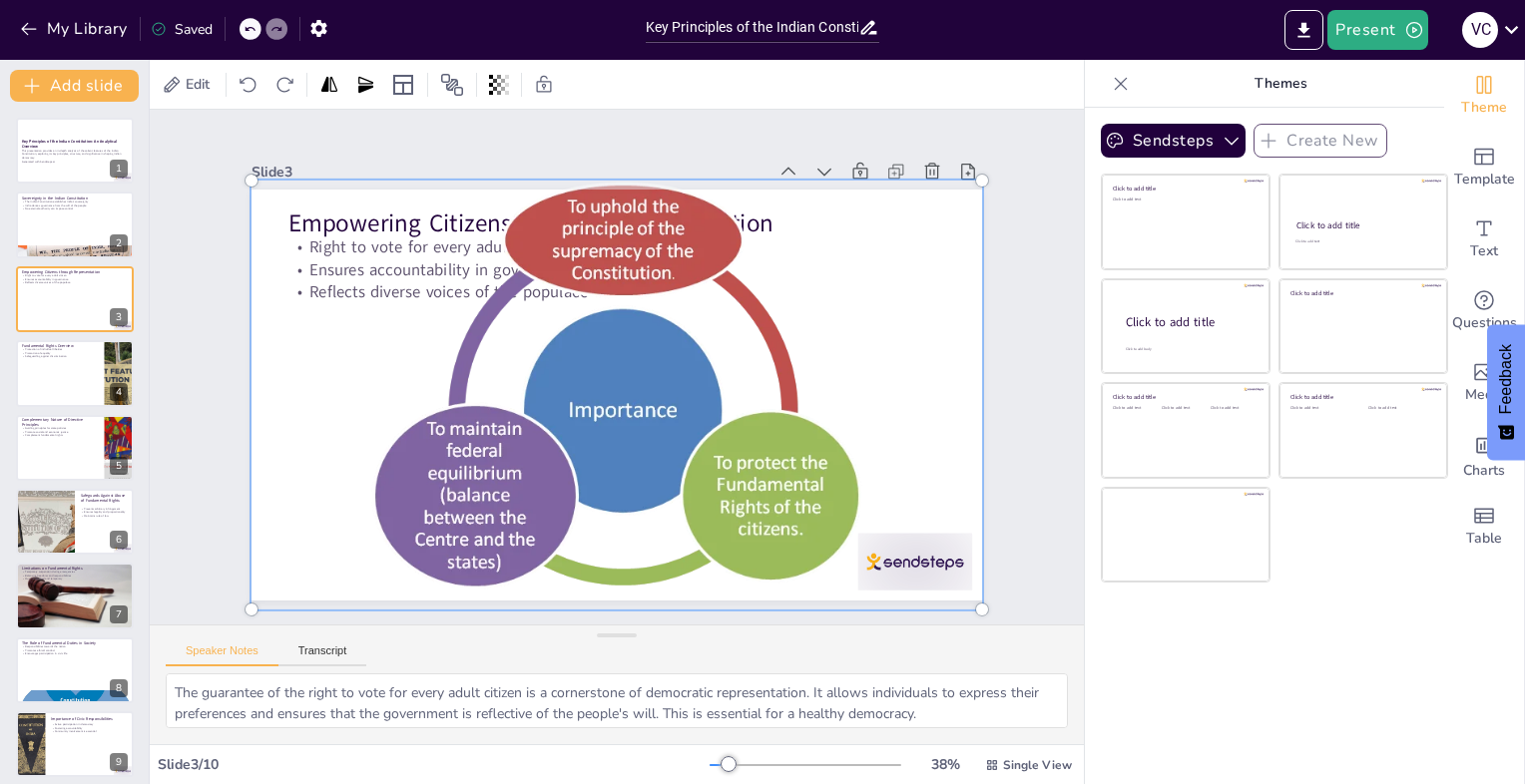 click at bounding box center (617, 395) 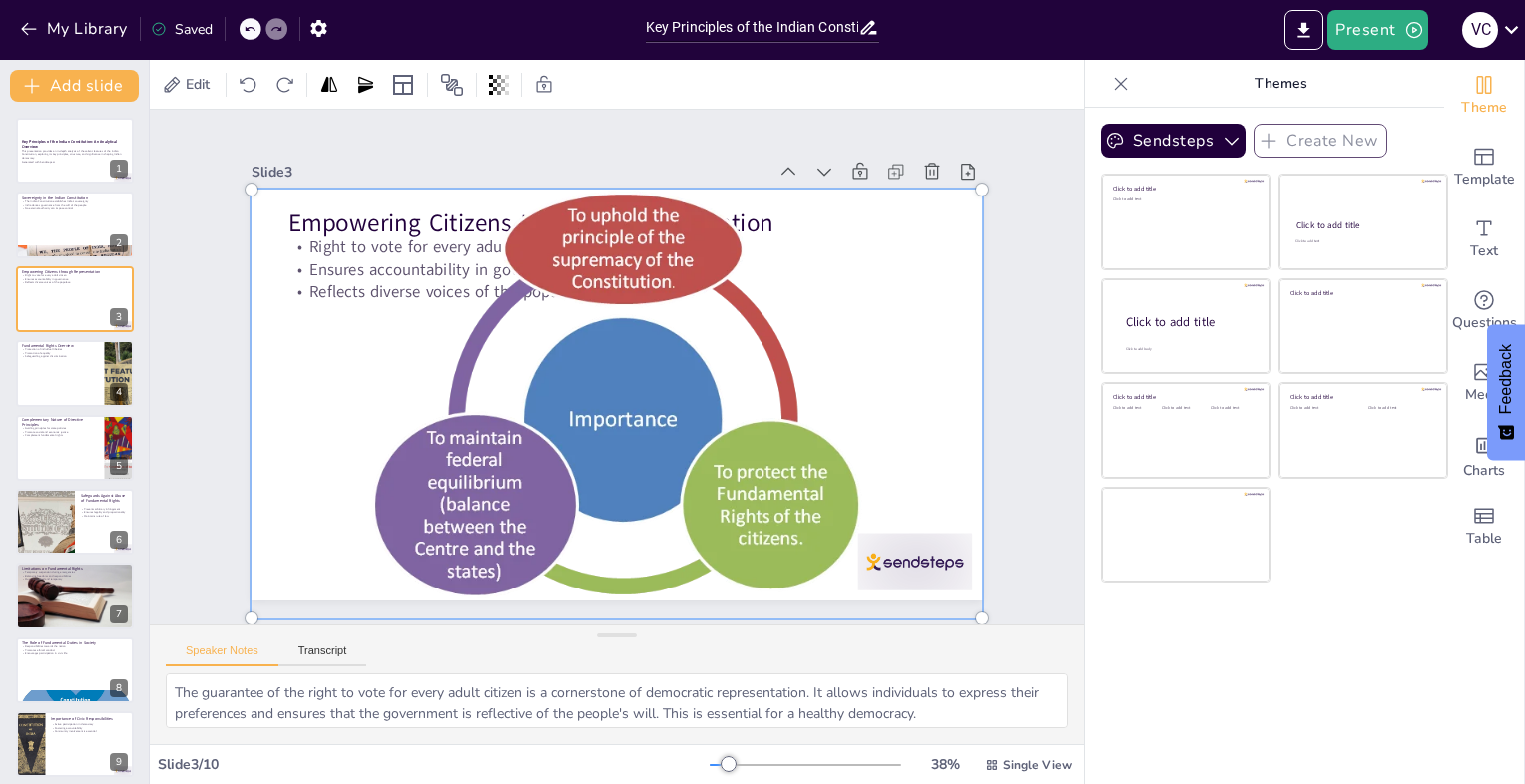 drag, startPoint x: 522, startPoint y: 353, endPoint x: 545, endPoint y: 412, distance: 63.324561 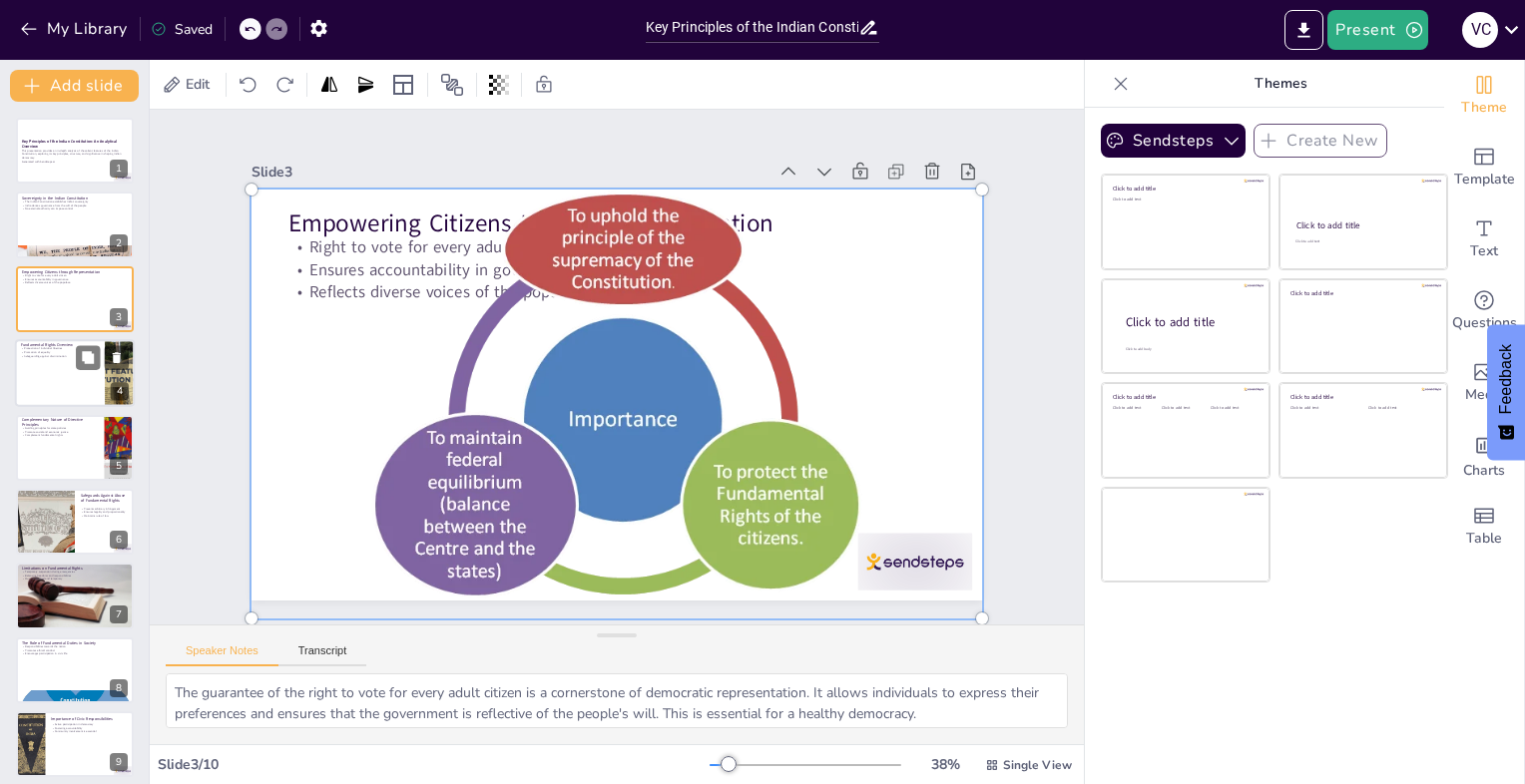 click at bounding box center [75, 373] 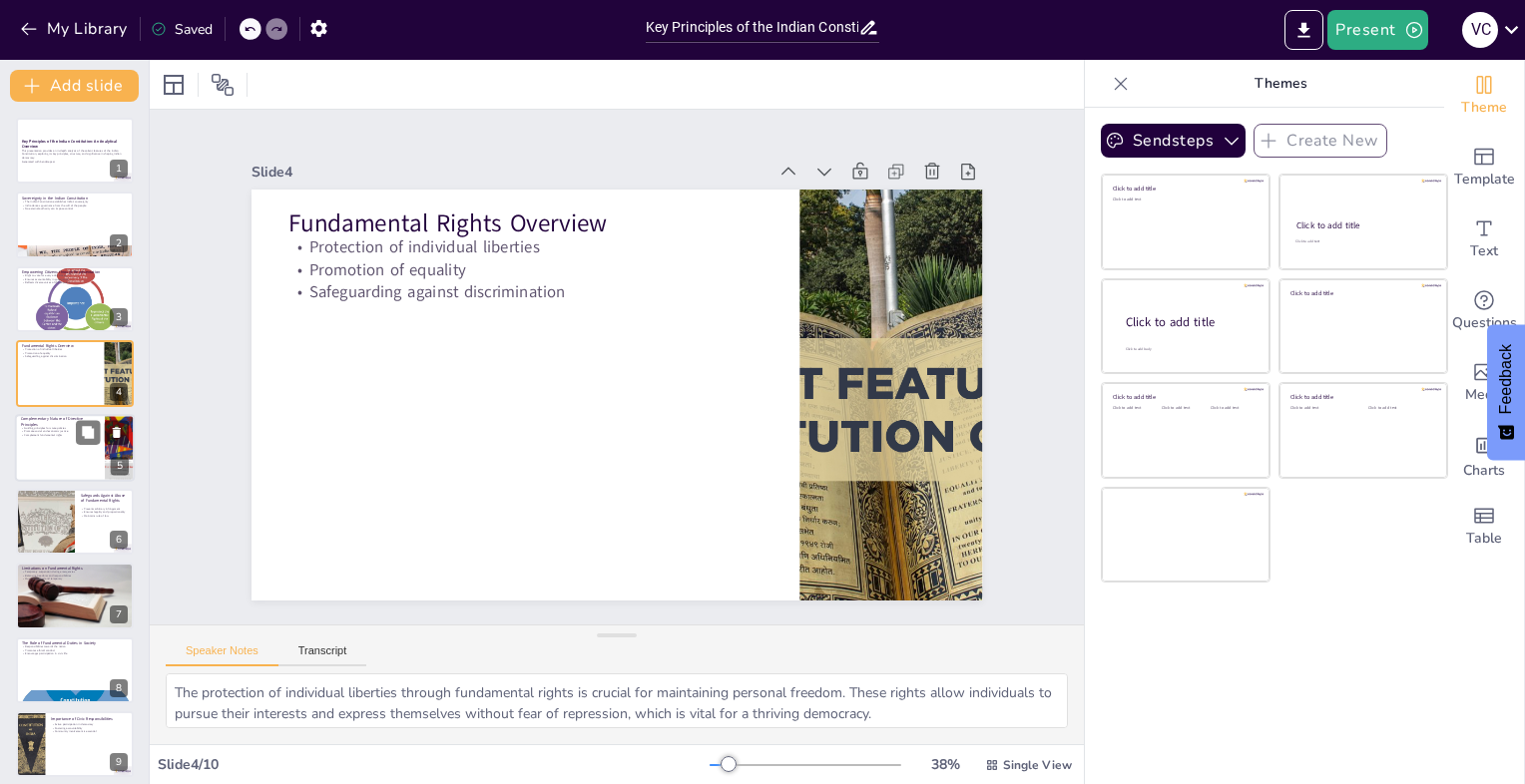 click at bounding box center [75, 448] 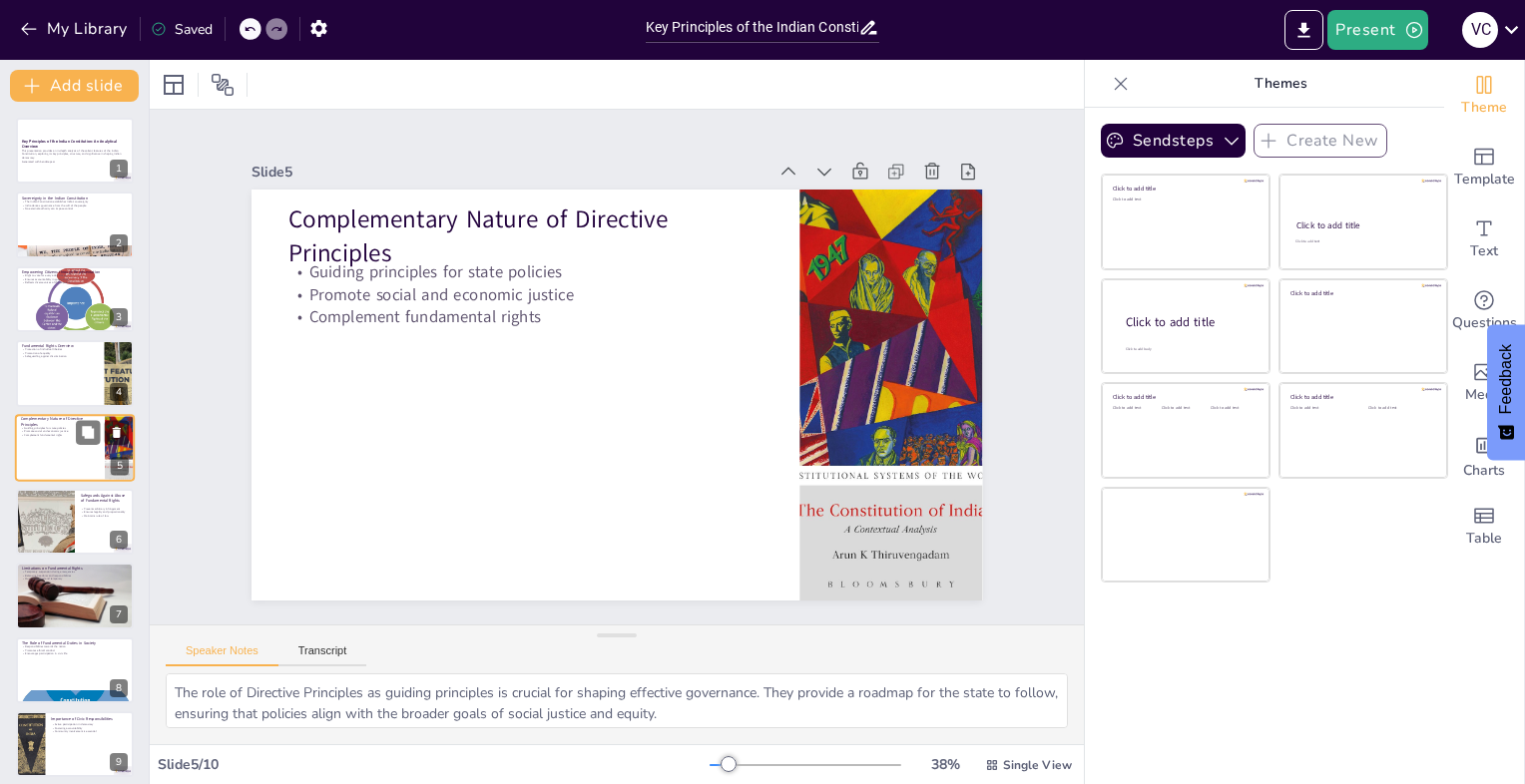 scroll, scrollTop: 4, scrollLeft: 0, axis: vertical 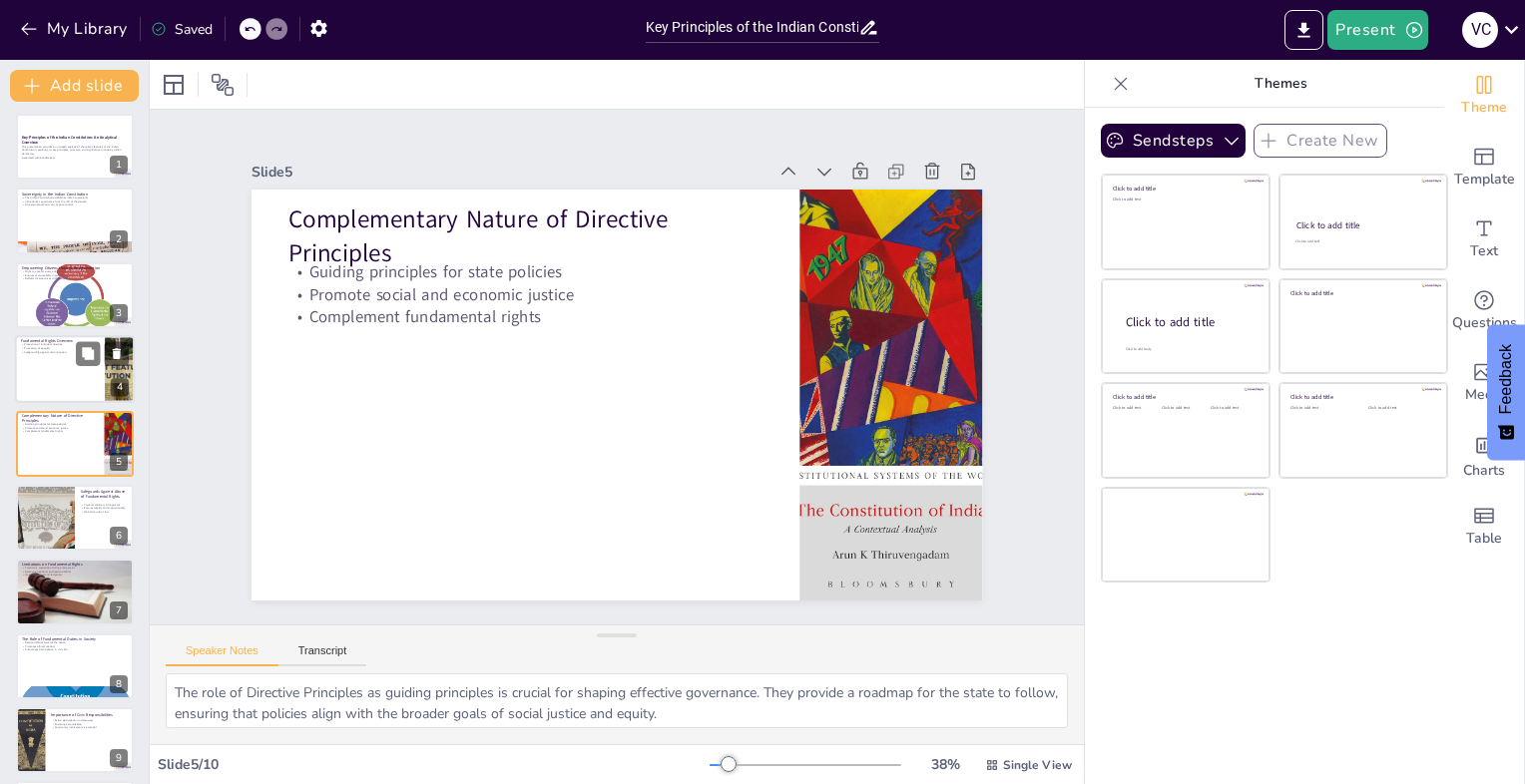 click on "Safeguarding against discrimination" at bounding box center (60, 353) 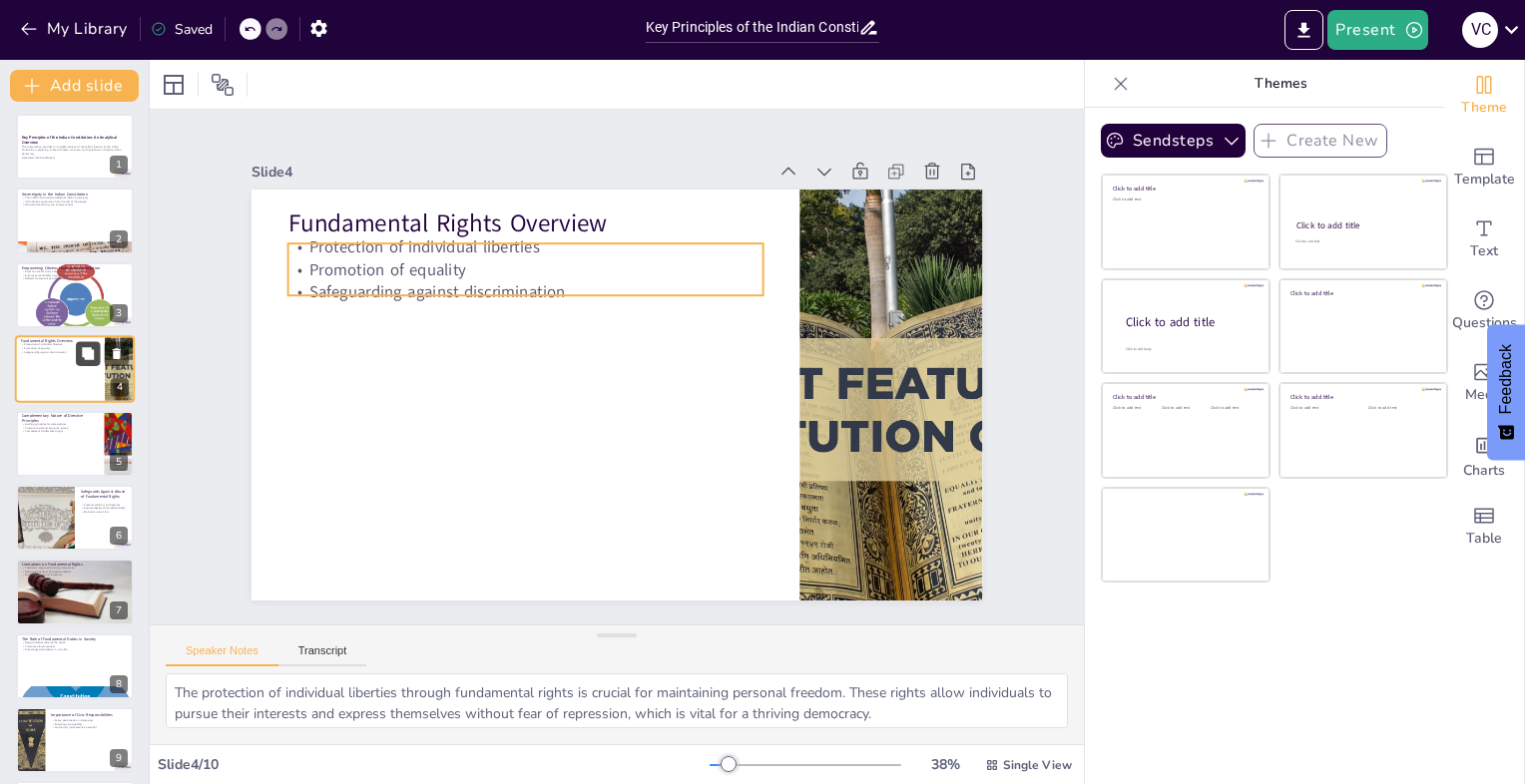 scroll, scrollTop: 0, scrollLeft: 0, axis: both 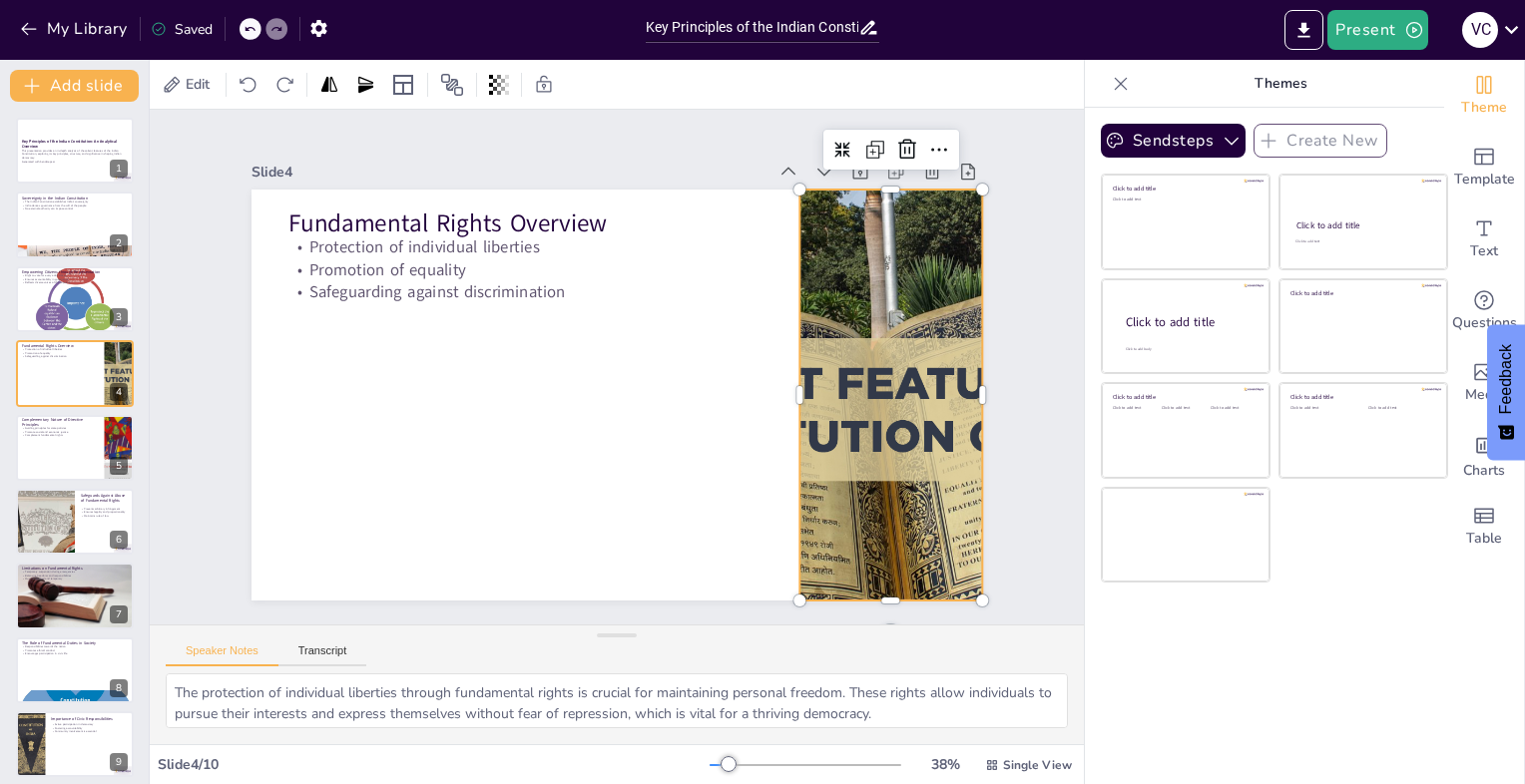 click at bounding box center [891, 395] 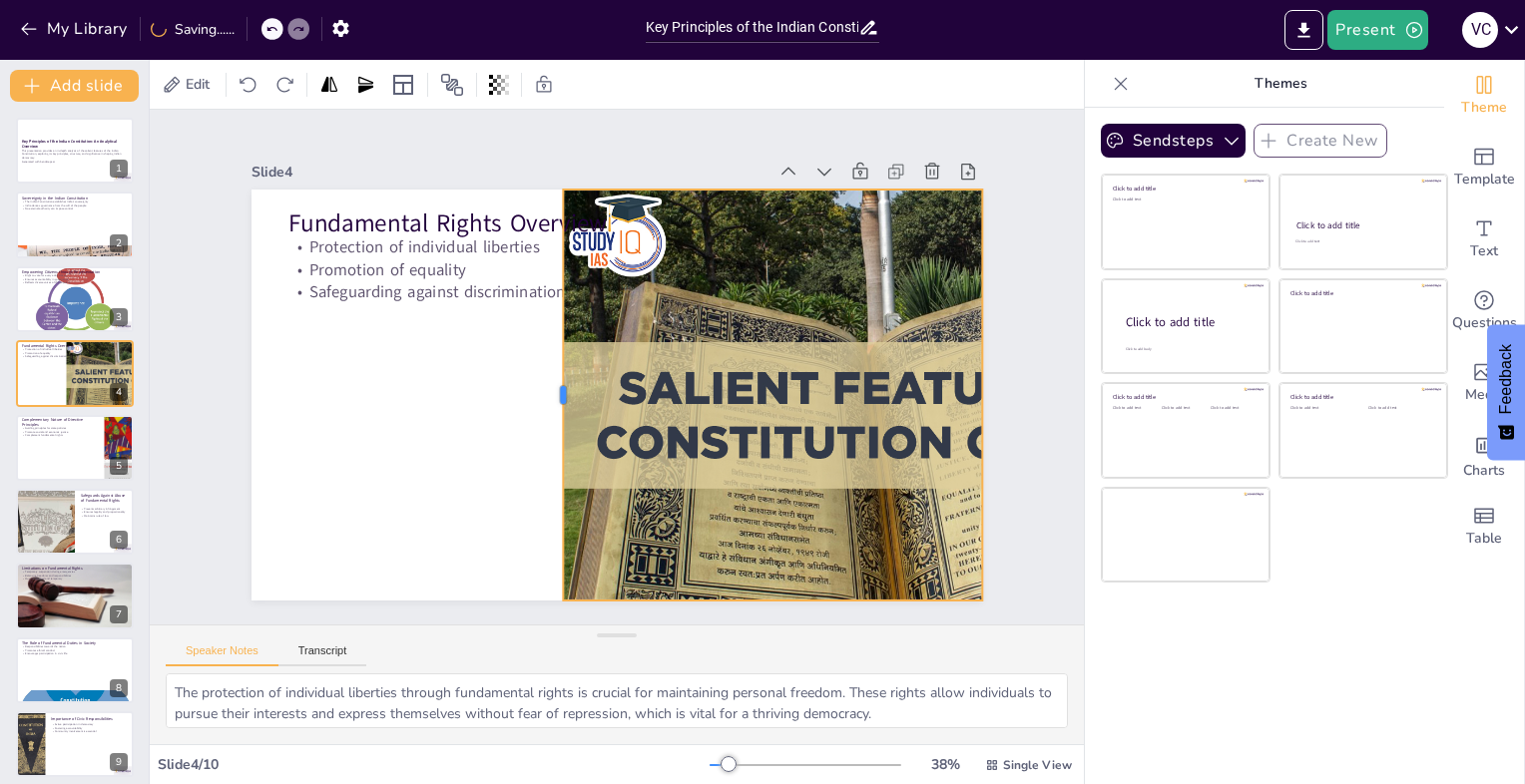 drag, startPoint x: 783, startPoint y: 389, endPoint x: 550, endPoint y: 379, distance: 233.21449 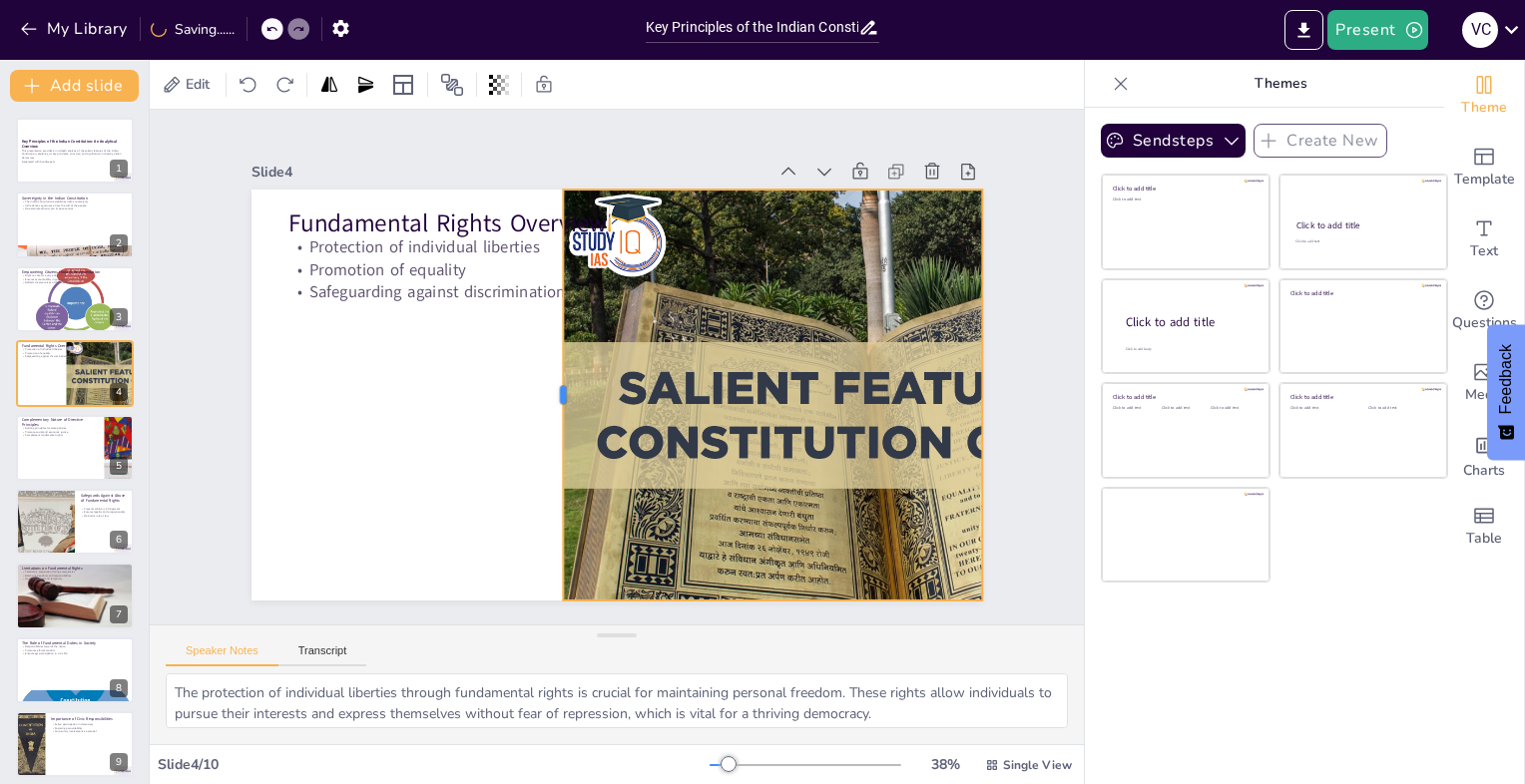 click at bounding box center [558, 333] 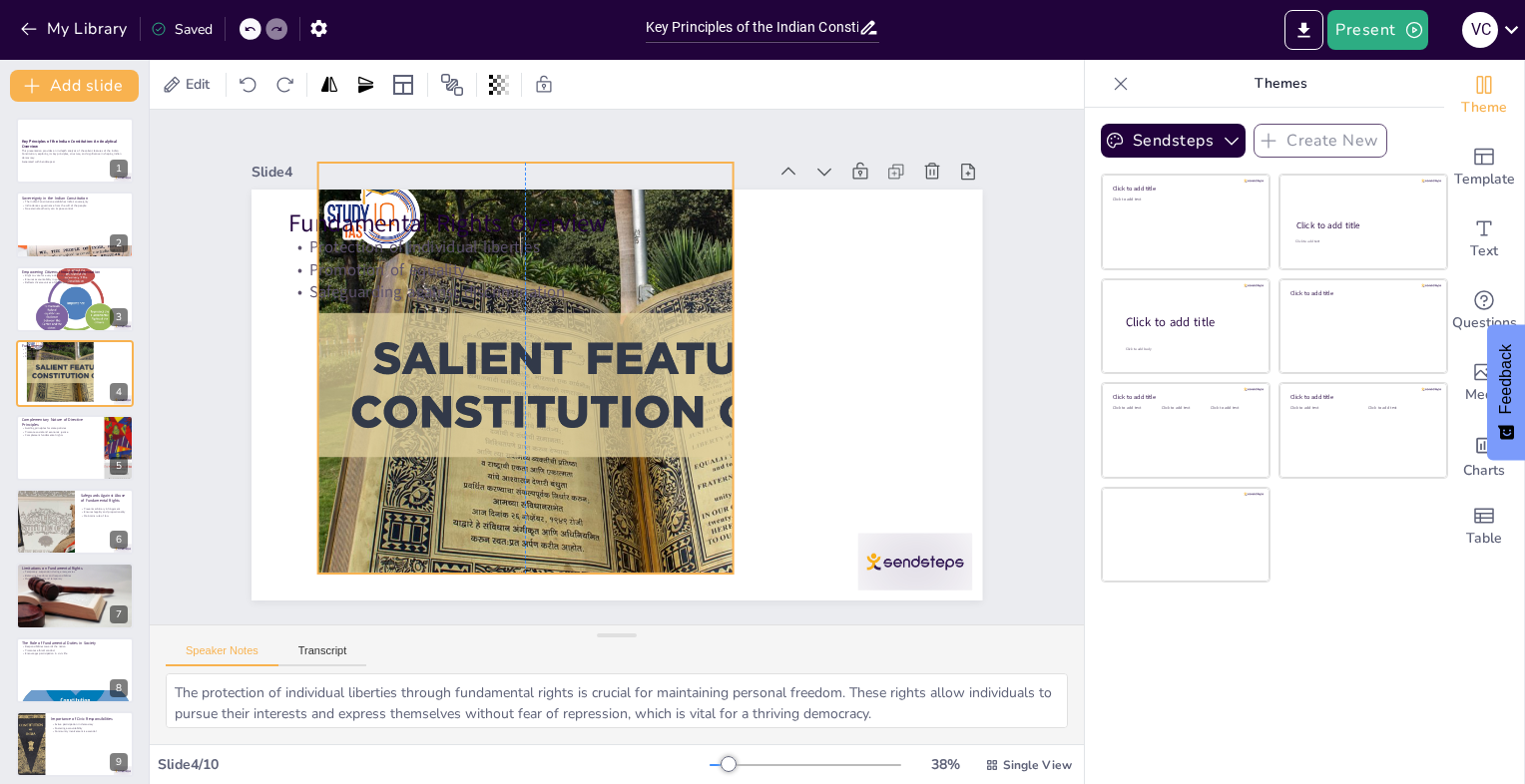 drag, startPoint x: 868, startPoint y: 405, endPoint x: 618, endPoint y: 377, distance: 251.56311 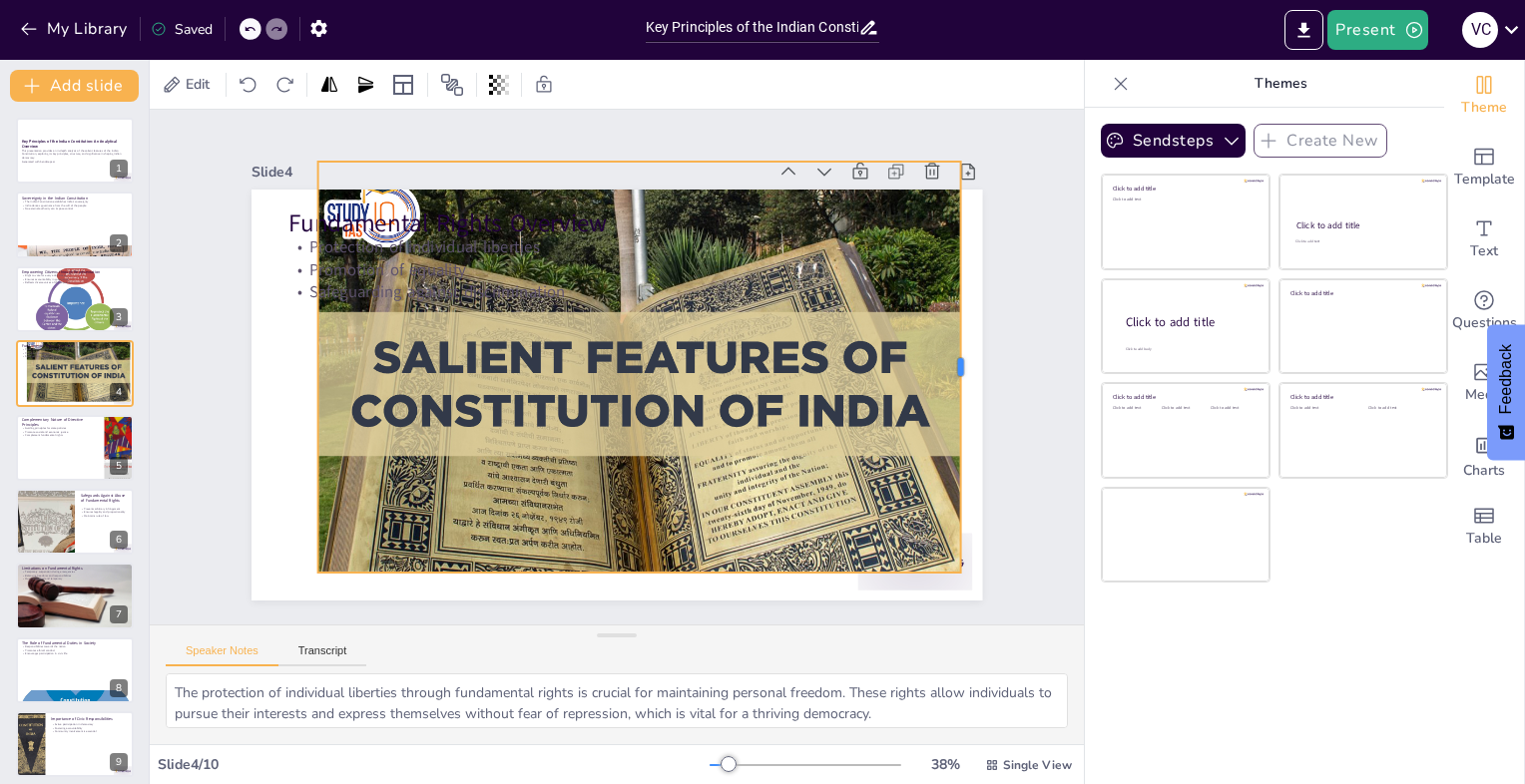 drag, startPoint x: 723, startPoint y: 351, endPoint x: 950, endPoint y: 400, distance: 232.22834 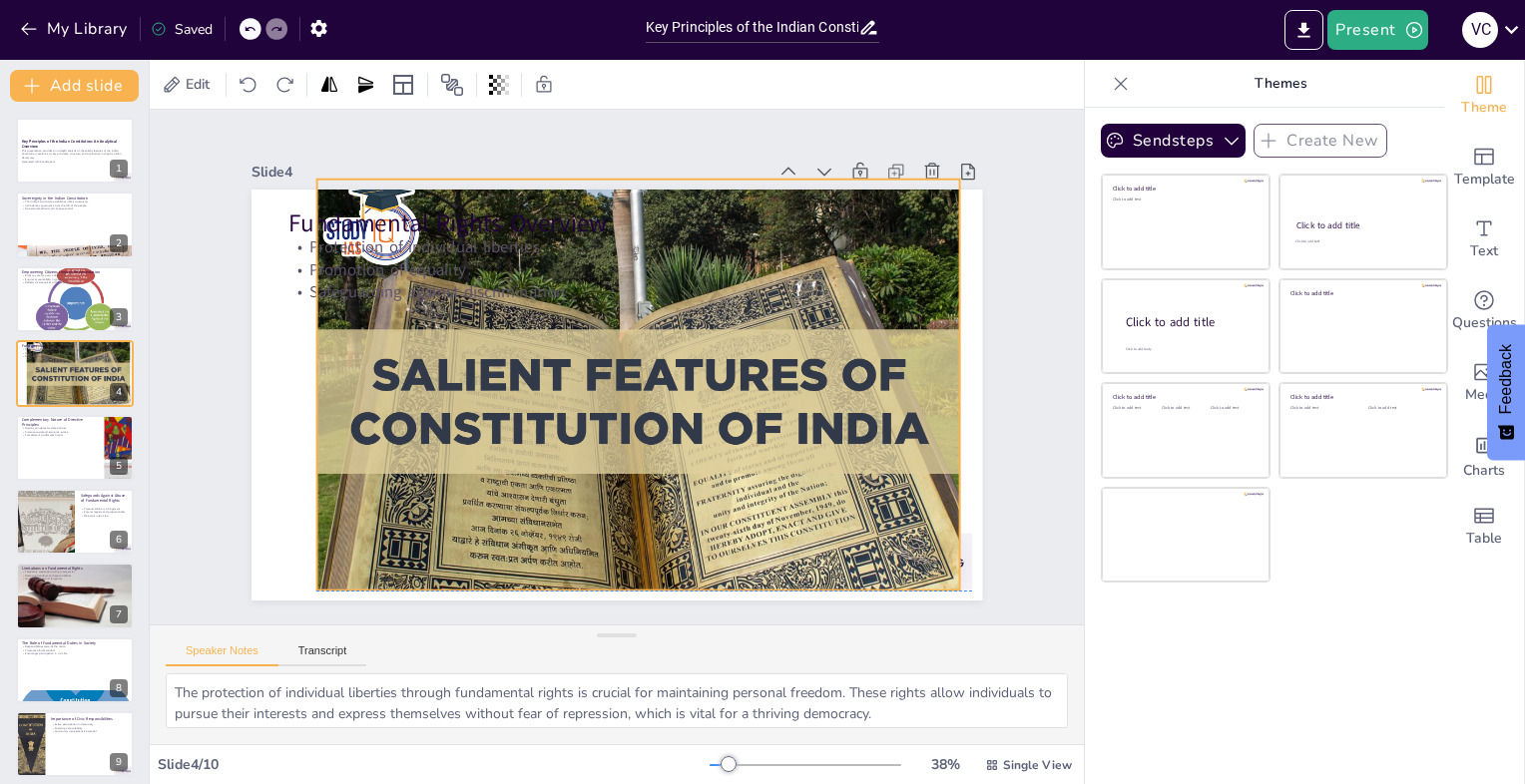 drag, startPoint x: 674, startPoint y: 366, endPoint x: 673, endPoint y: 380, distance: 14.035669 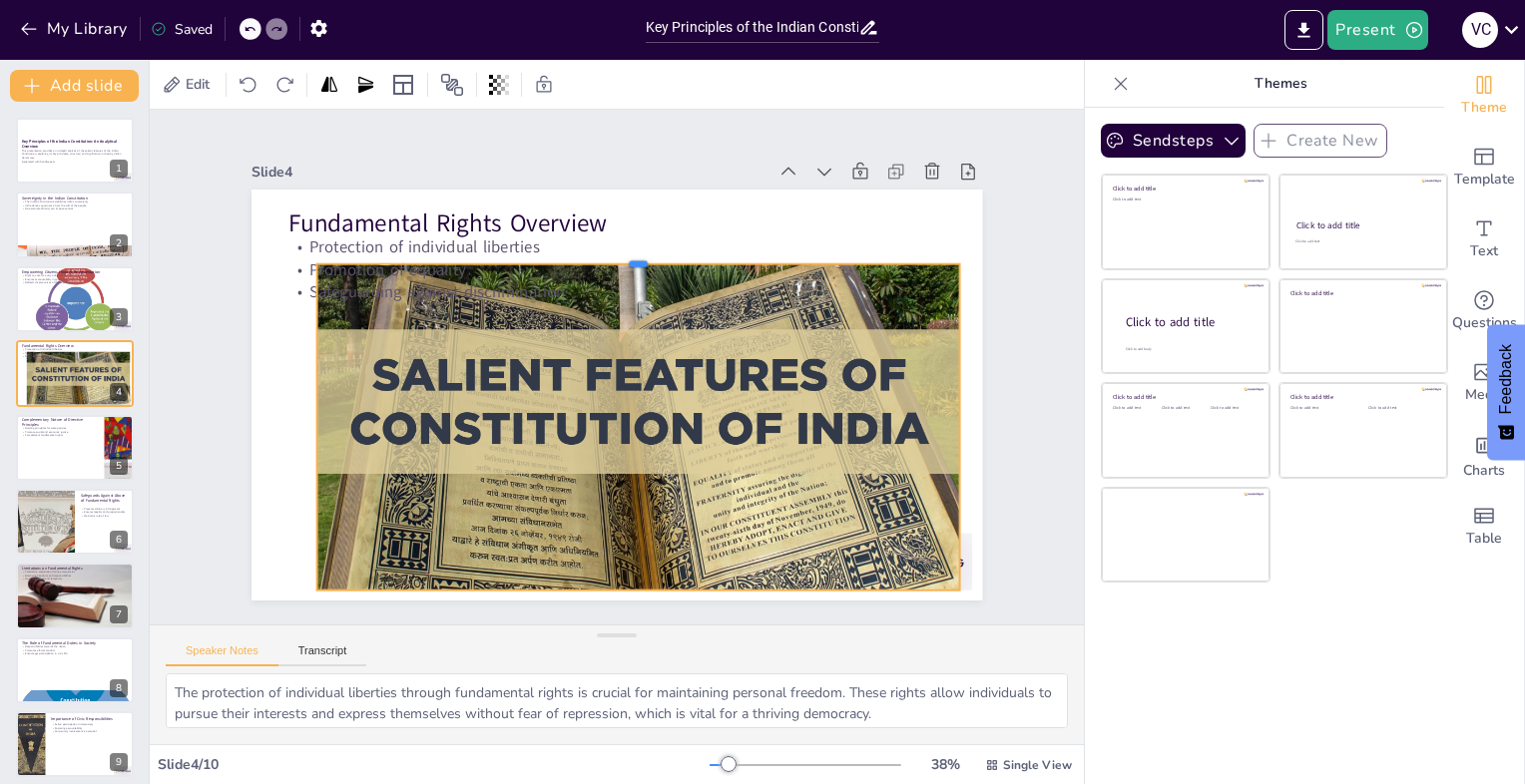 drag, startPoint x: 625, startPoint y: 168, endPoint x: 619, endPoint y: 252, distance: 84.214 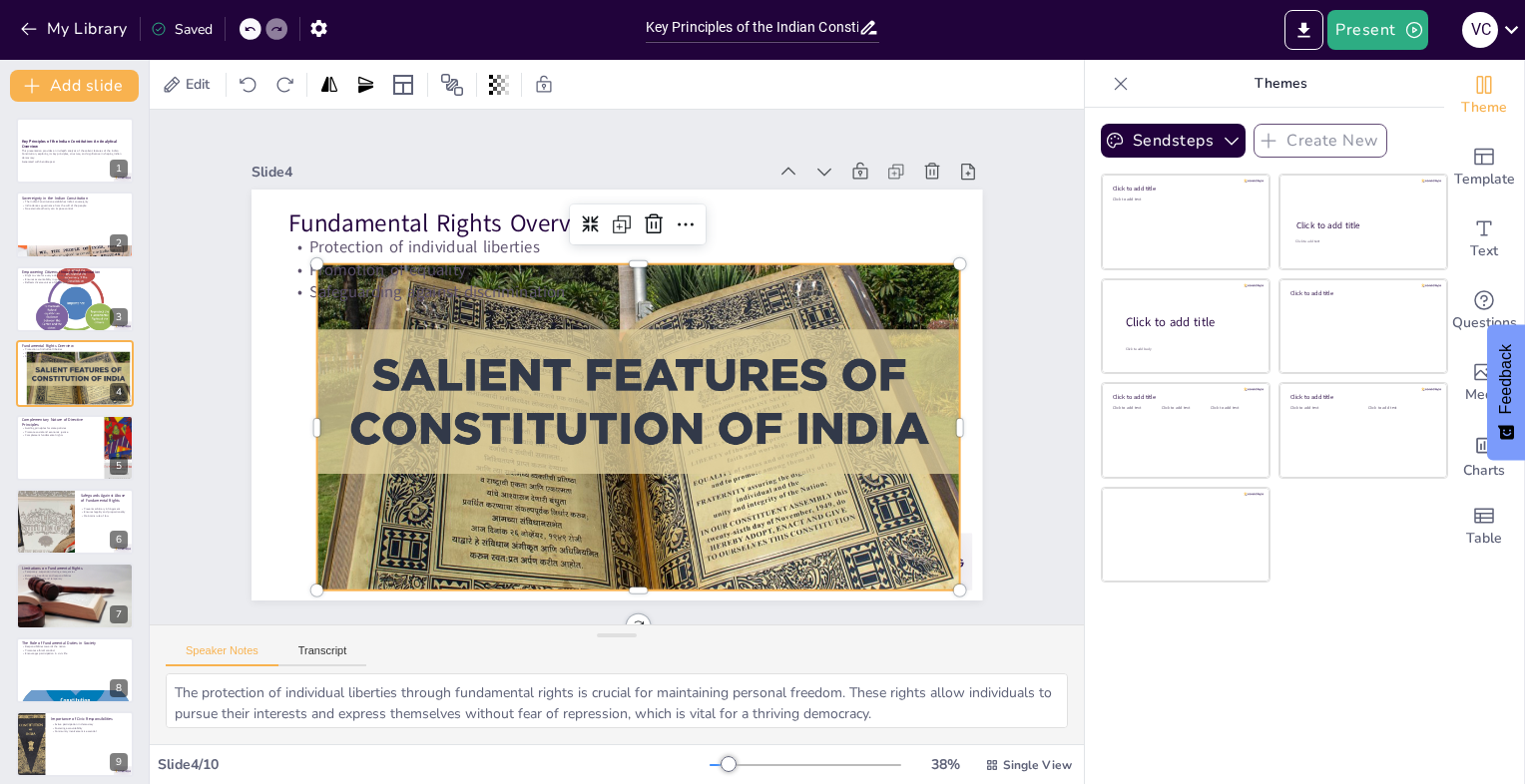 click at bounding box center (603, 393) 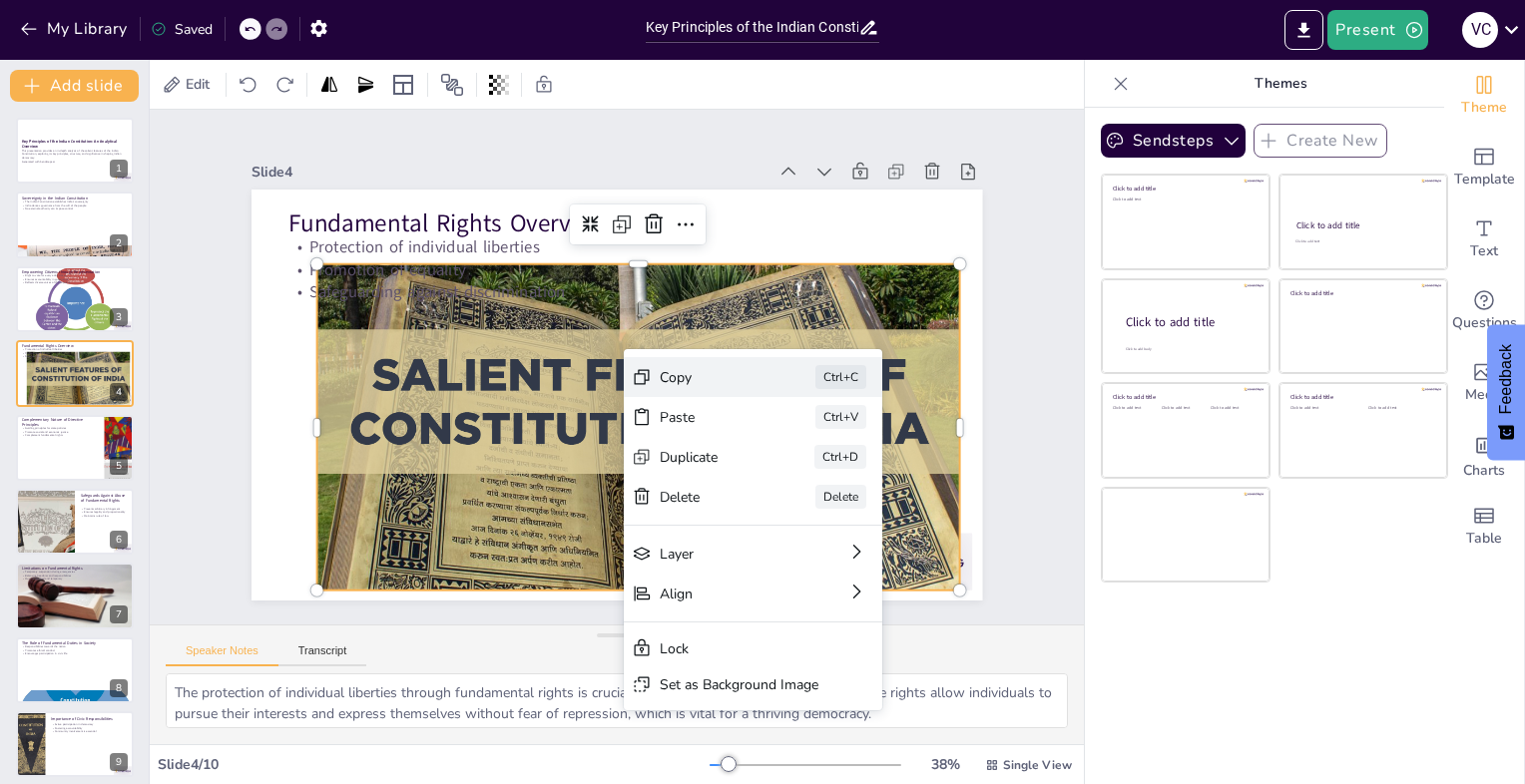 click 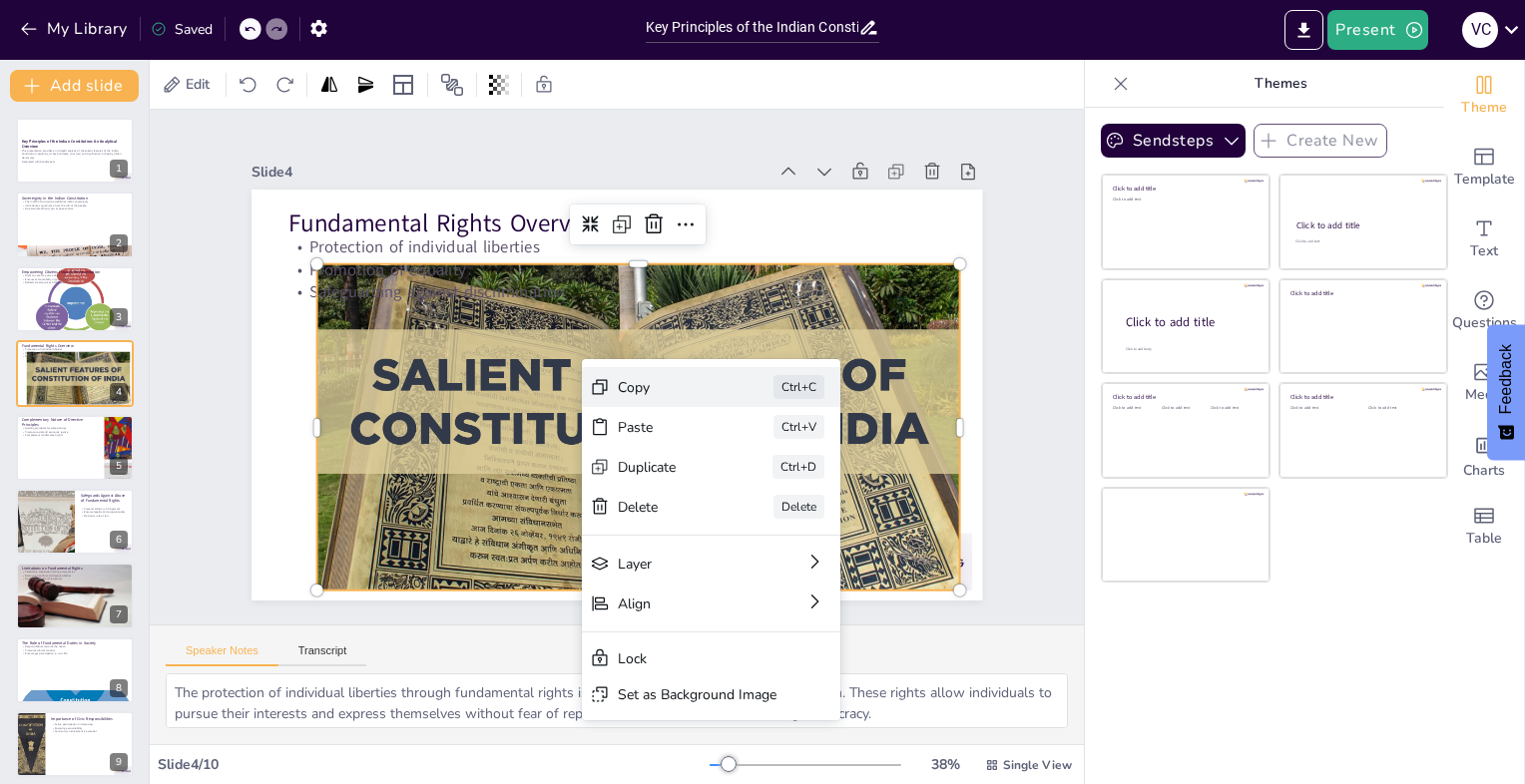 click on "Copy" at bounding box center (802, 517) 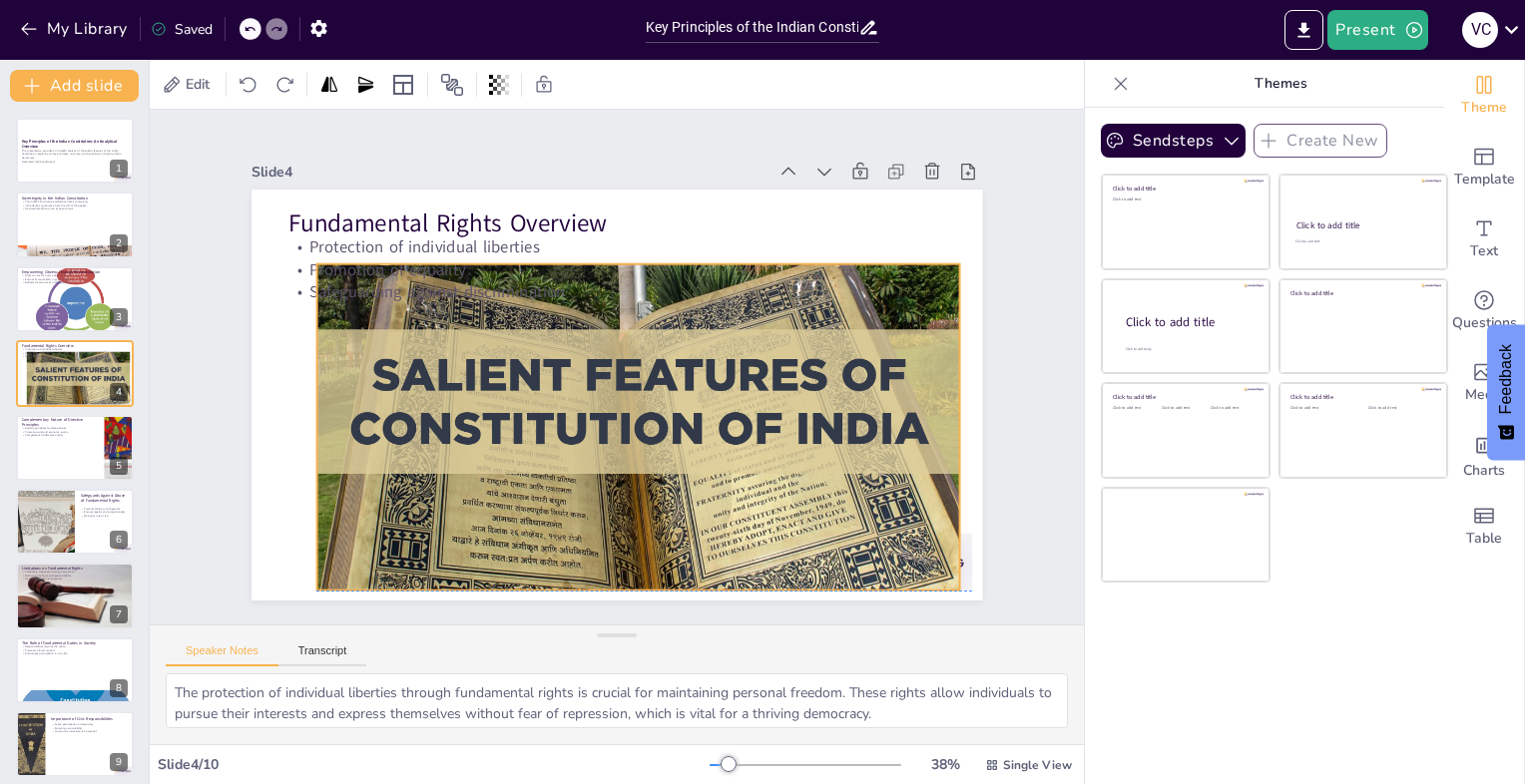 click at bounding box center (630, 394) 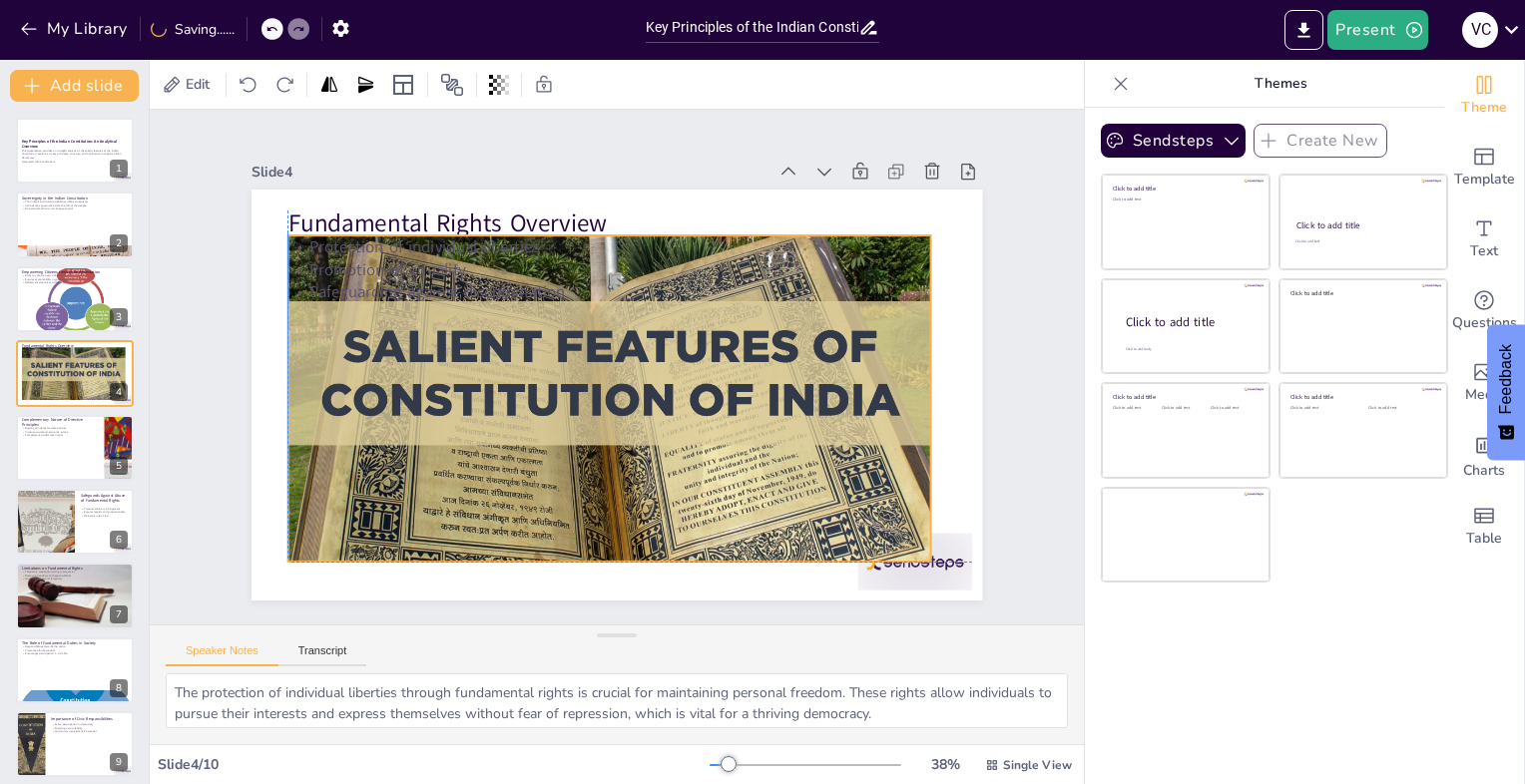 drag, startPoint x: 693, startPoint y: 481, endPoint x: 667, endPoint y: 449, distance: 41.231056 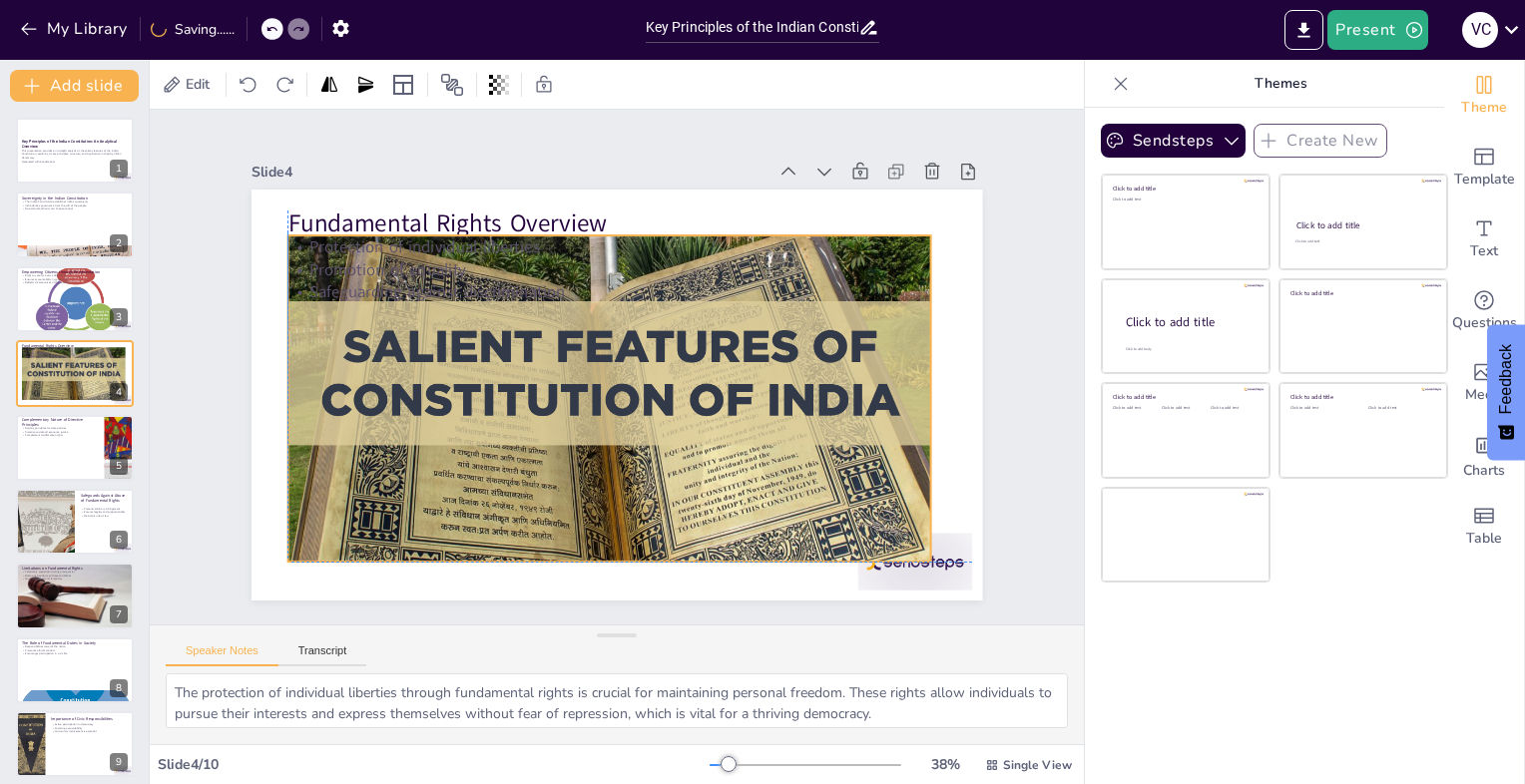 click at bounding box center (620, 357) 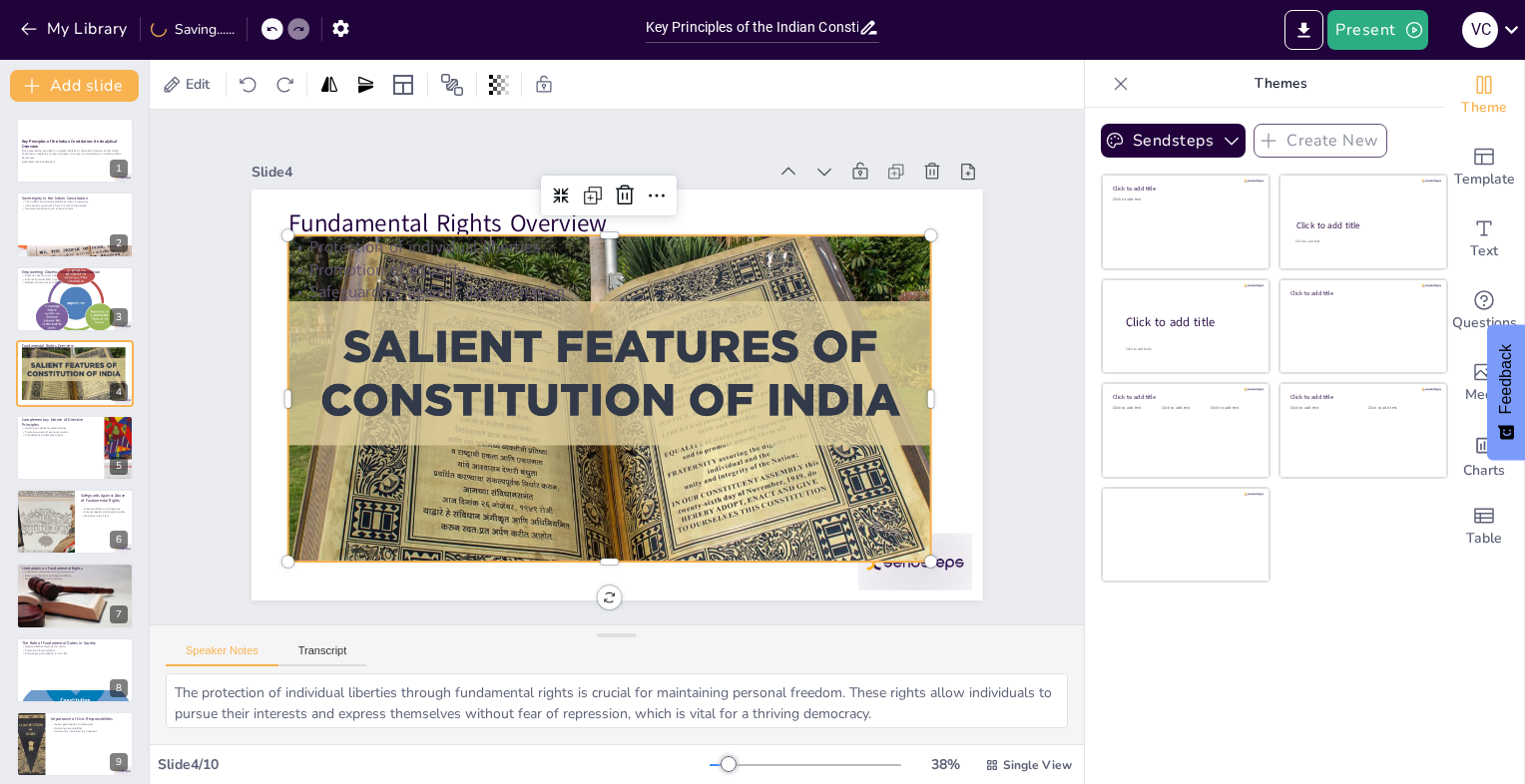 click at bounding box center (615, 356) 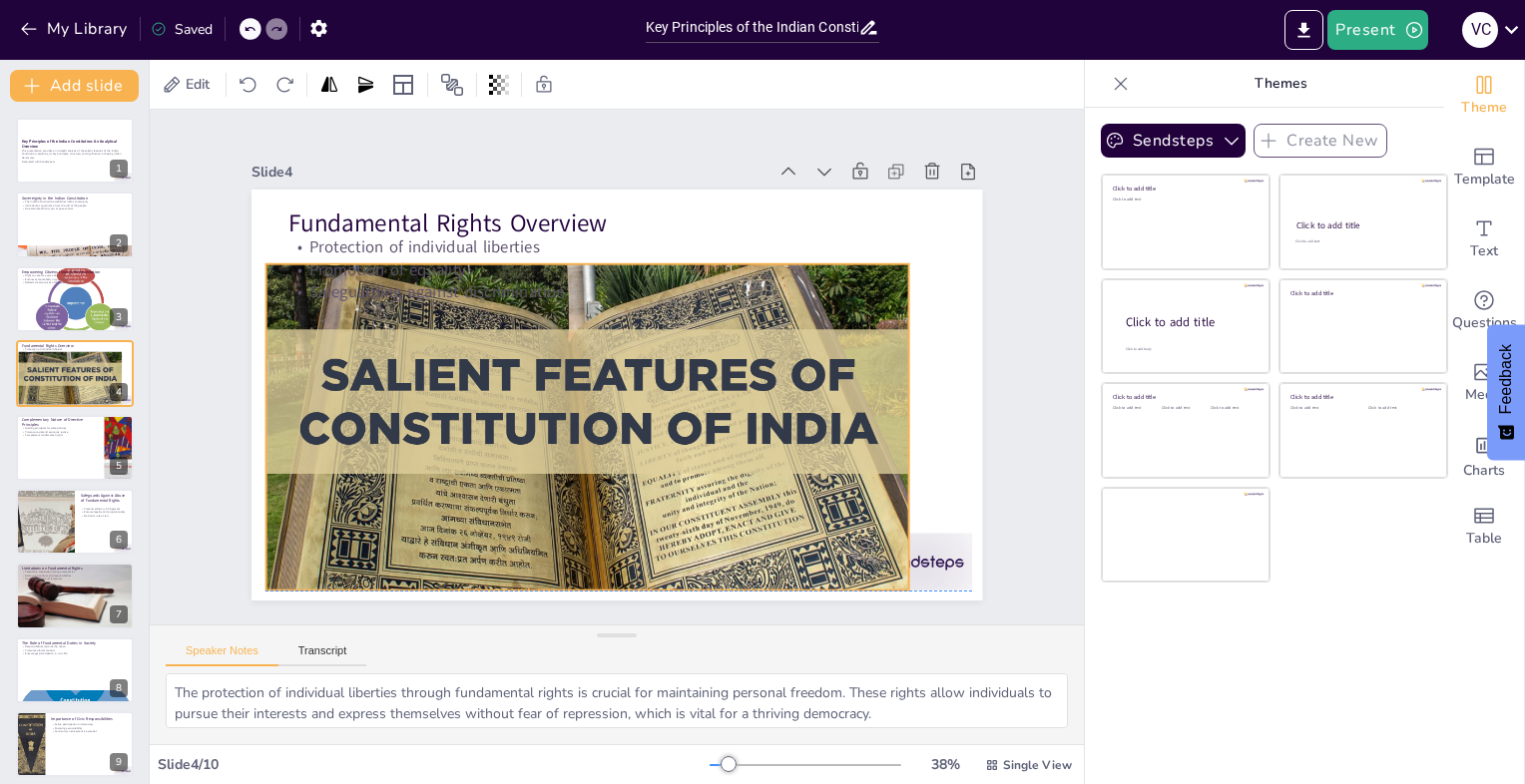drag, startPoint x: 322, startPoint y: 485, endPoint x: 303, endPoint y: 475, distance: 21.470911 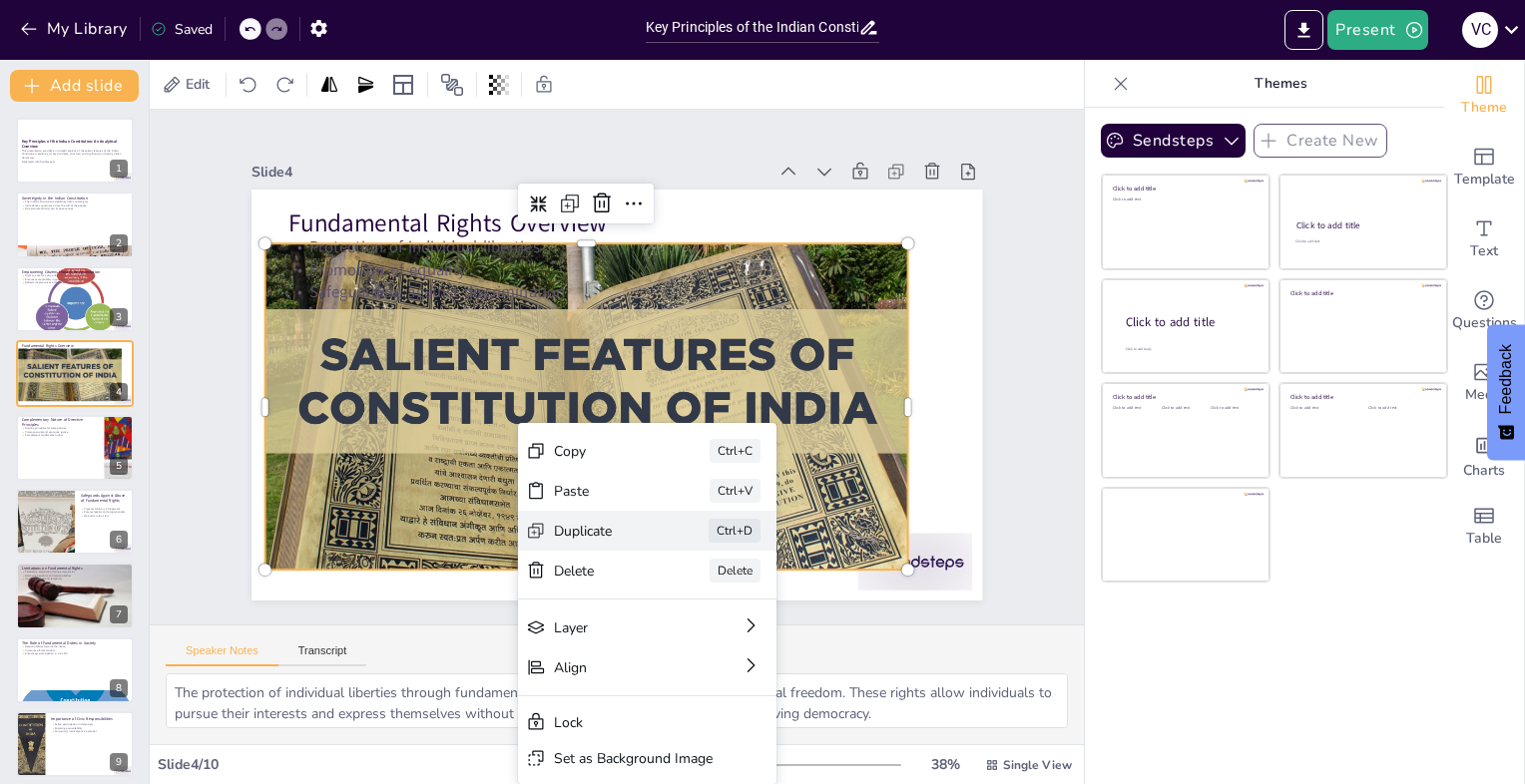 click on "Duplicate" at bounding box center [662, 668] 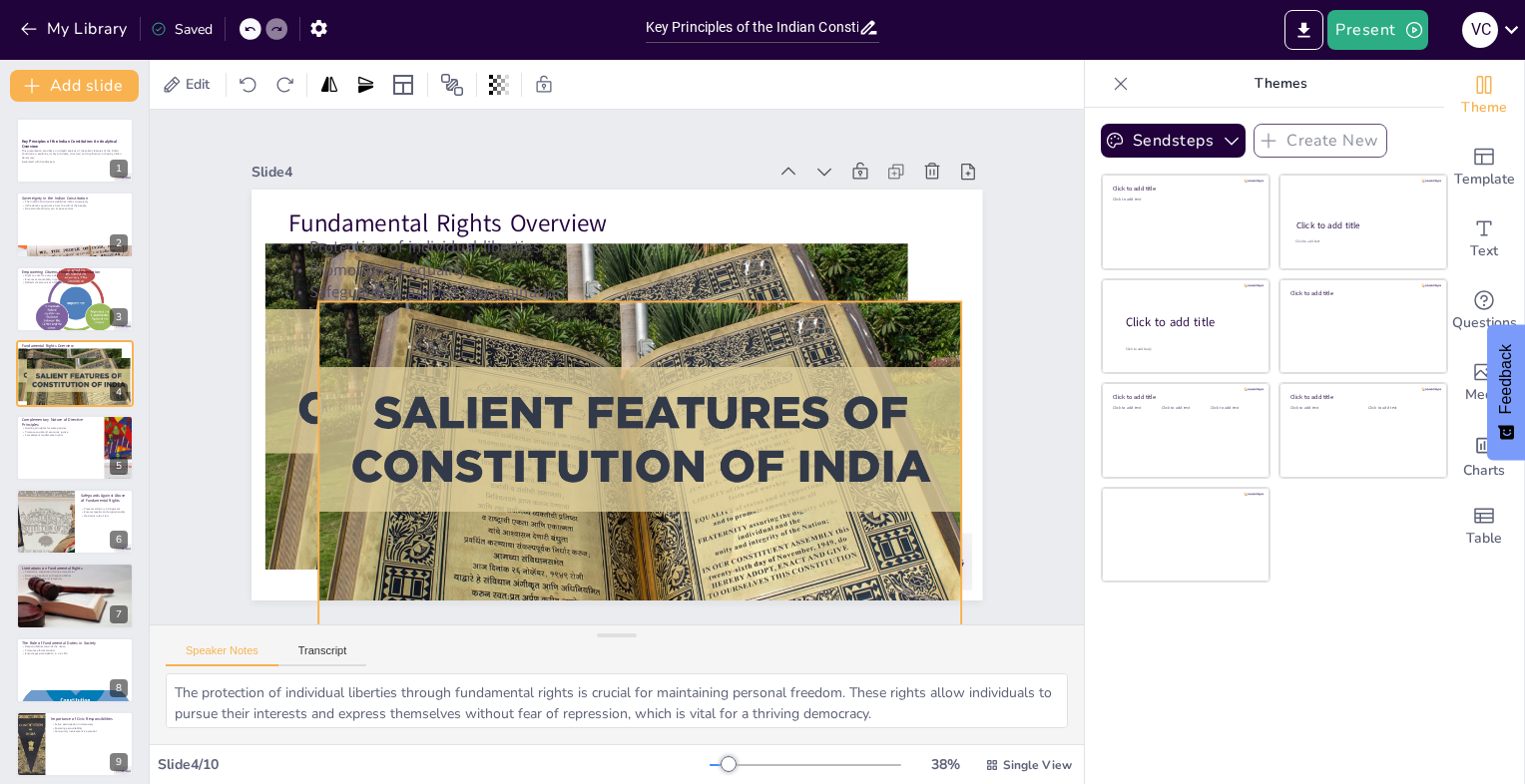 drag, startPoint x: 391, startPoint y: 349, endPoint x: 421, endPoint y: 429, distance: 85.44004 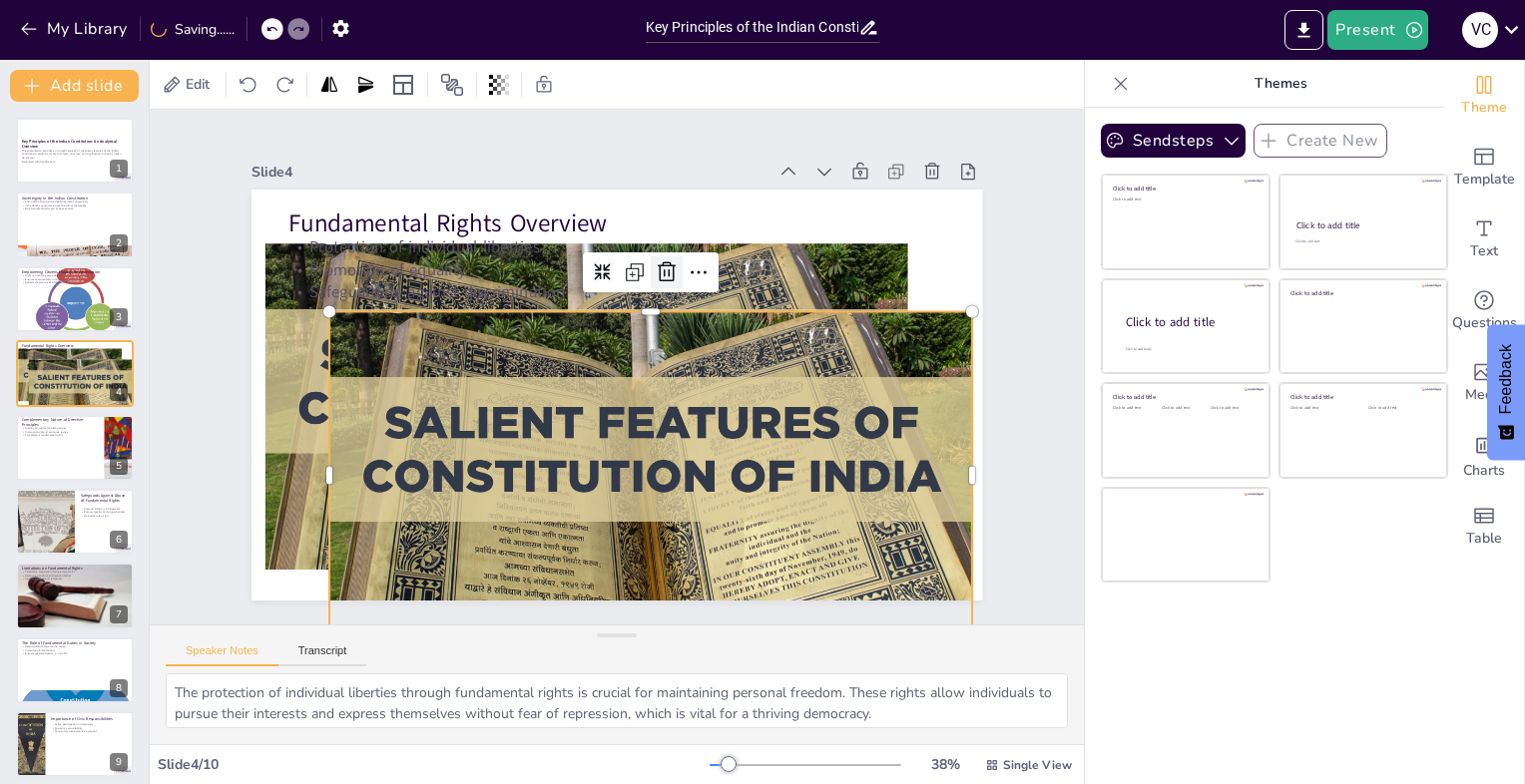 click 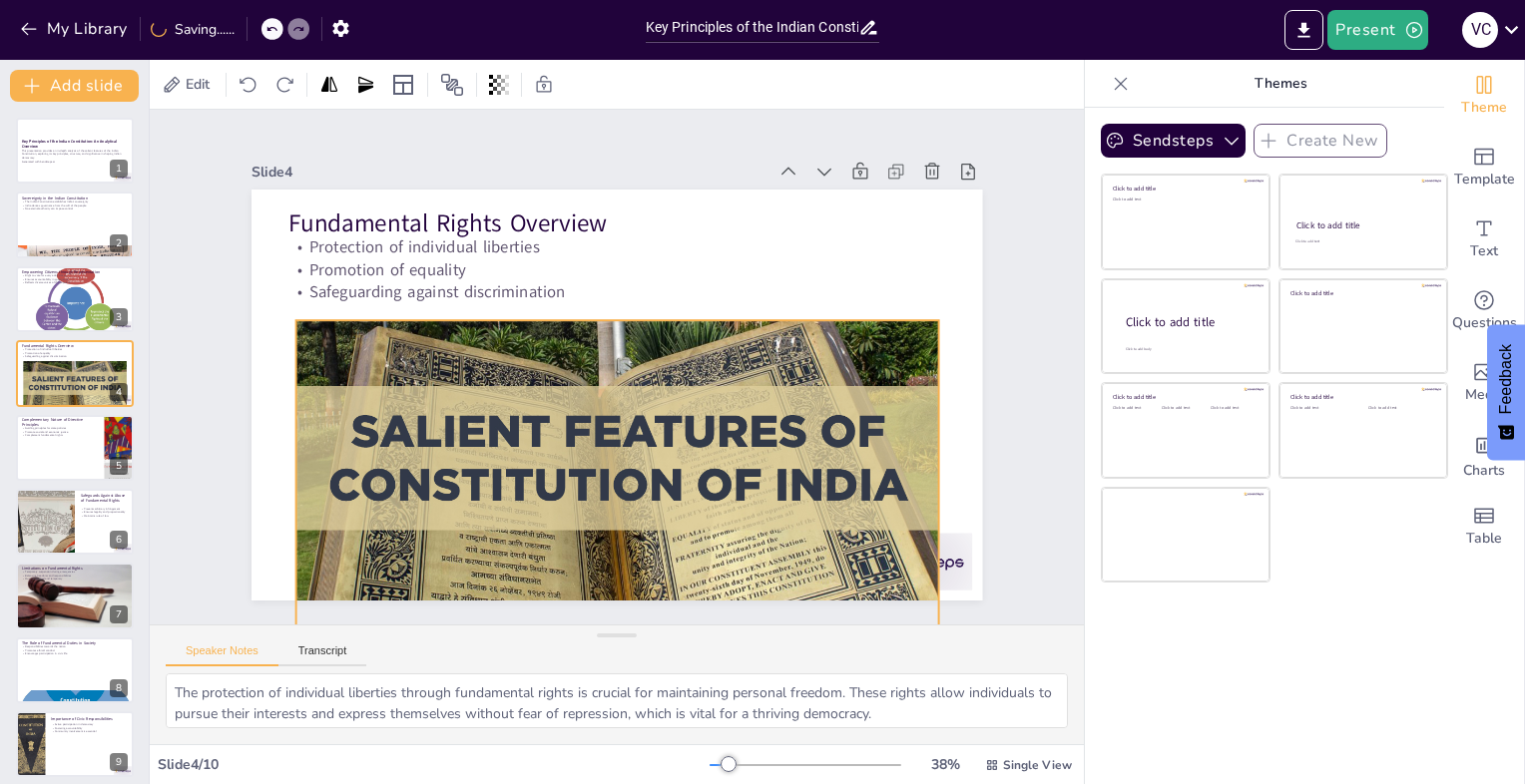 drag, startPoint x: 607, startPoint y: 315, endPoint x: 638, endPoint y: 390, distance: 81.154174 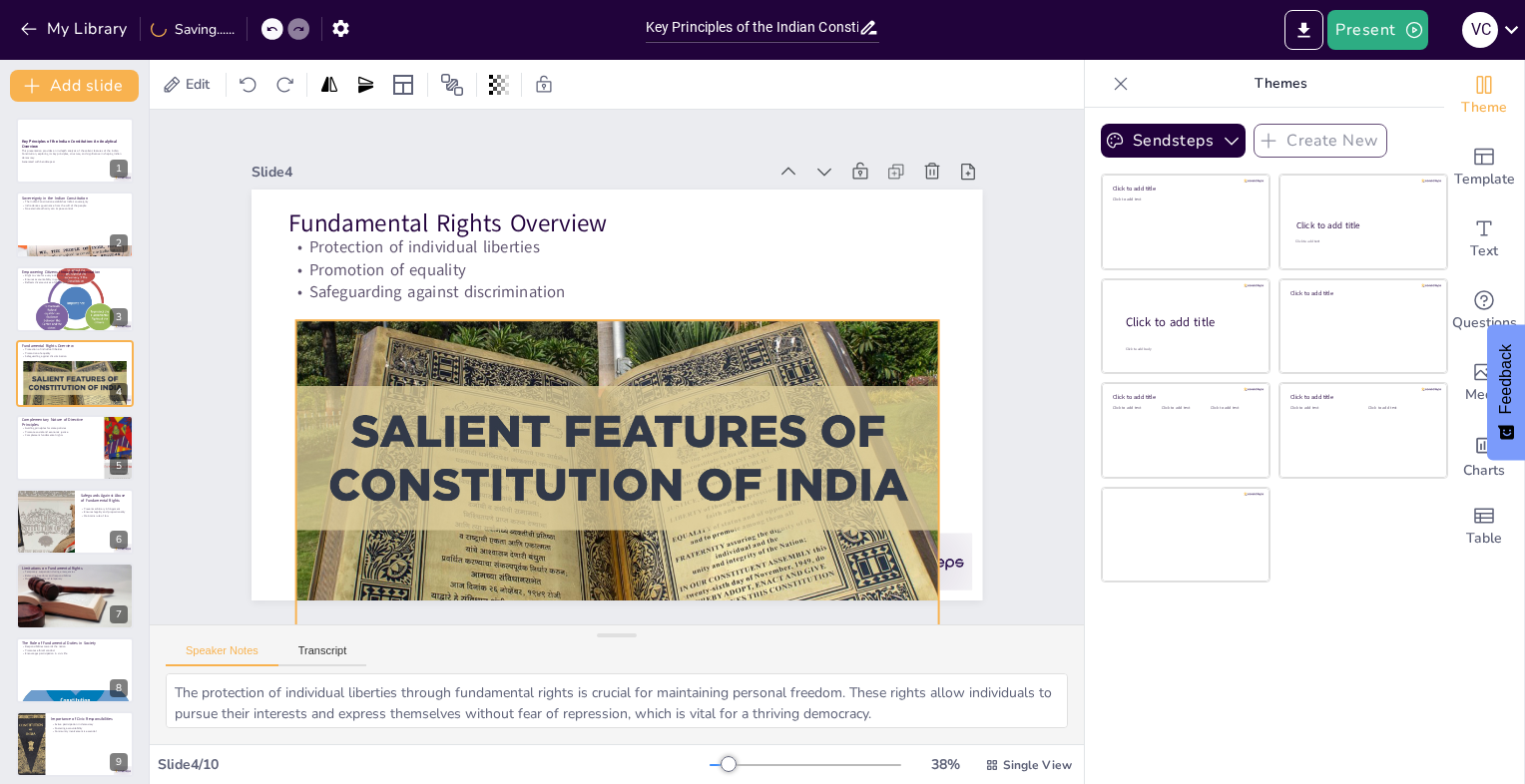 click at bounding box center [594, 439] 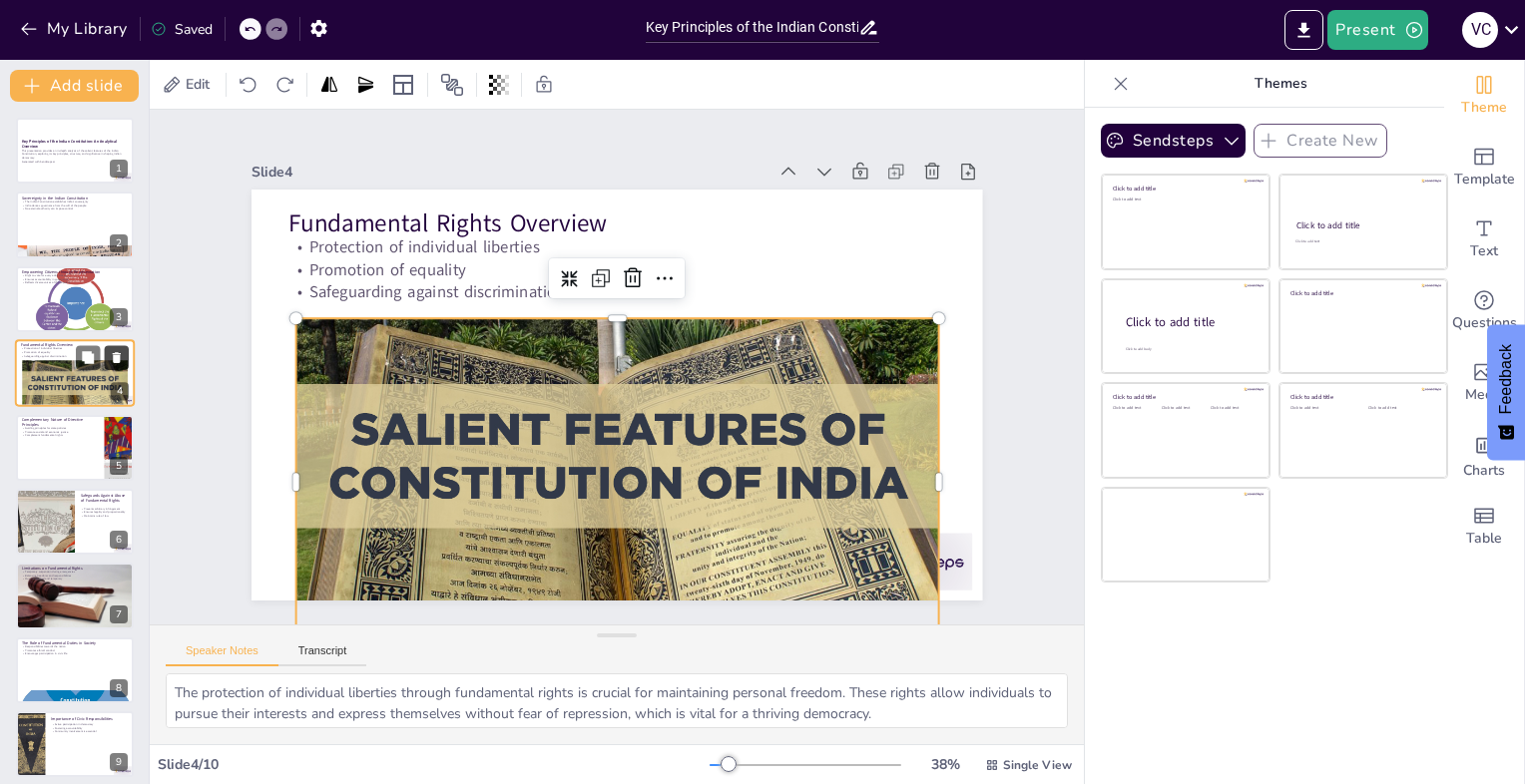 click 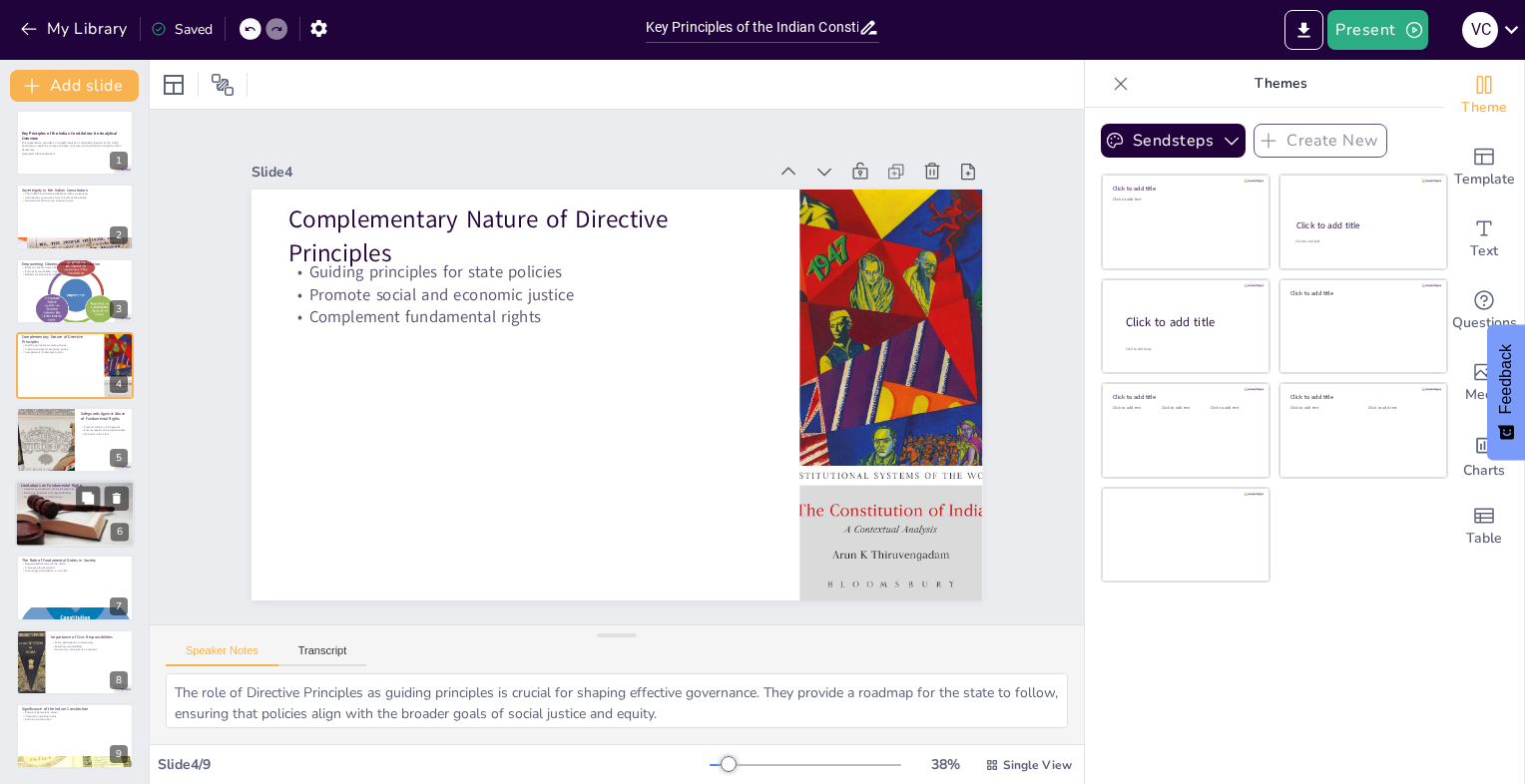 scroll, scrollTop: 9, scrollLeft: 0, axis: vertical 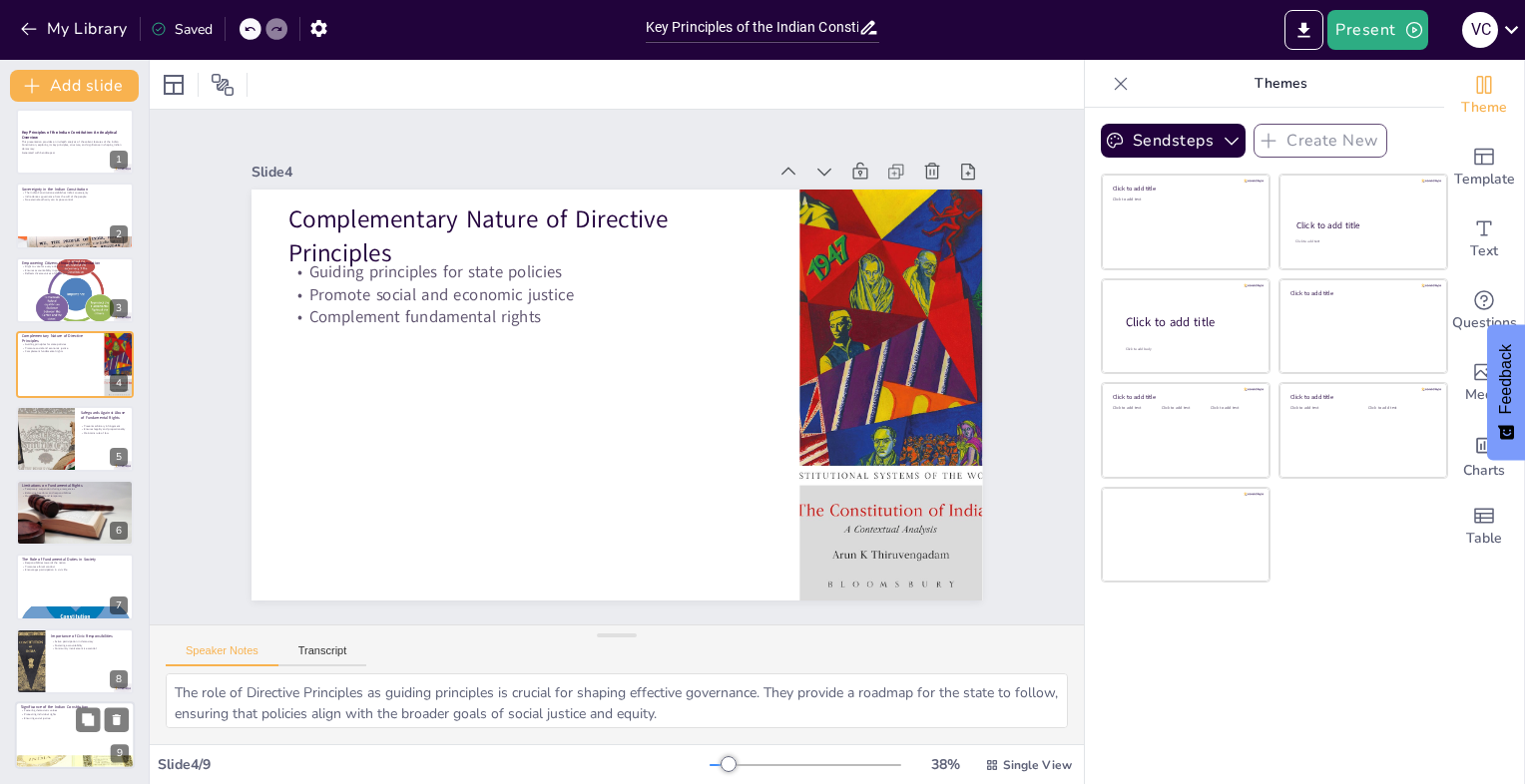 click at bounding box center [75, 735] 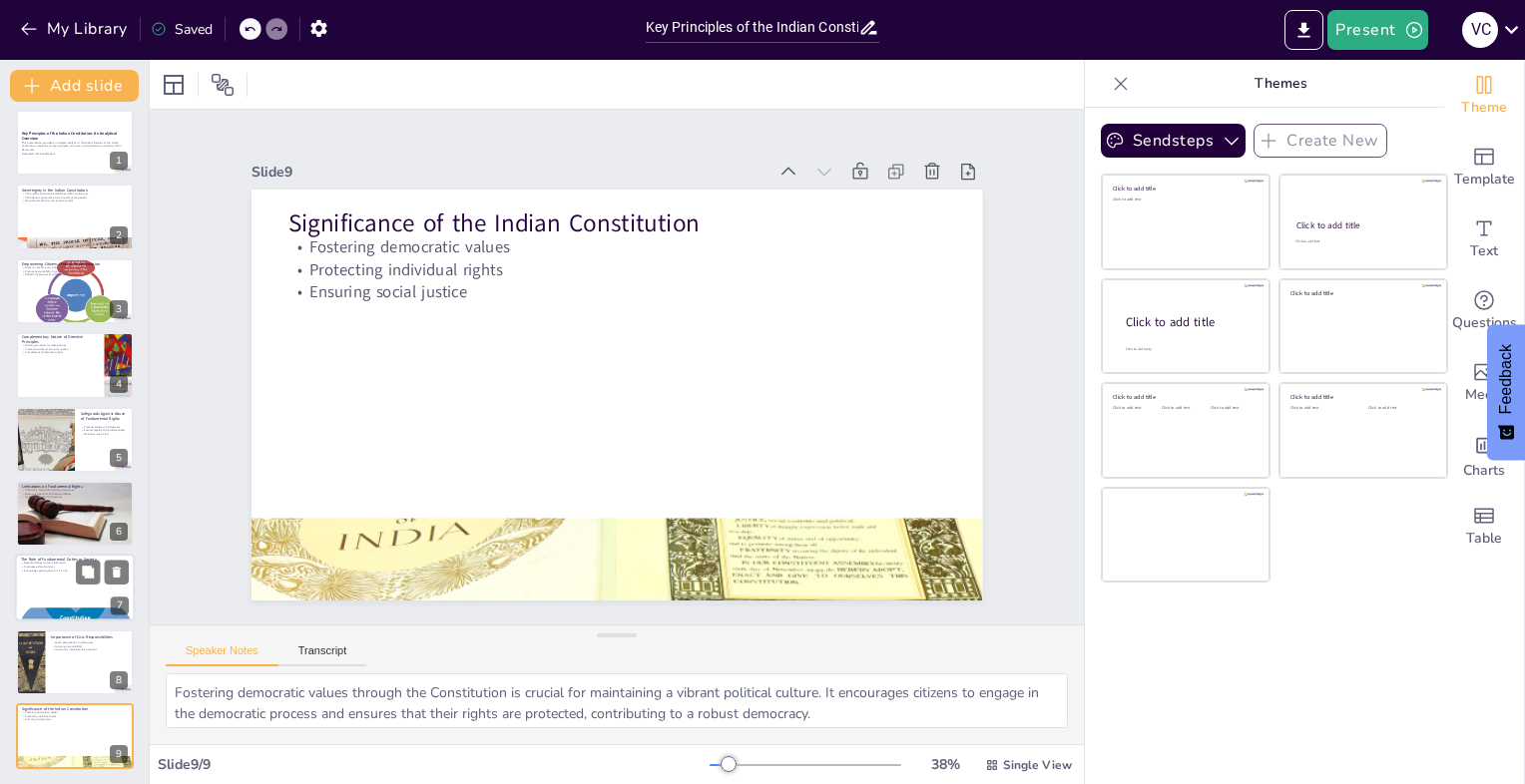 scroll, scrollTop: 9, scrollLeft: 0, axis: vertical 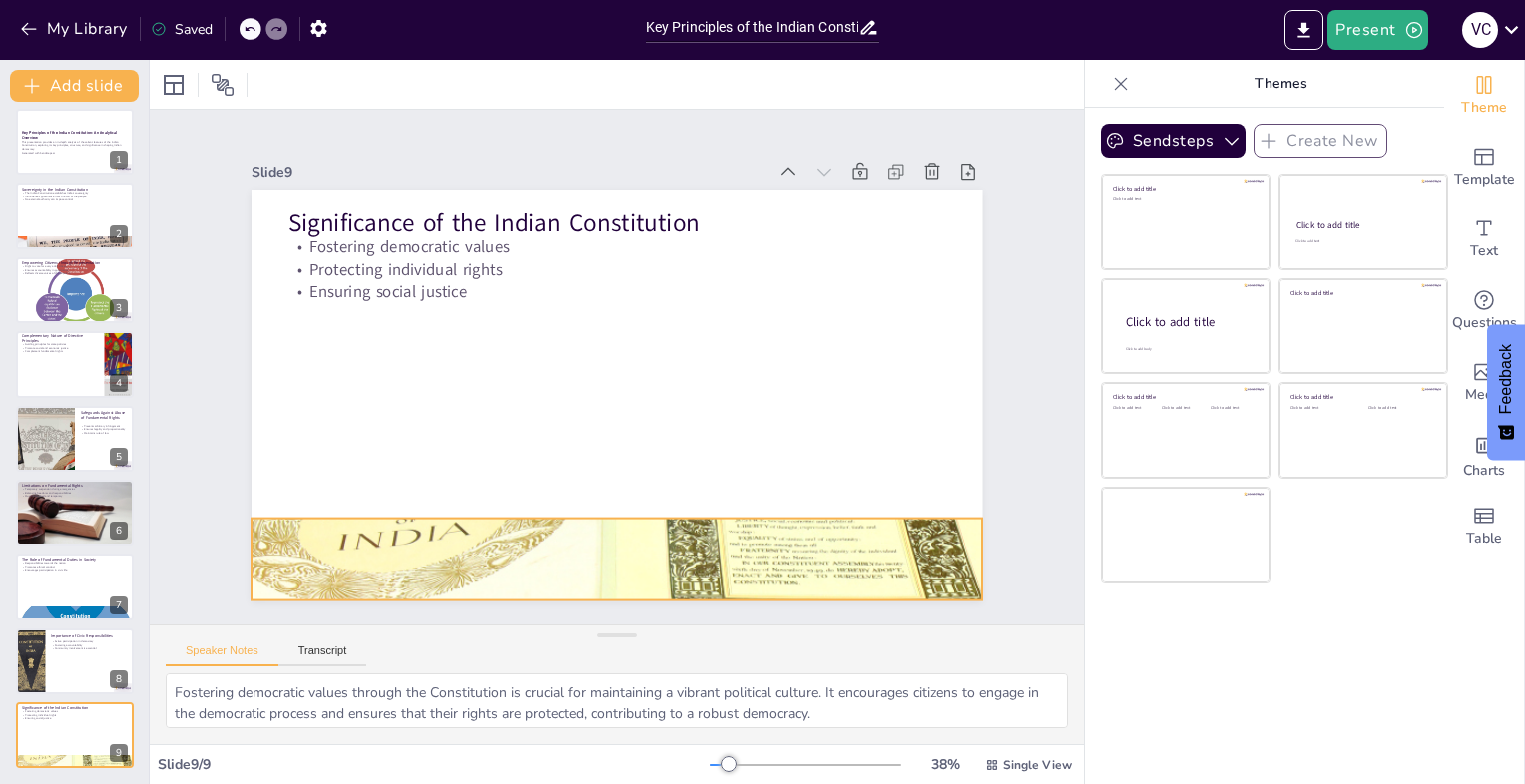 click at bounding box center [596, 558] 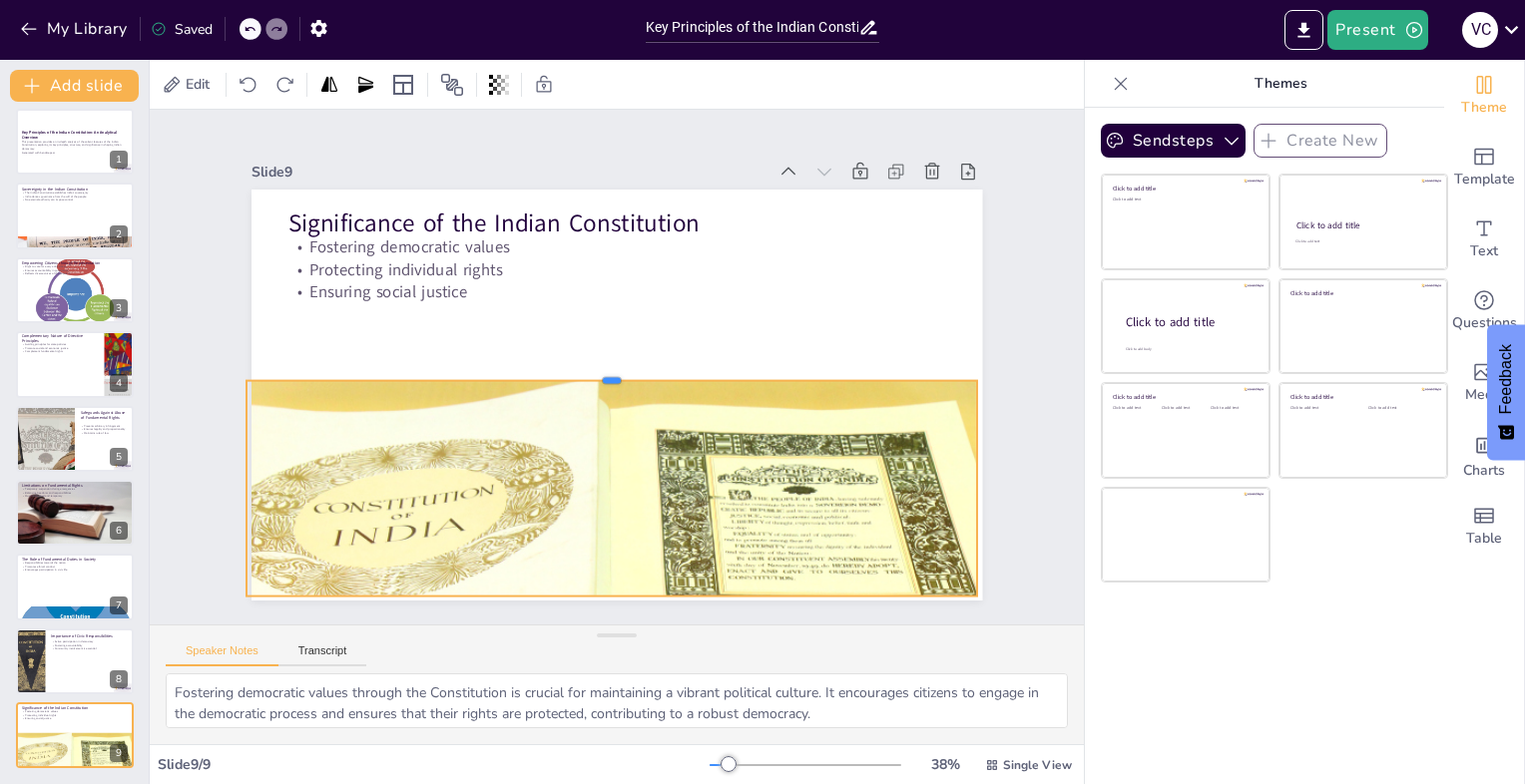 drag, startPoint x: 595, startPoint y: 503, endPoint x: 502, endPoint y: 360, distance: 170.58136 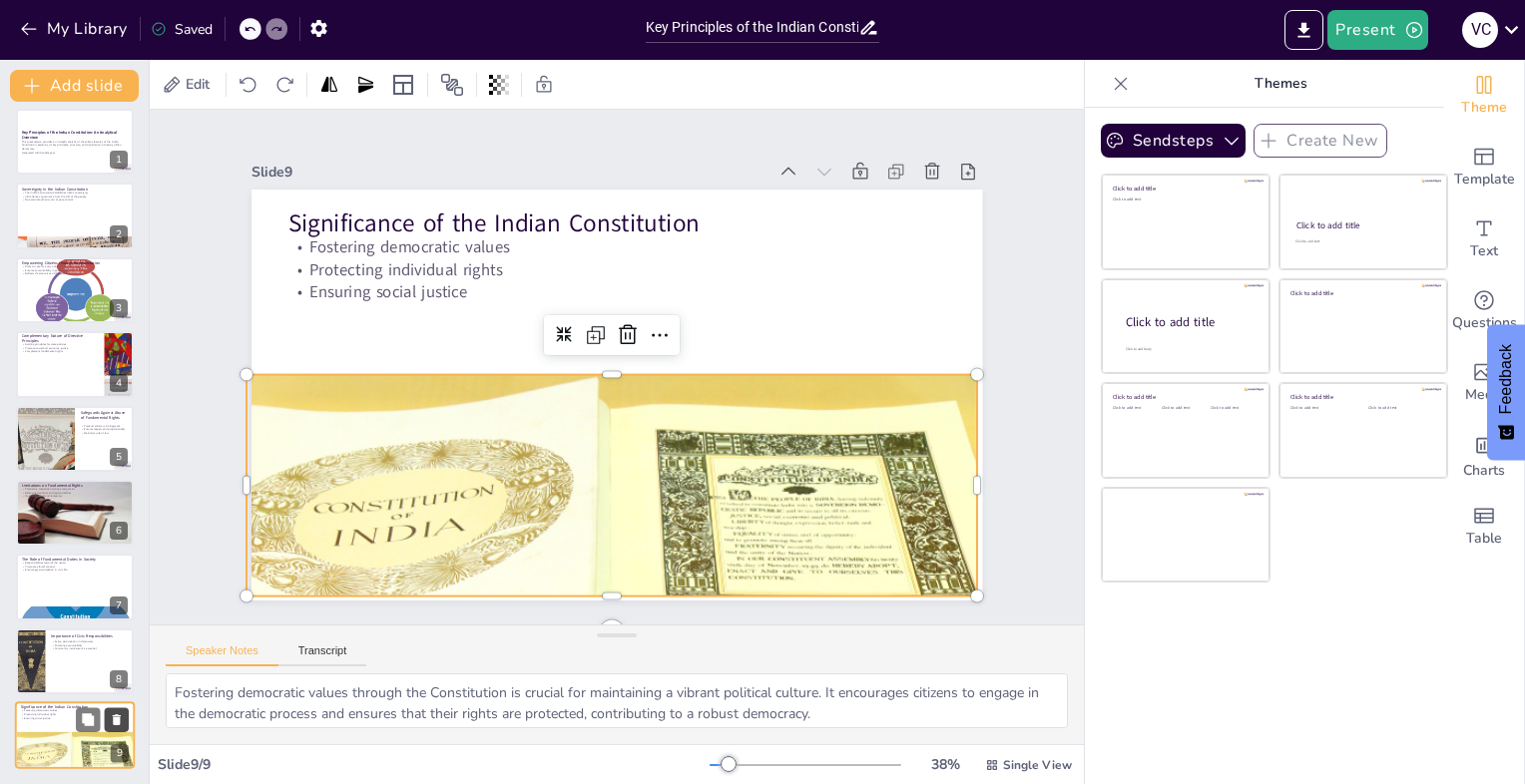 click 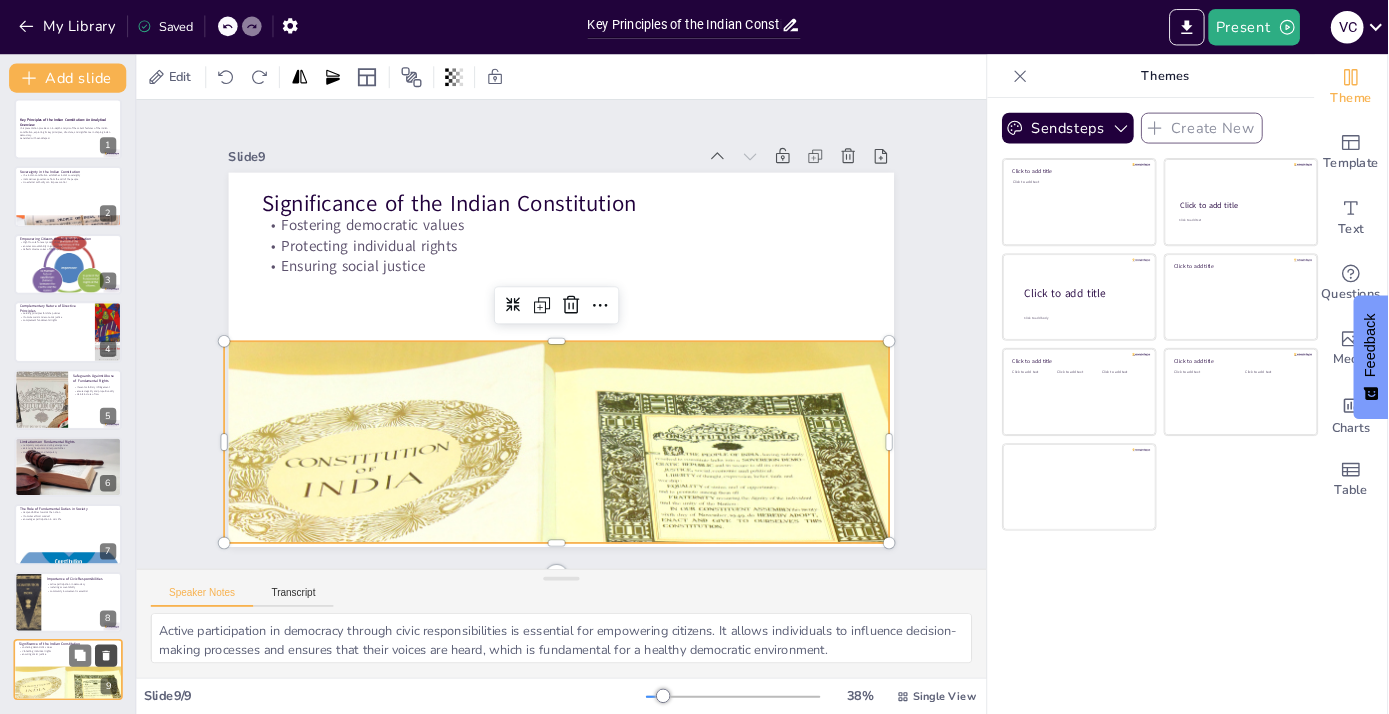 scroll, scrollTop: 0, scrollLeft: 0, axis: both 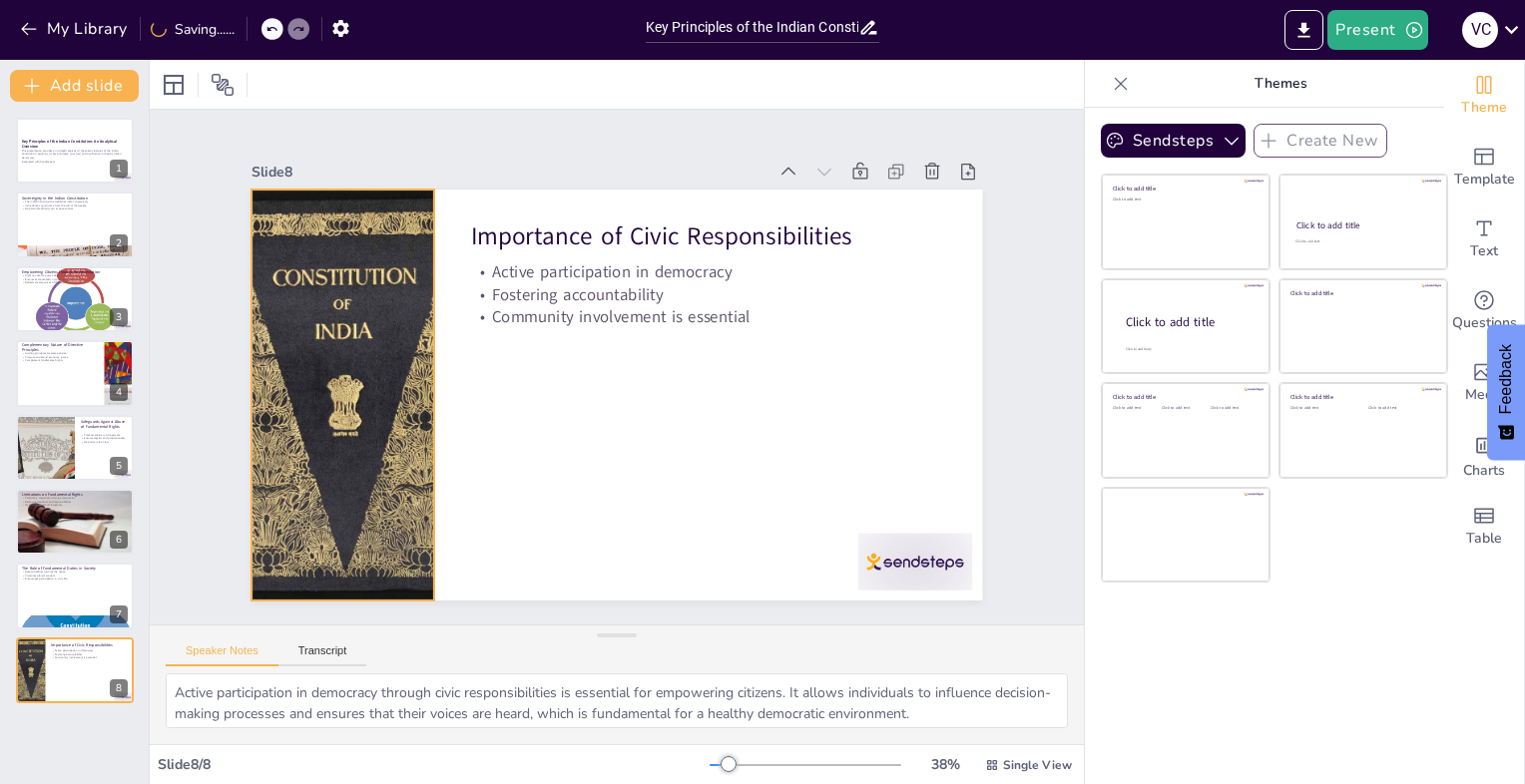 click at bounding box center (365, 253) 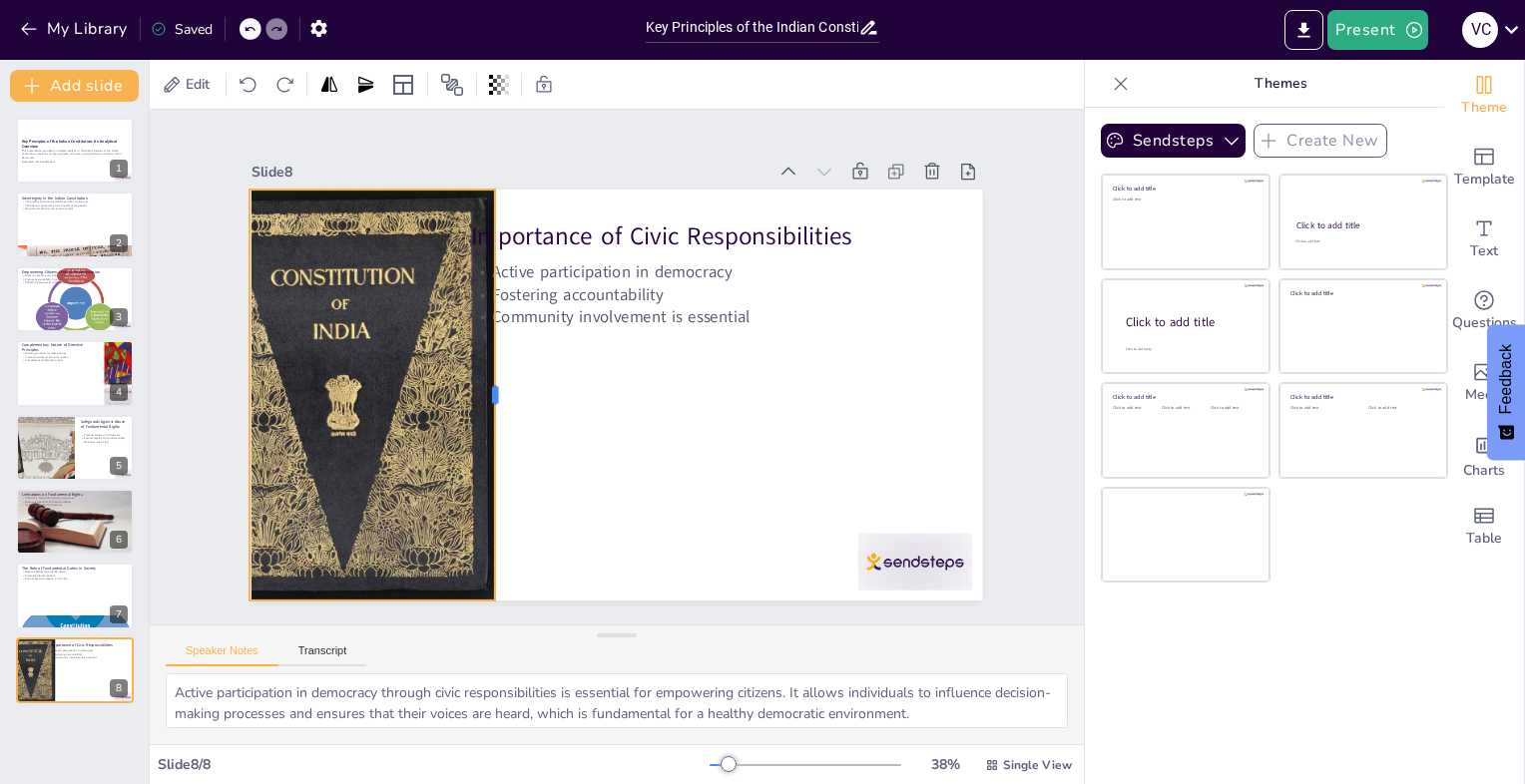 drag, startPoint x: 416, startPoint y: 382, endPoint x: 479, endPoint y: 457, distance: 97.94897 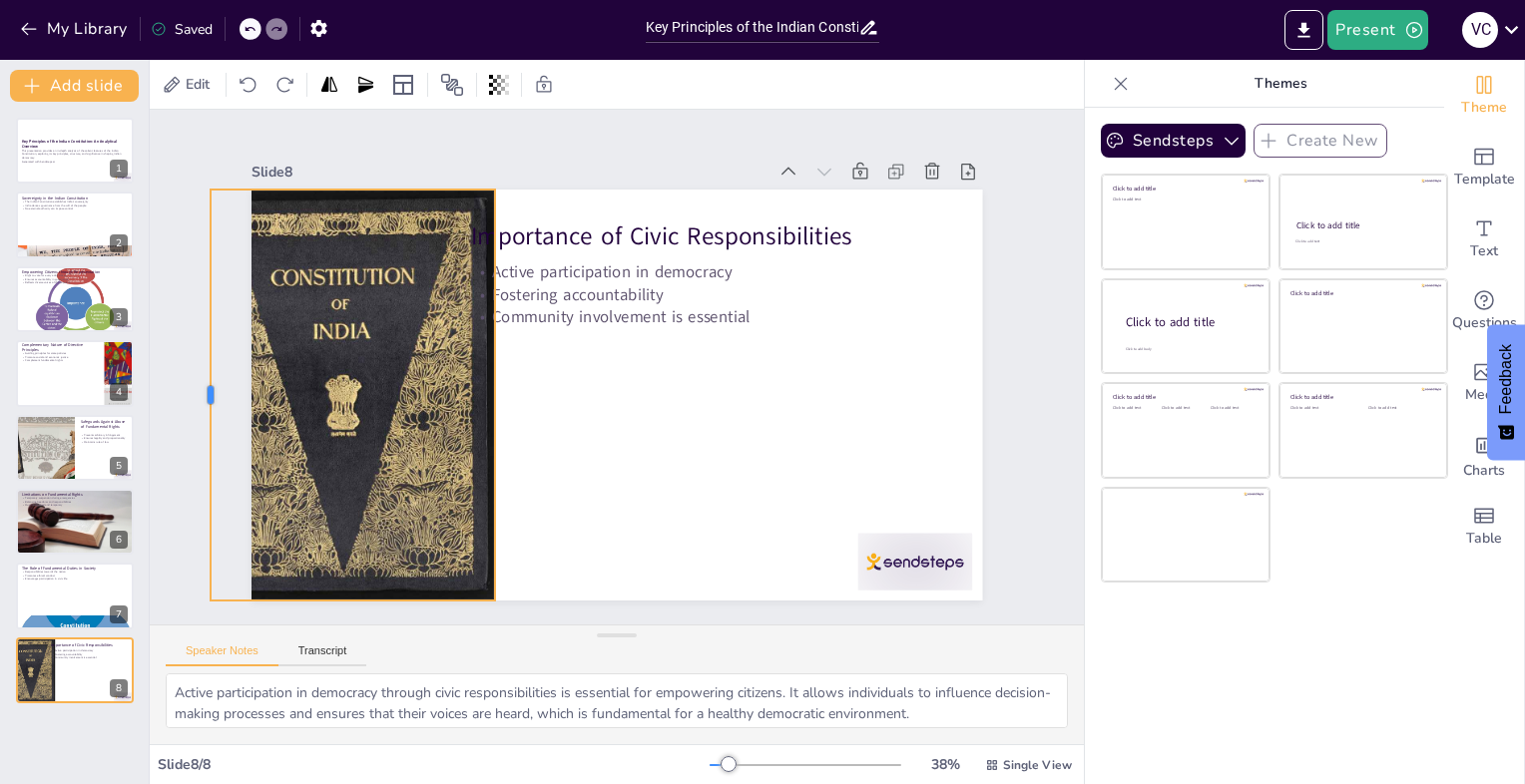 drag, startPoint x: 232, startPoint y: 387, endPoint x: 193, endPoint y: 390, distance: 39.115214 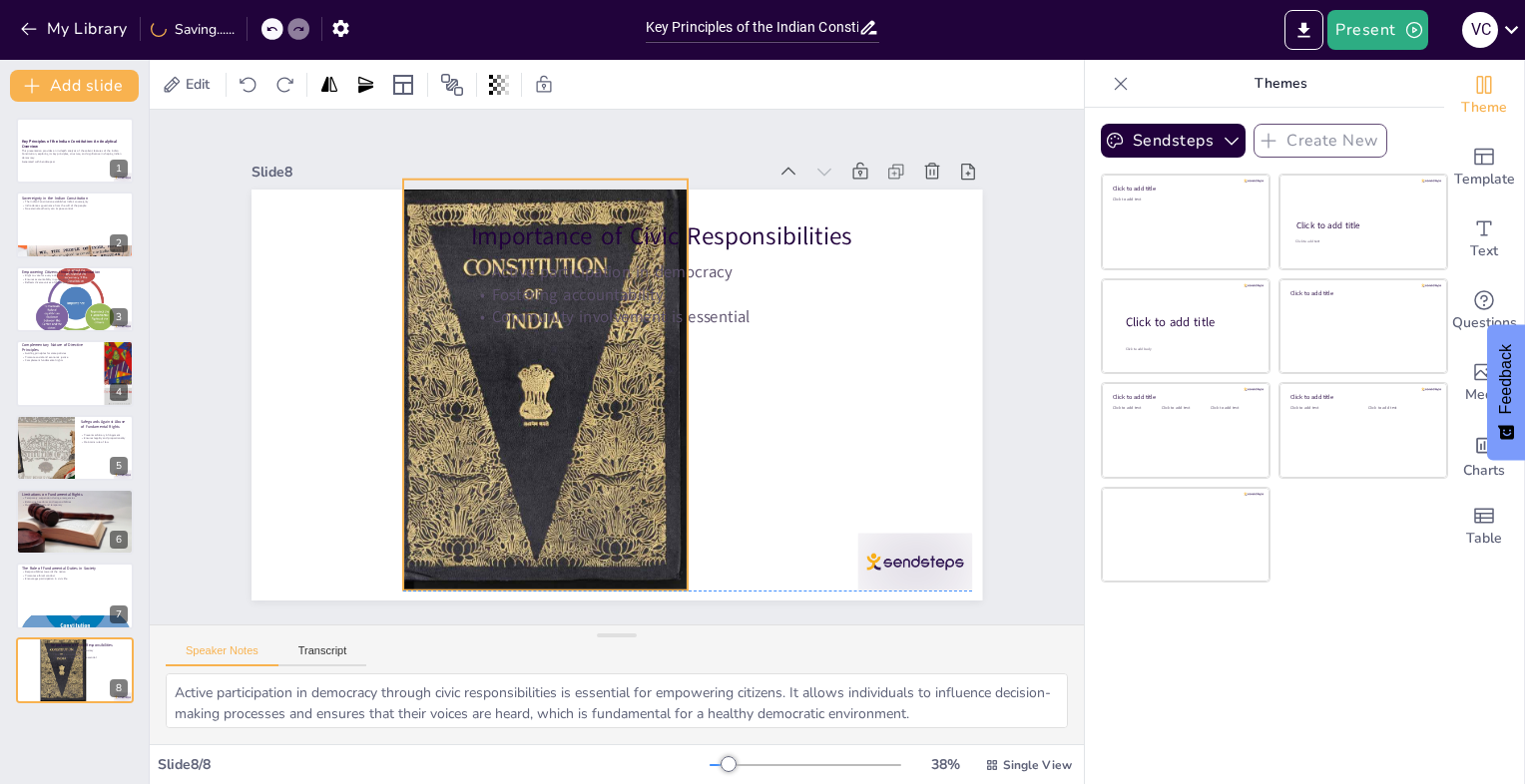 drag, startPoint x: 282, startPoint y: 383, endPoint x: 485, endPoint y: 369, distance: 203.4822 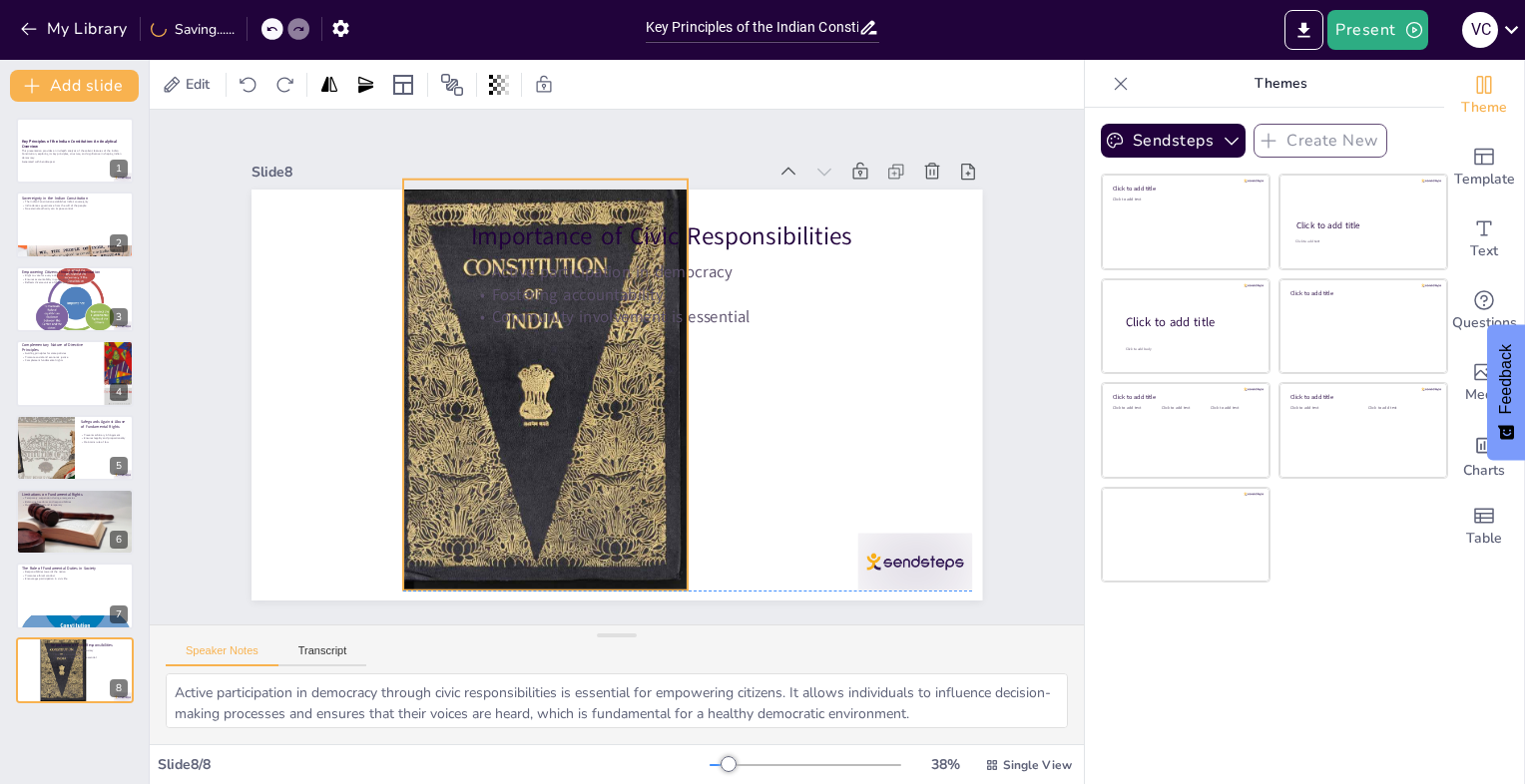 click at bounding box center [532, 376] 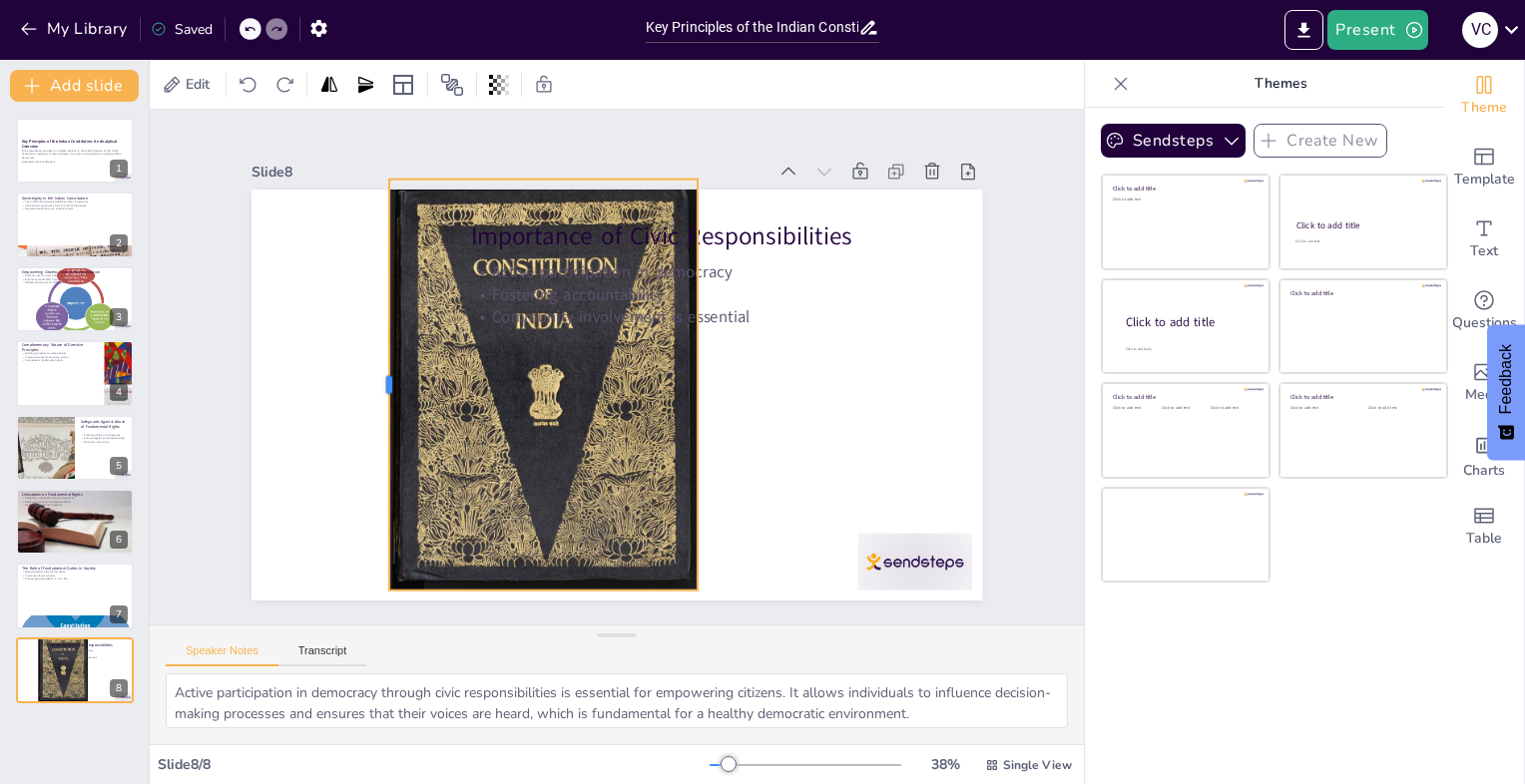 drag, startPoint x: 395, startPoint y: 379, endPoint x: 371, endPoint y: 377, distance: 24.083189 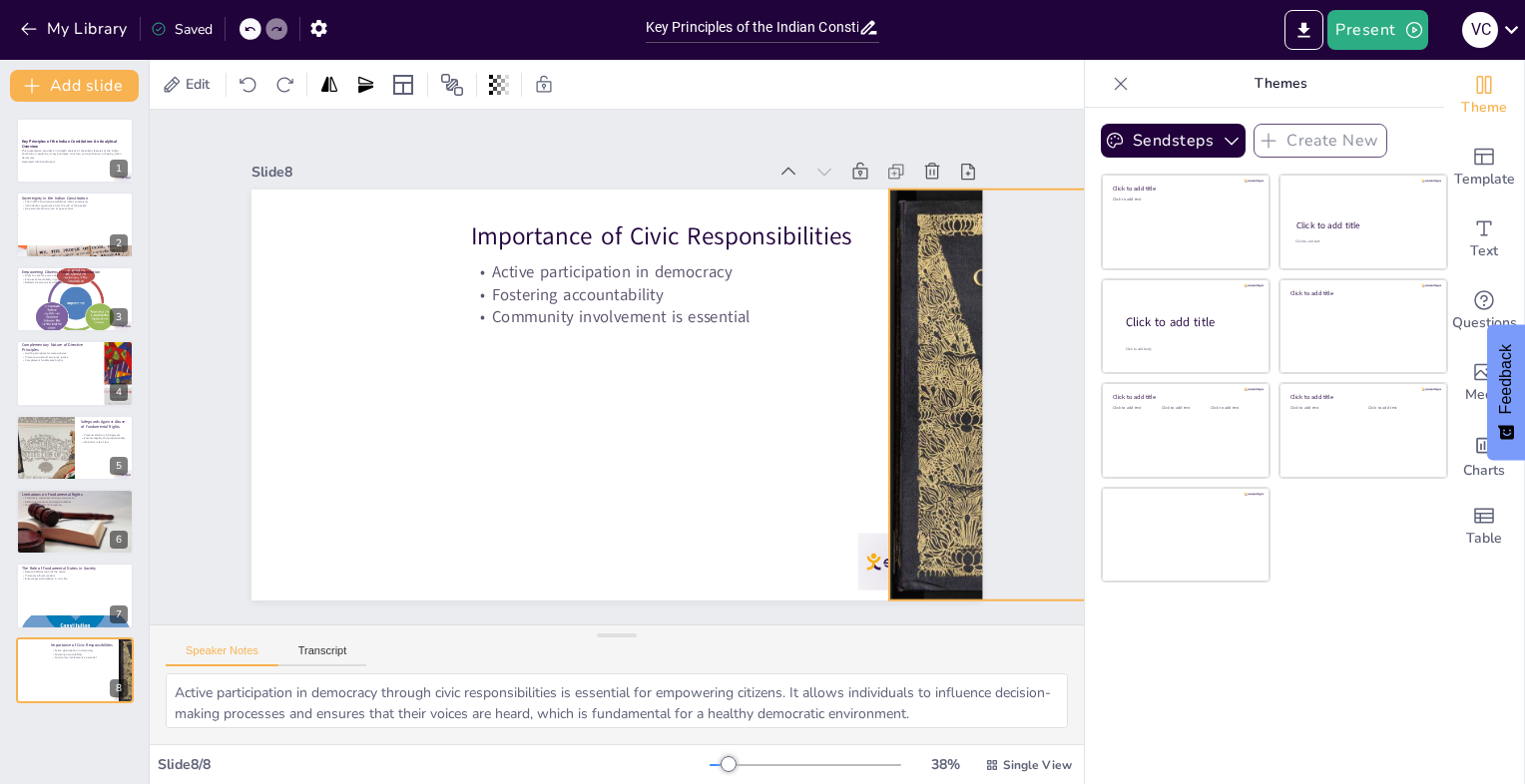drag, startPoint x: 563, startPoint y: 375, endPoint x: 1063, endPoint y: 385, distance: 500.1 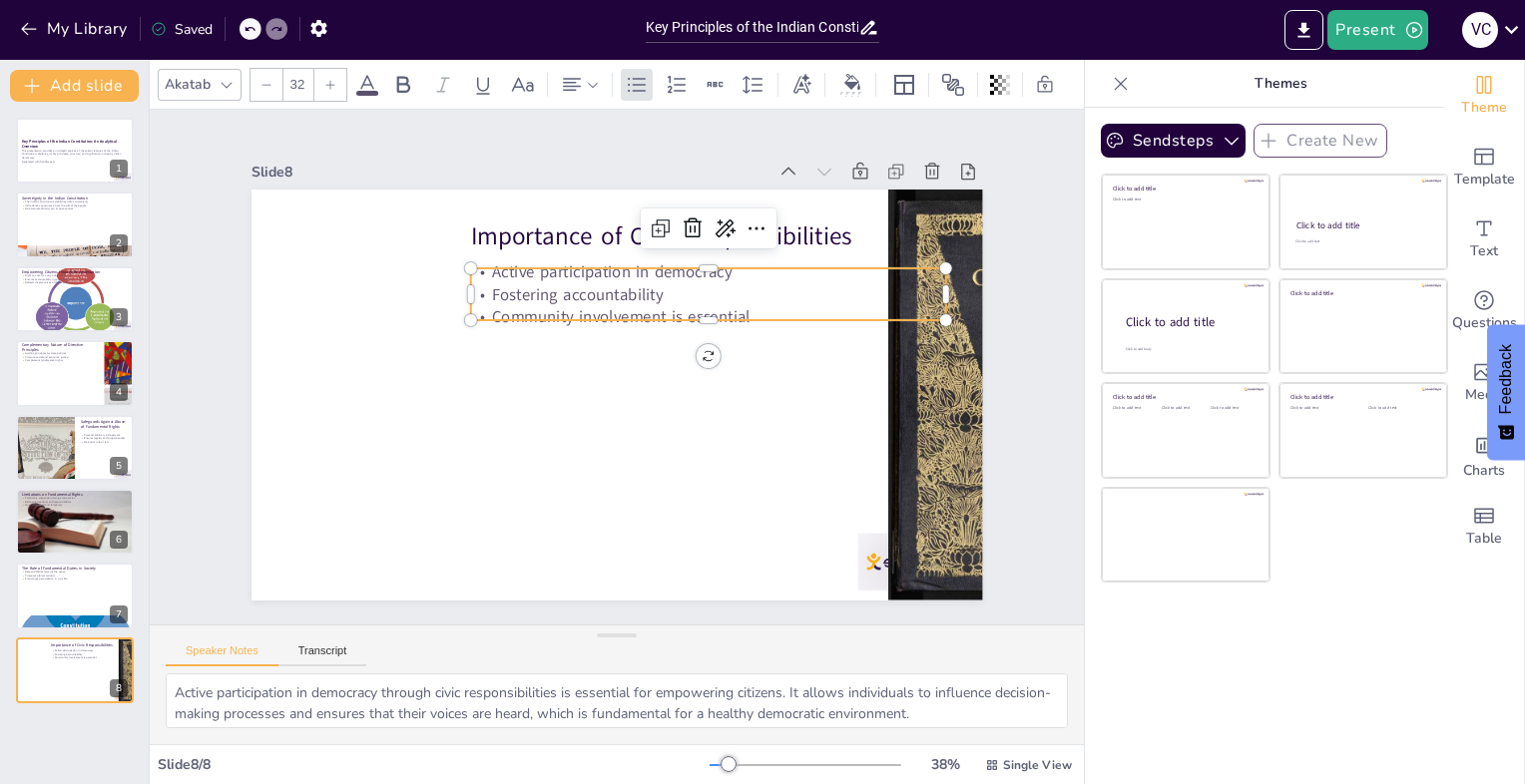 click on "Community involvement is essential" at bounding box center (713, 326) 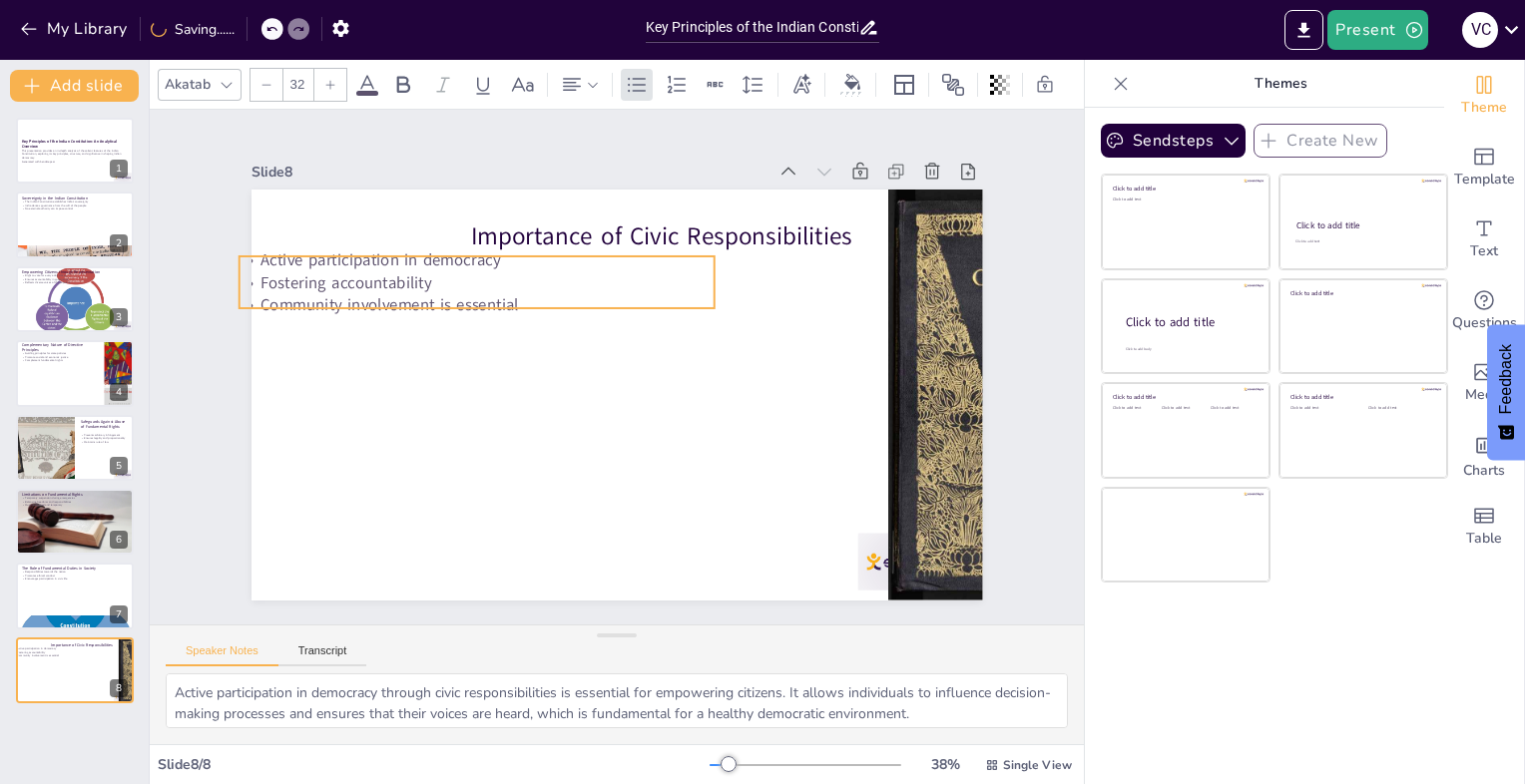drag, startPoint x: 667, startPoint y: 289, endPoint x: 435, endPoint y: 277, distance: 232.31014 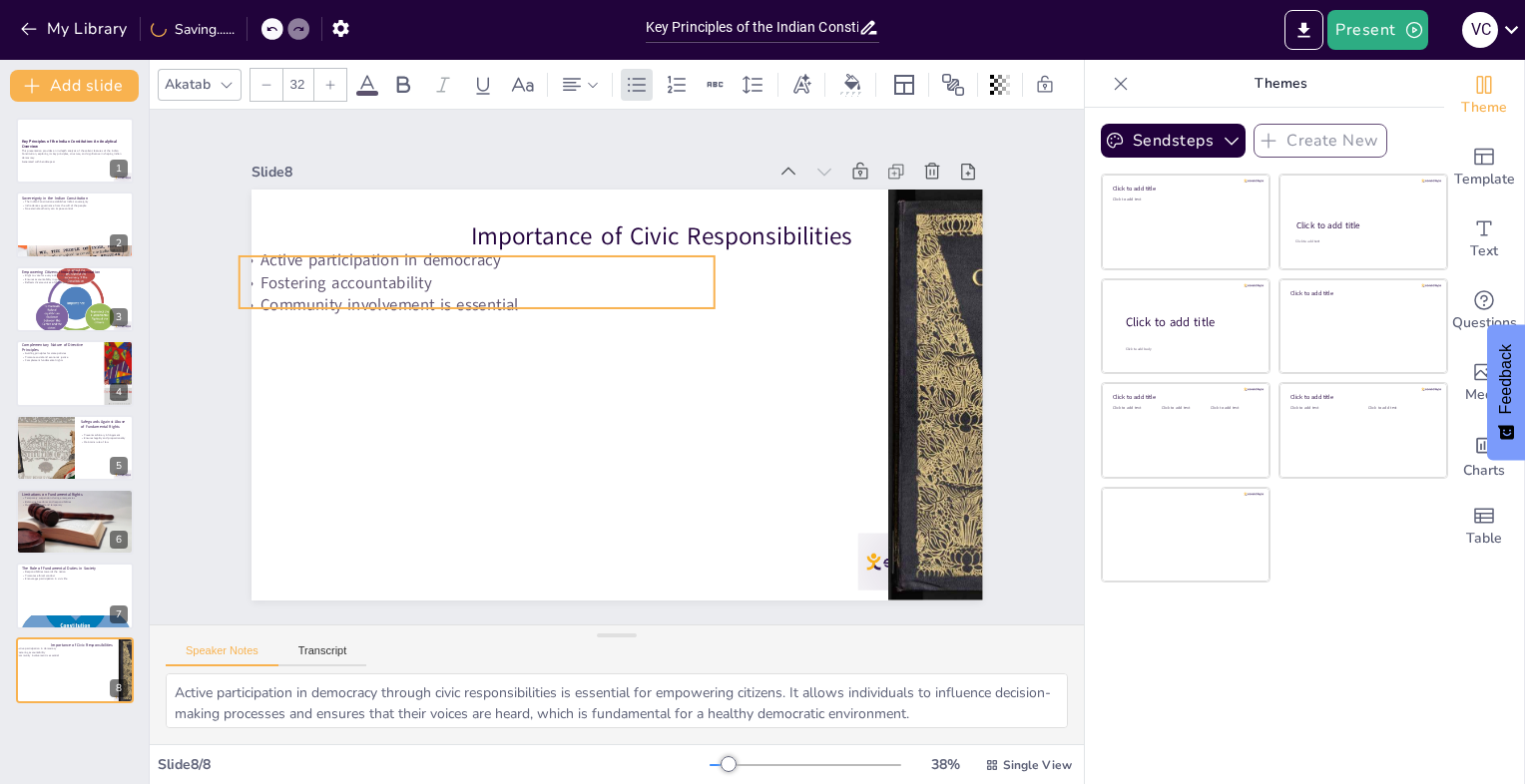 click on "Fostering accountability" at bounding box center (477, 282) 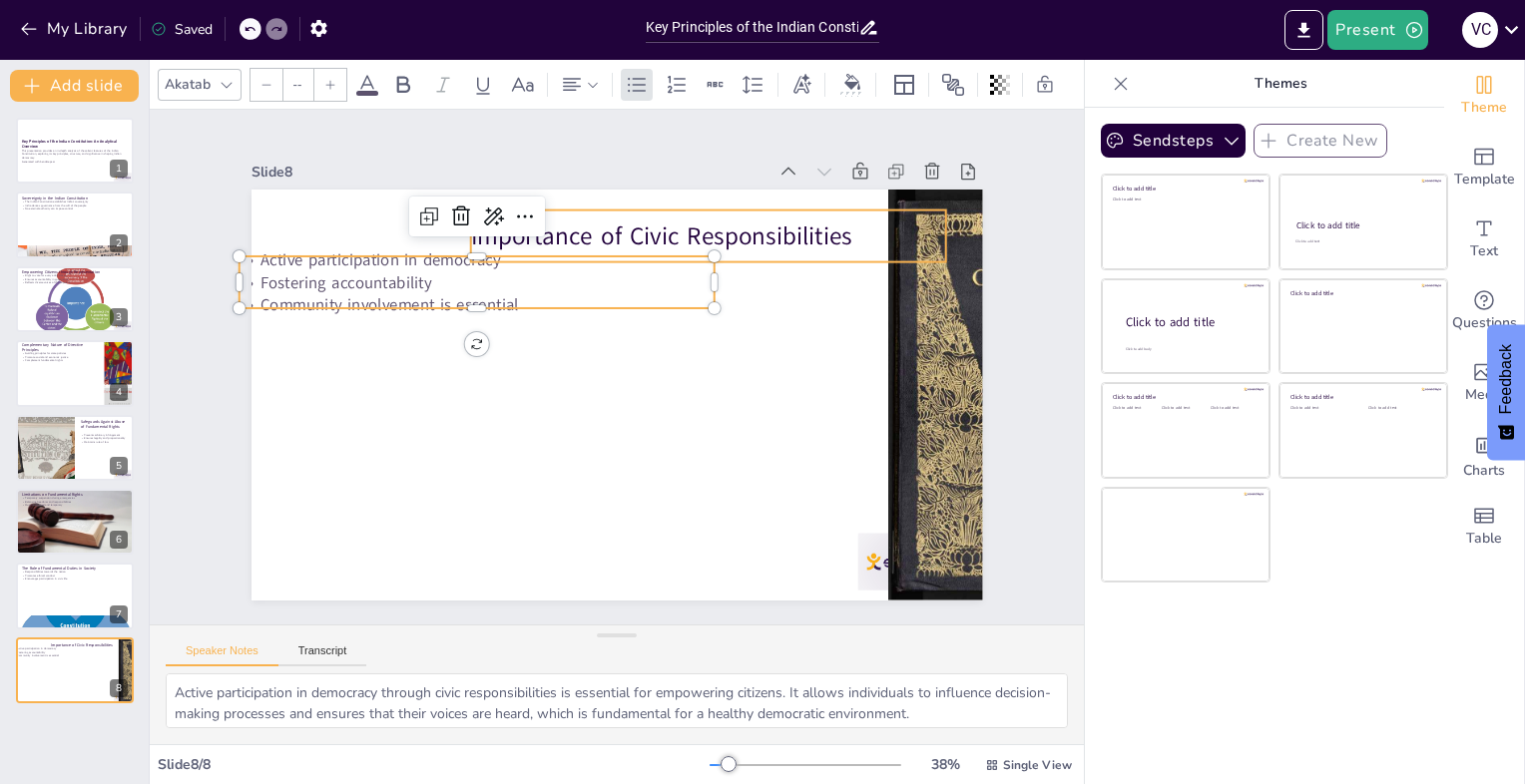 type on "48" 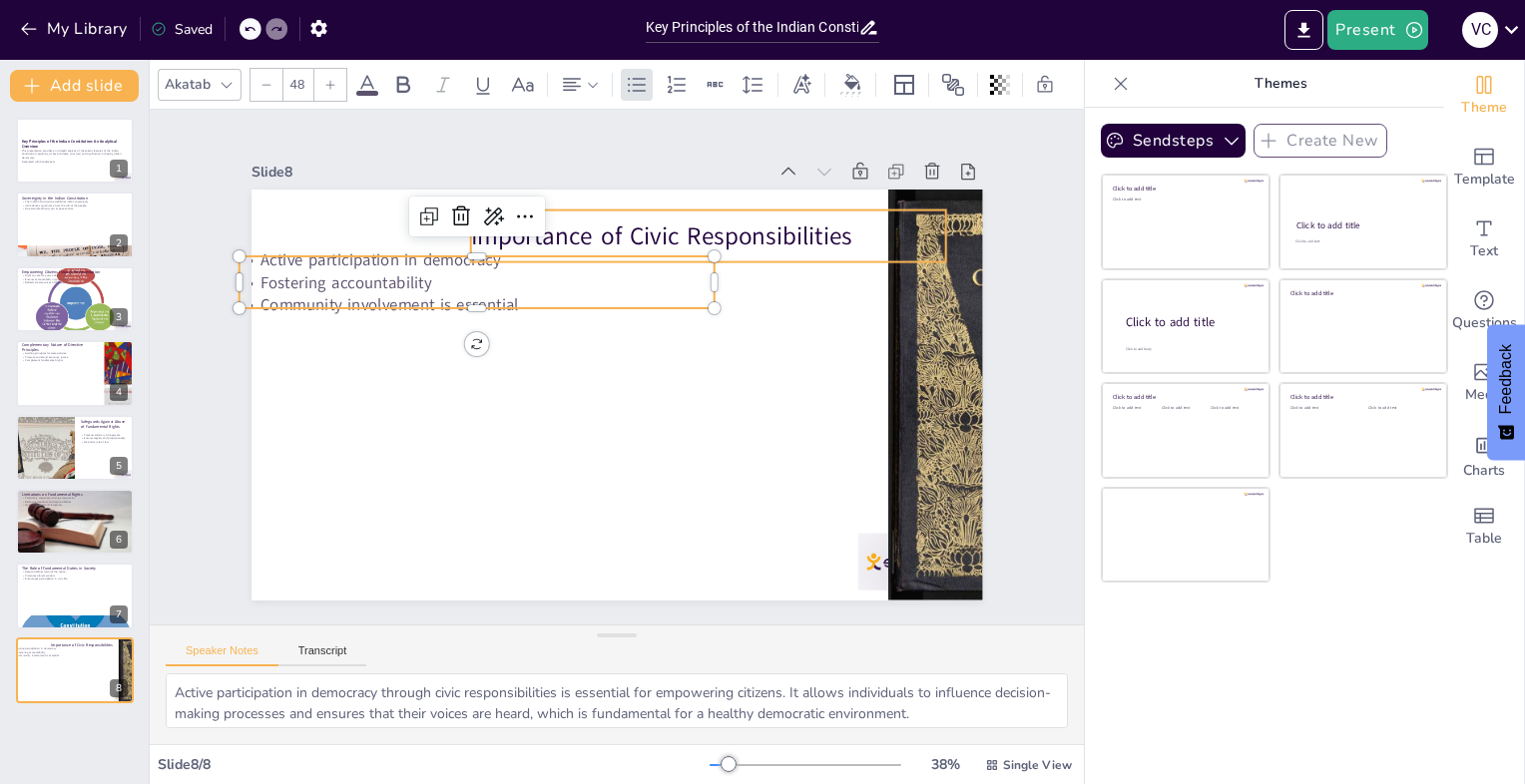 click on "Importance of Civic Responsibilities" at bounding box center [733, 257] 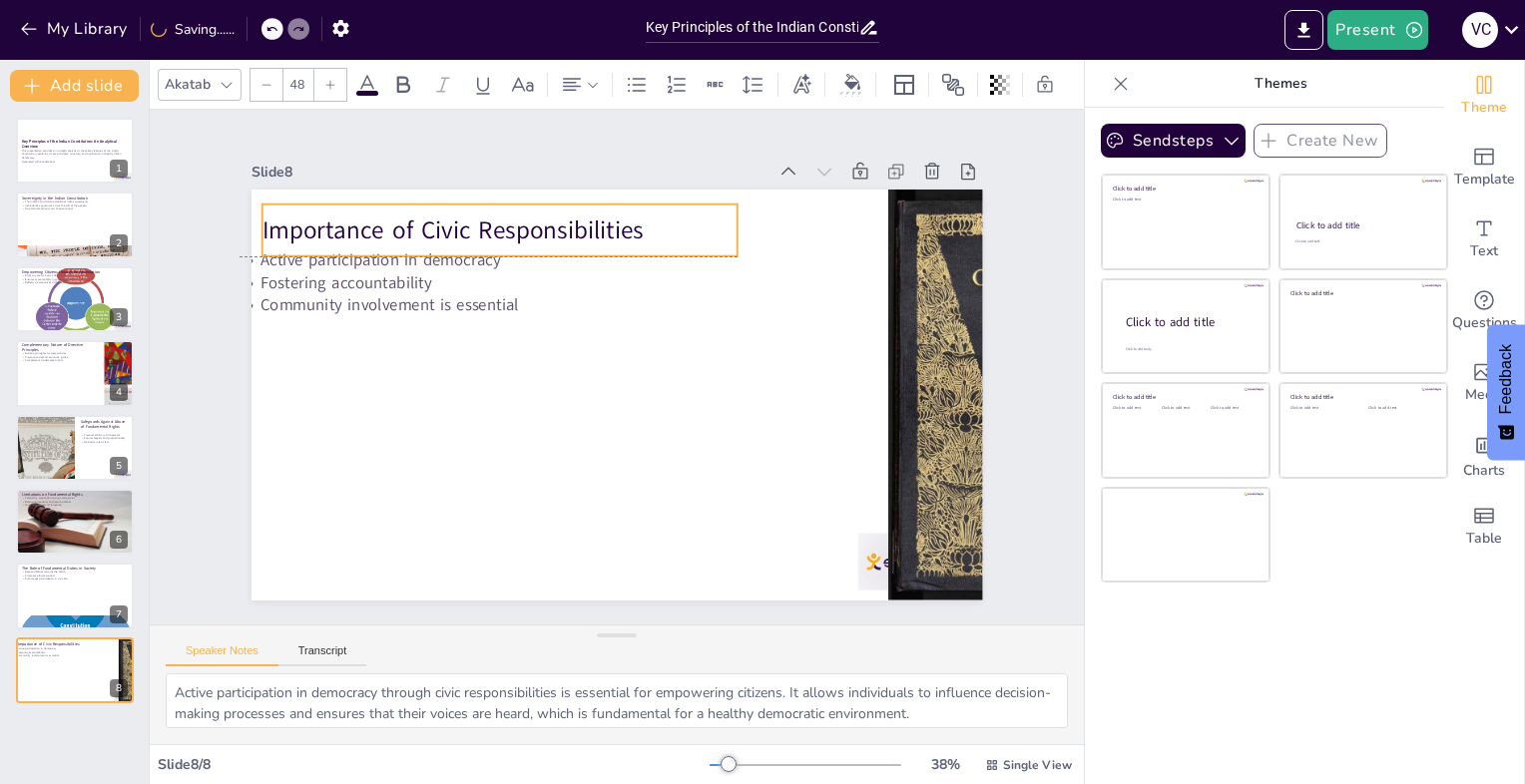 drag, startPoint x: 514, startPoint y: 223, endPoint x: 313, endPoint y: 215, distance: 201.15914 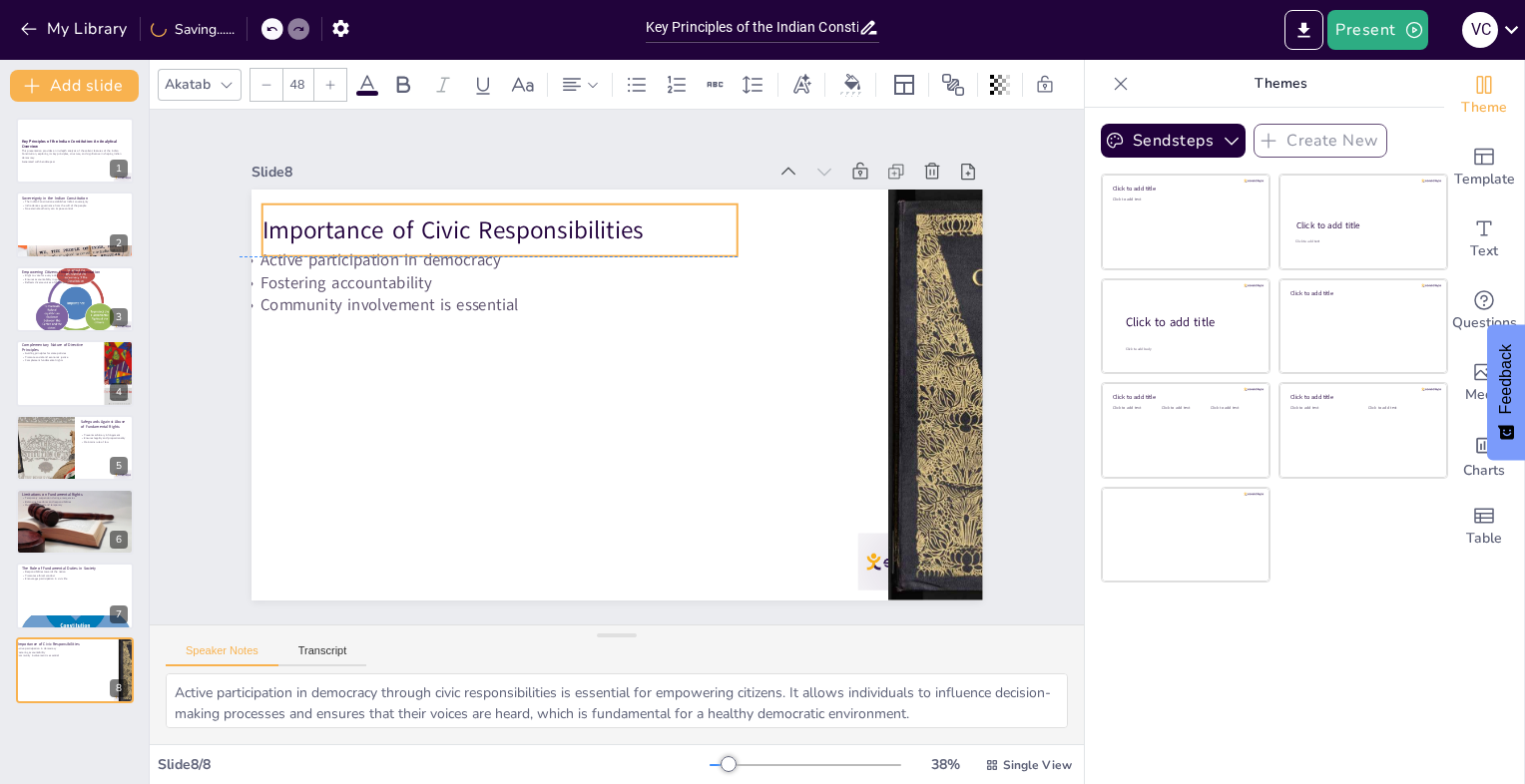 click on "Importance of Civic Responsibilities" at bounding box center [500, 230] 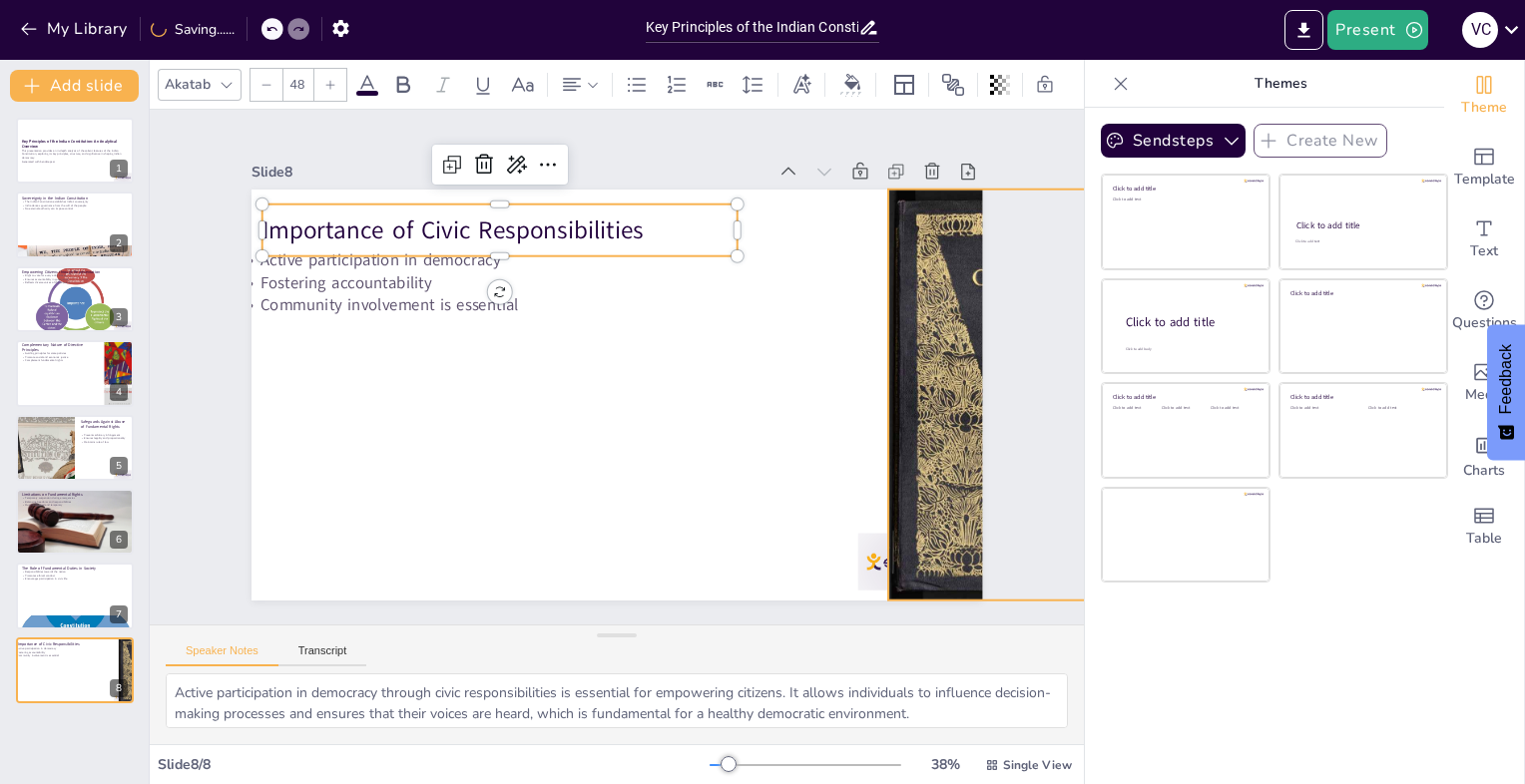 click at bounding box center [1037, 439] 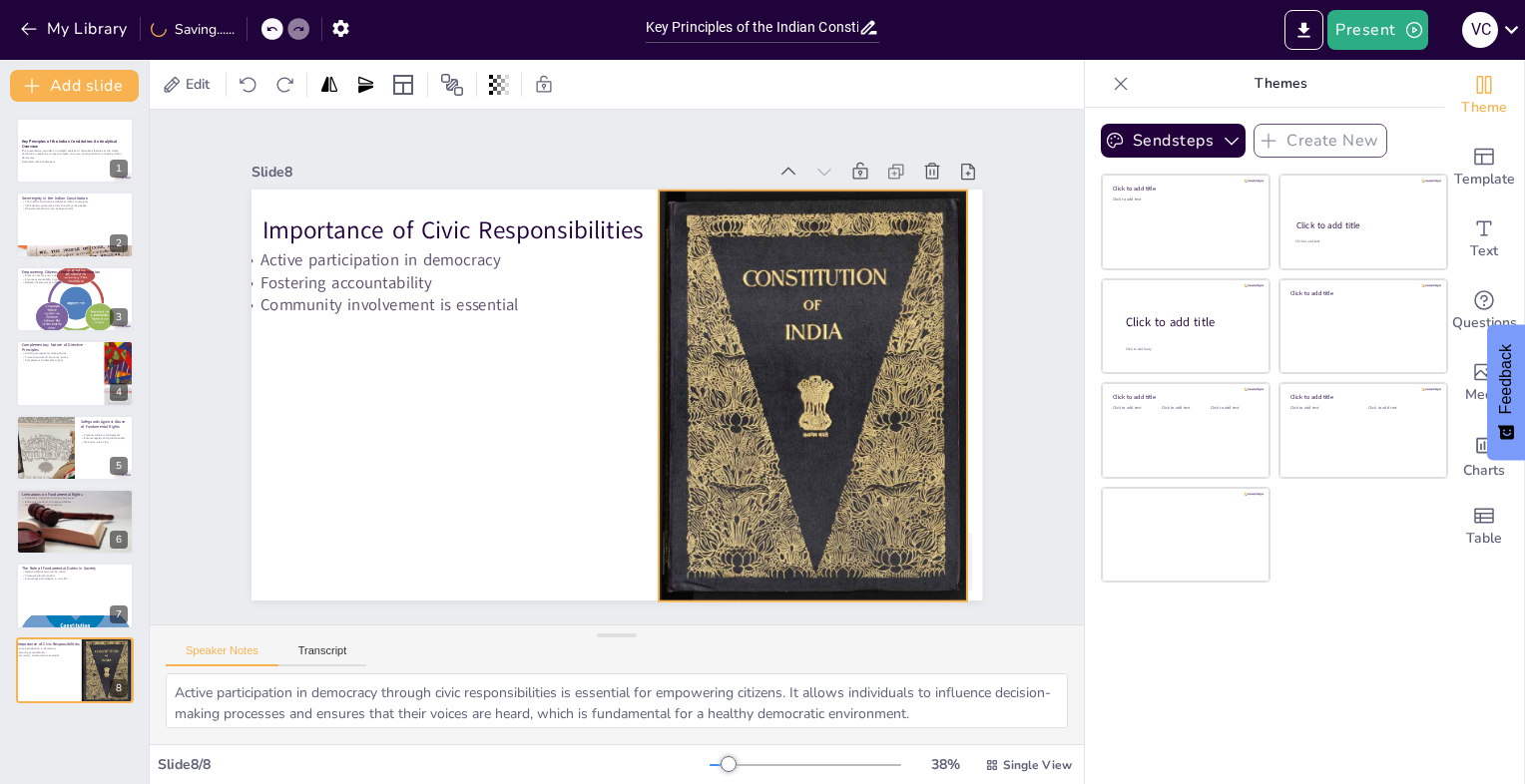 drag, startPoint x: 898, startPoint y: 305, endPoint x: 669, endPoint y: 306, distance: 229.00218 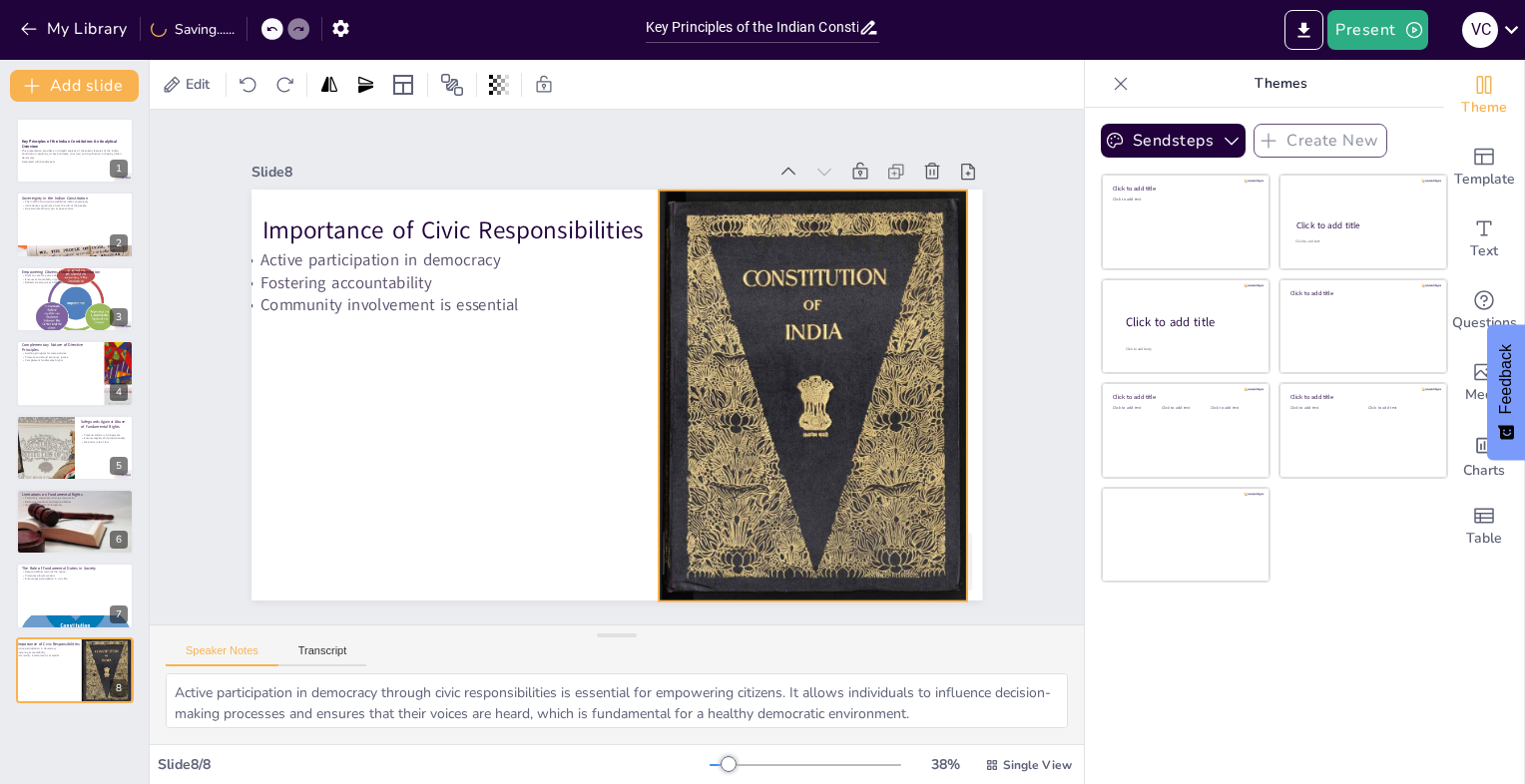 click on "Importance of Civic Responsibilities Active participation in democracy Fostering accountability Community involvement is essential" at bounding box center (794, 367) 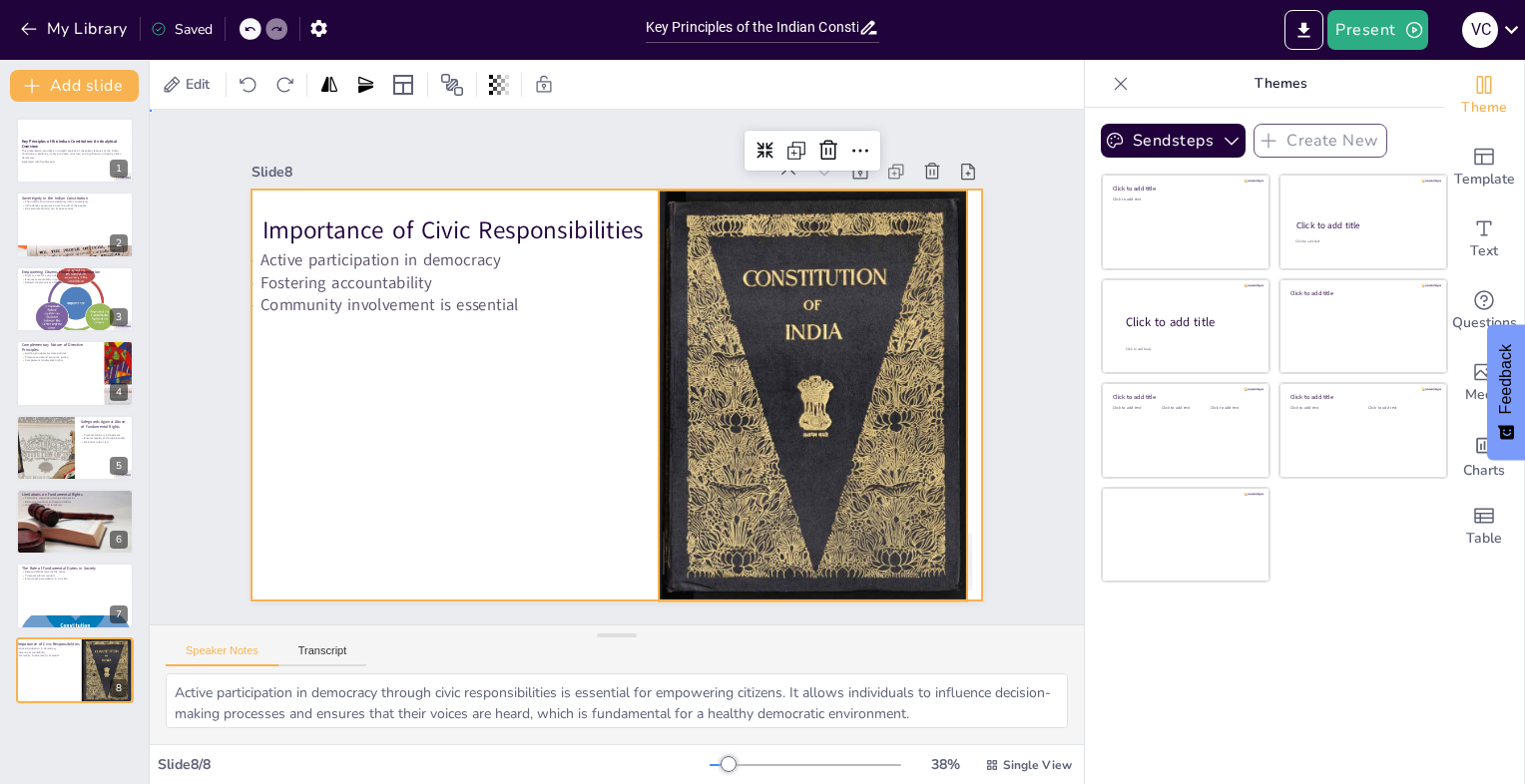 click at bounding box center [608, 394] 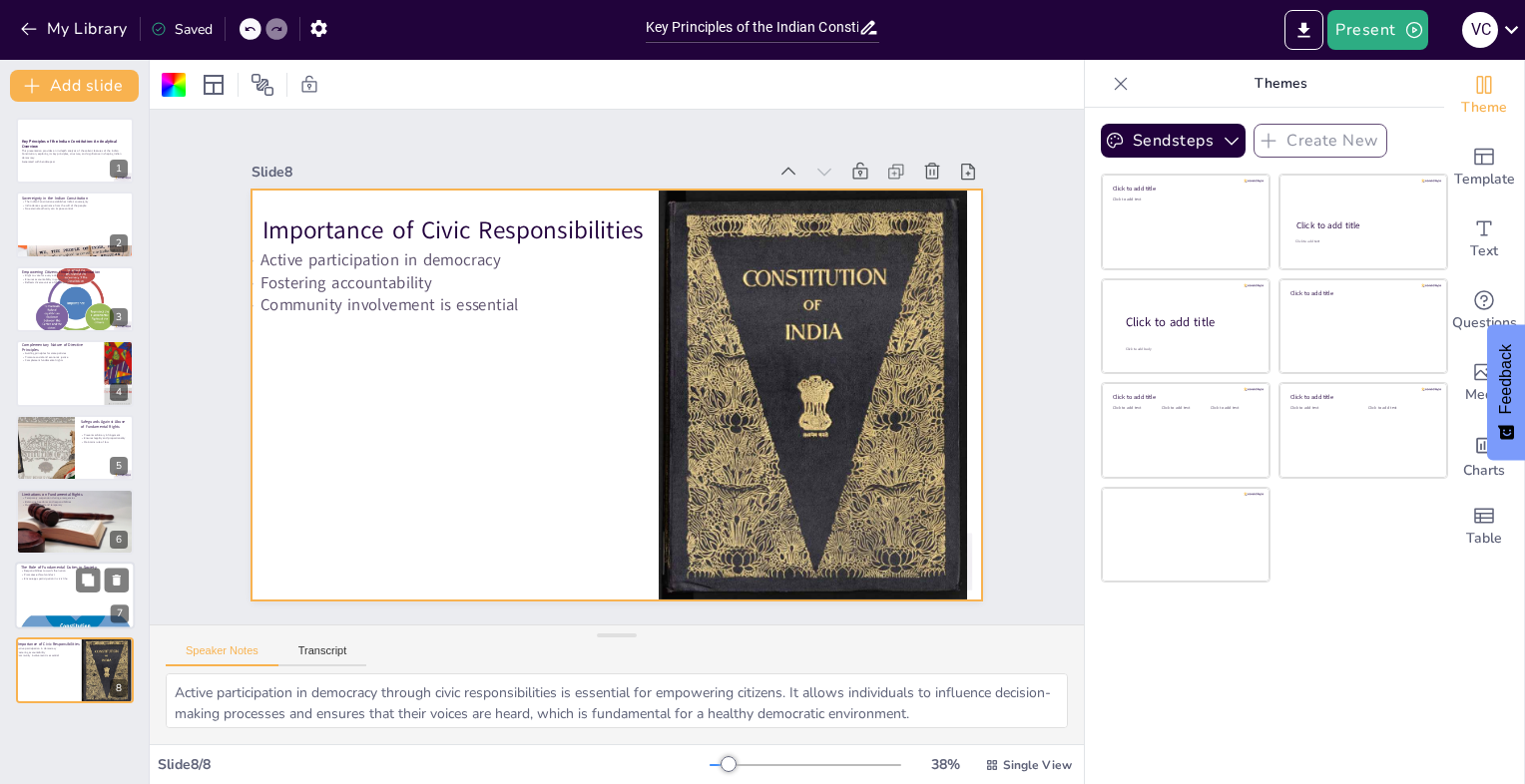 click on "Responsibilities towards the nation" at bounding box center (75, 572) 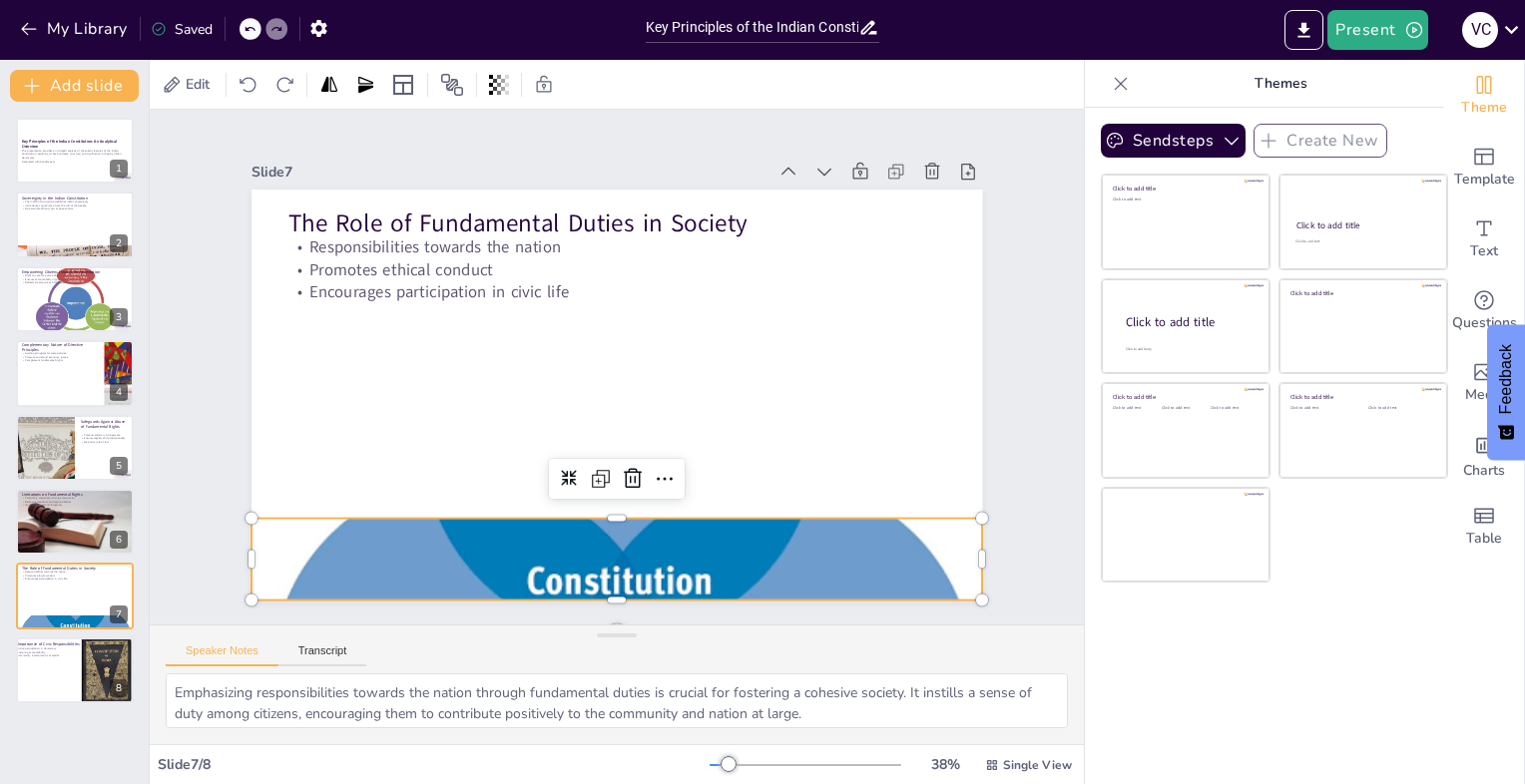 click at bounding box center [597, 559] 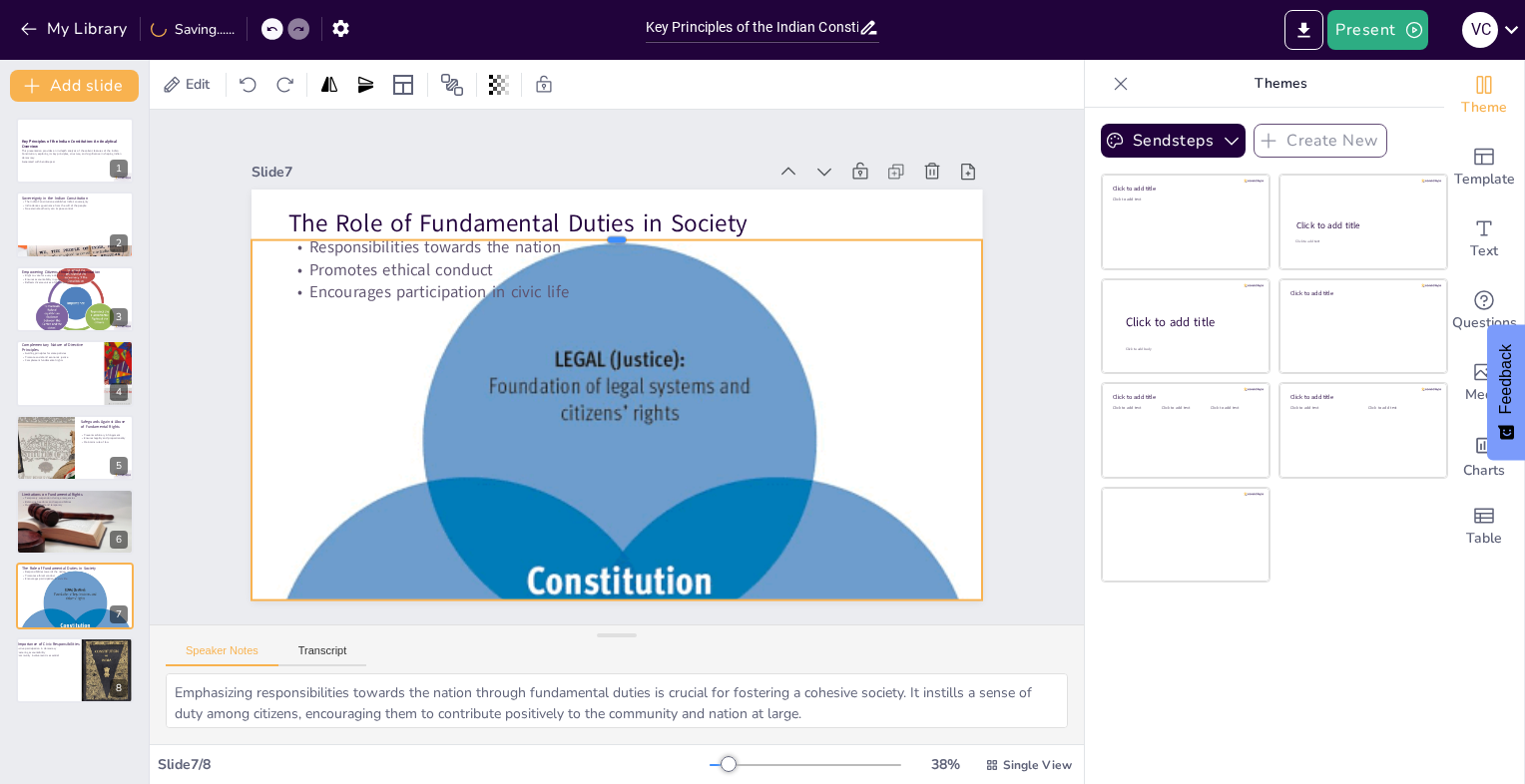 drag, startPoint x: 603, startPoint y: 508, endPoint x: 659, endPoint y: 212, distance: 301.25073 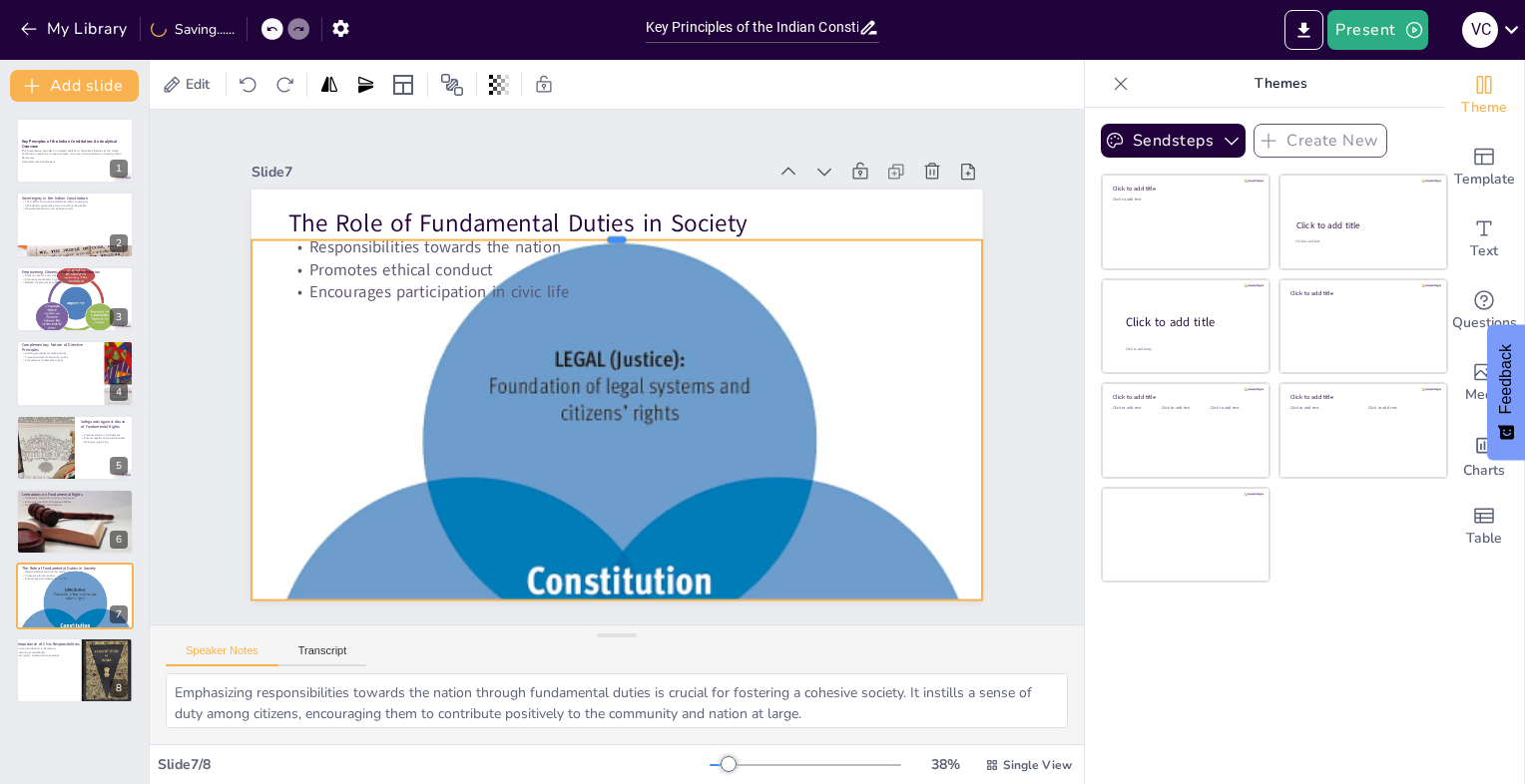 click at bounding box center (645, 235) 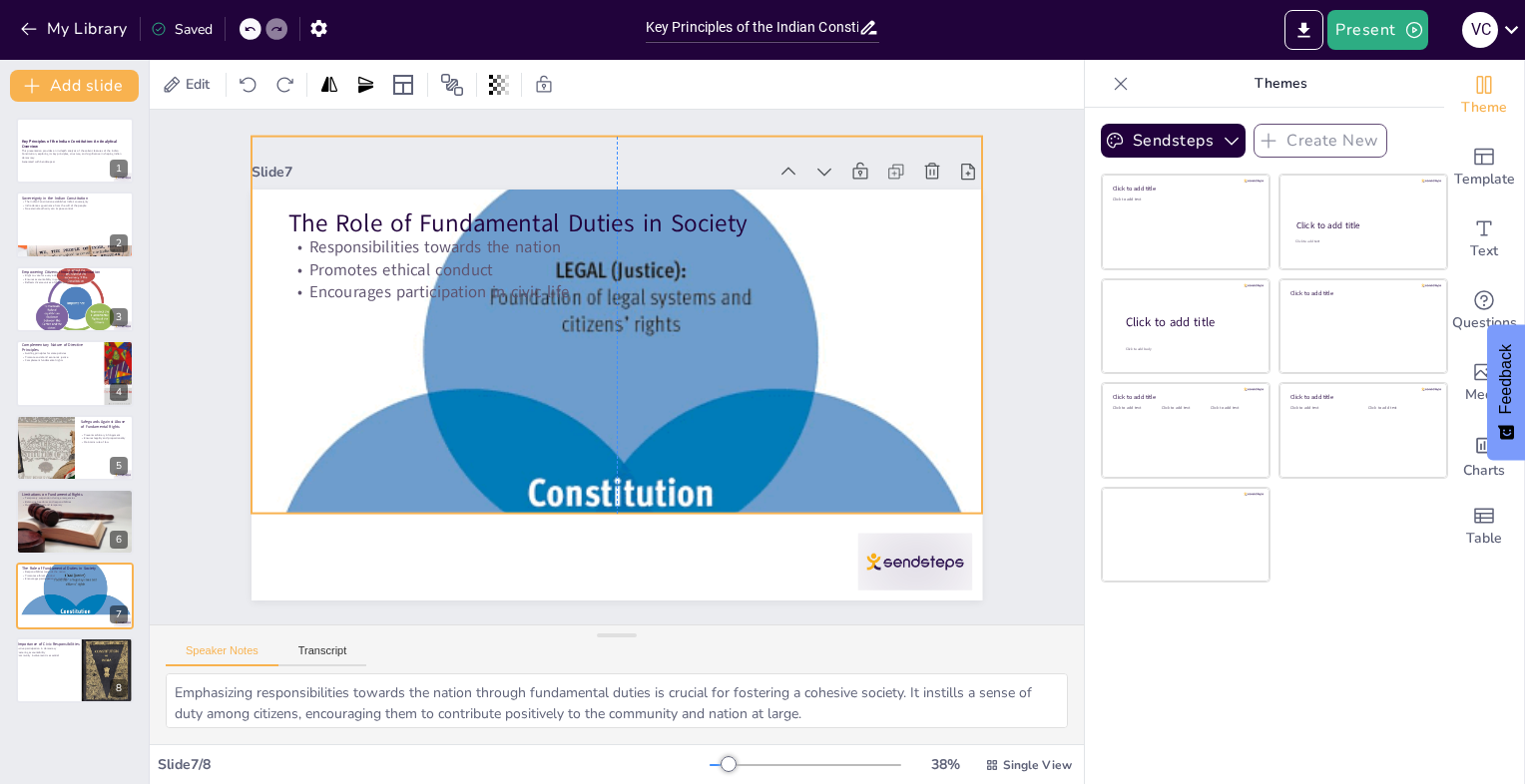 drag, startPoint x: 641, startPoint y: 363, endPoint x: 638, endPoint y: 253, distance: 110.0409 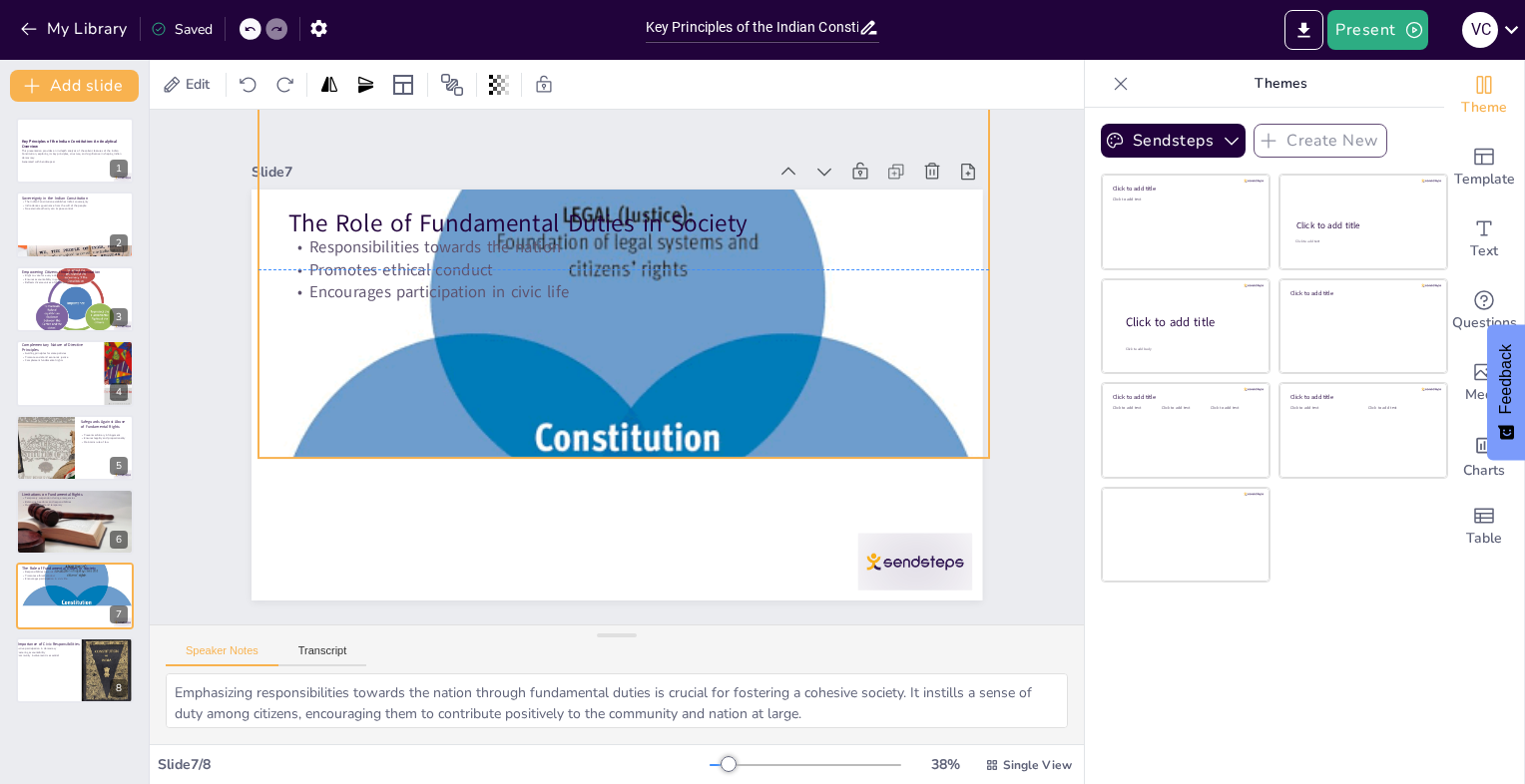 drag, startPoint x: 602, startPoint y: 480, endPoint x: 609, endPoint y: 443, distance: 37.65634 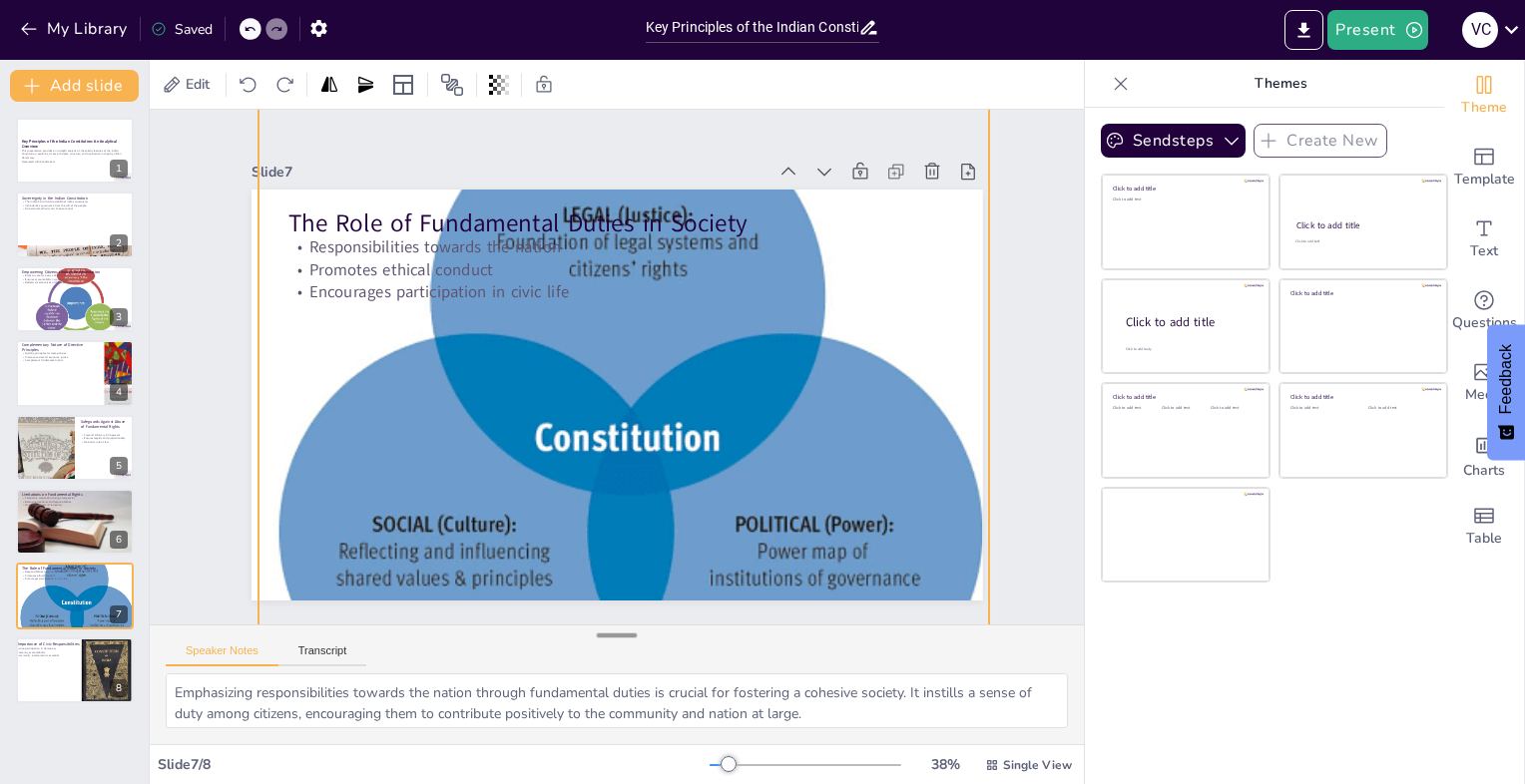 drag, startPoint x: 611, startPoint y: 450, endPoint x: 602, endPoint y: 627, distance: 177.22867 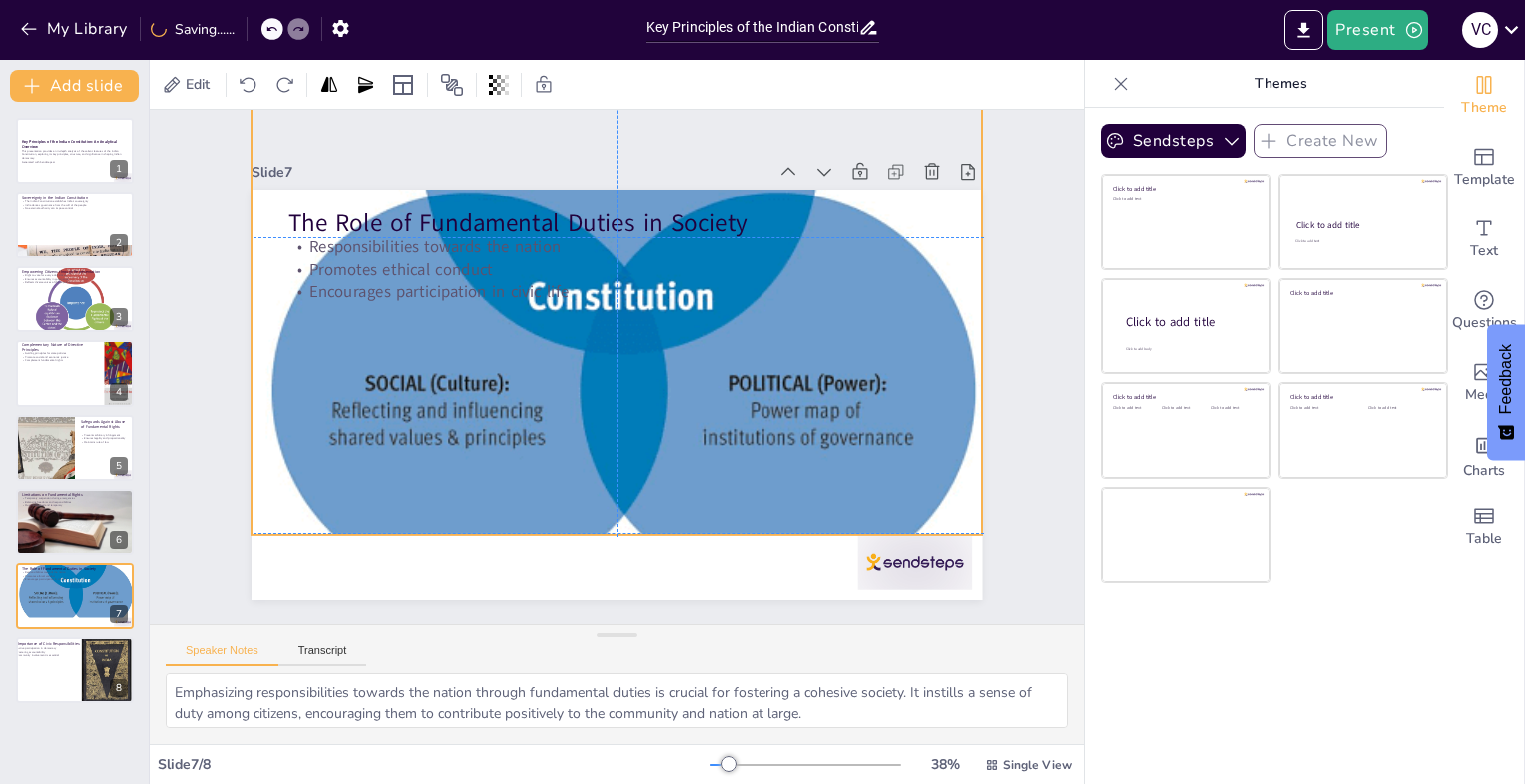 drag, startPoint x: 607, startPoint y: 495, endPoint x: 601, endPoint y: 356, distance: 139.12944 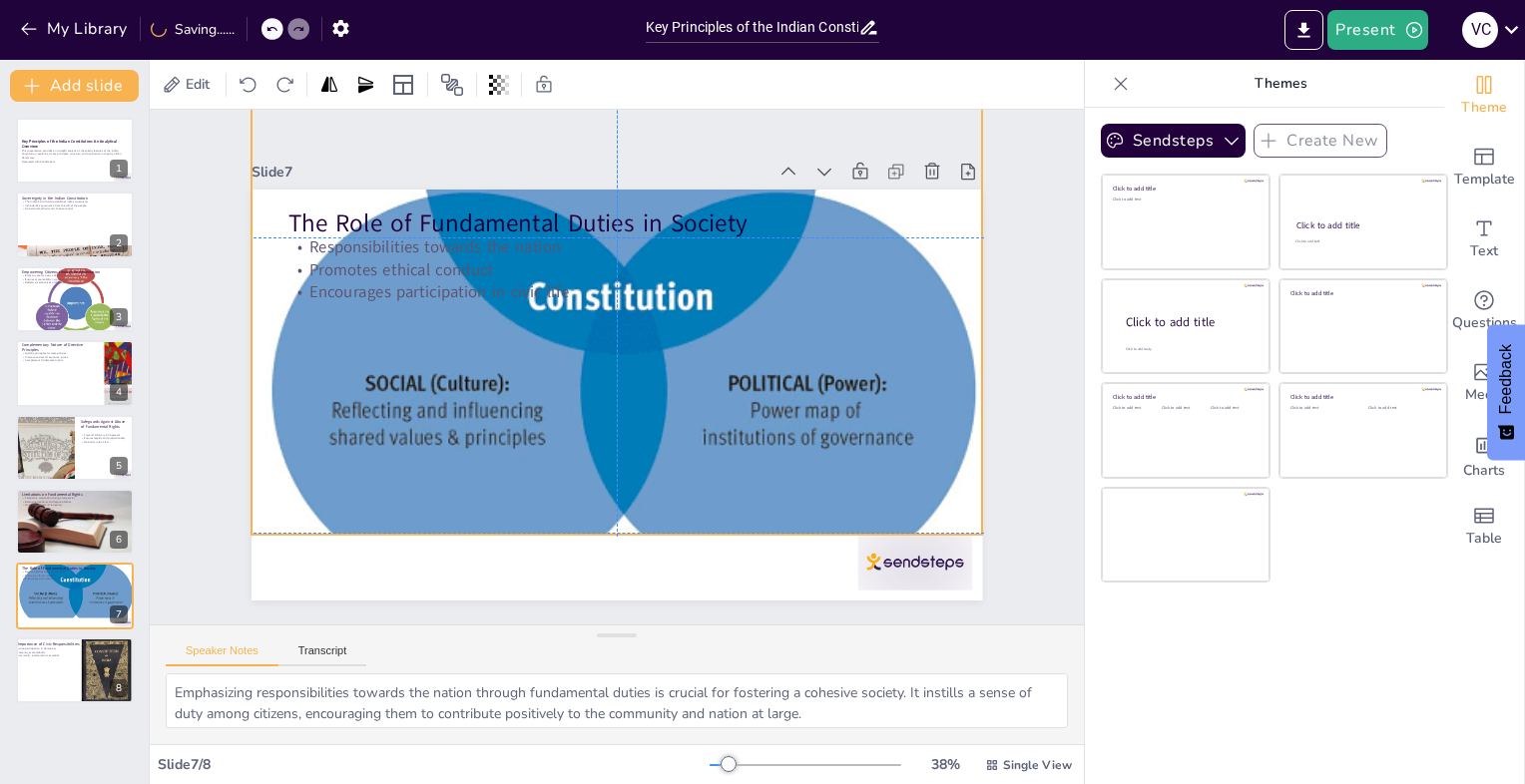 click at bounding box center (637, 277) 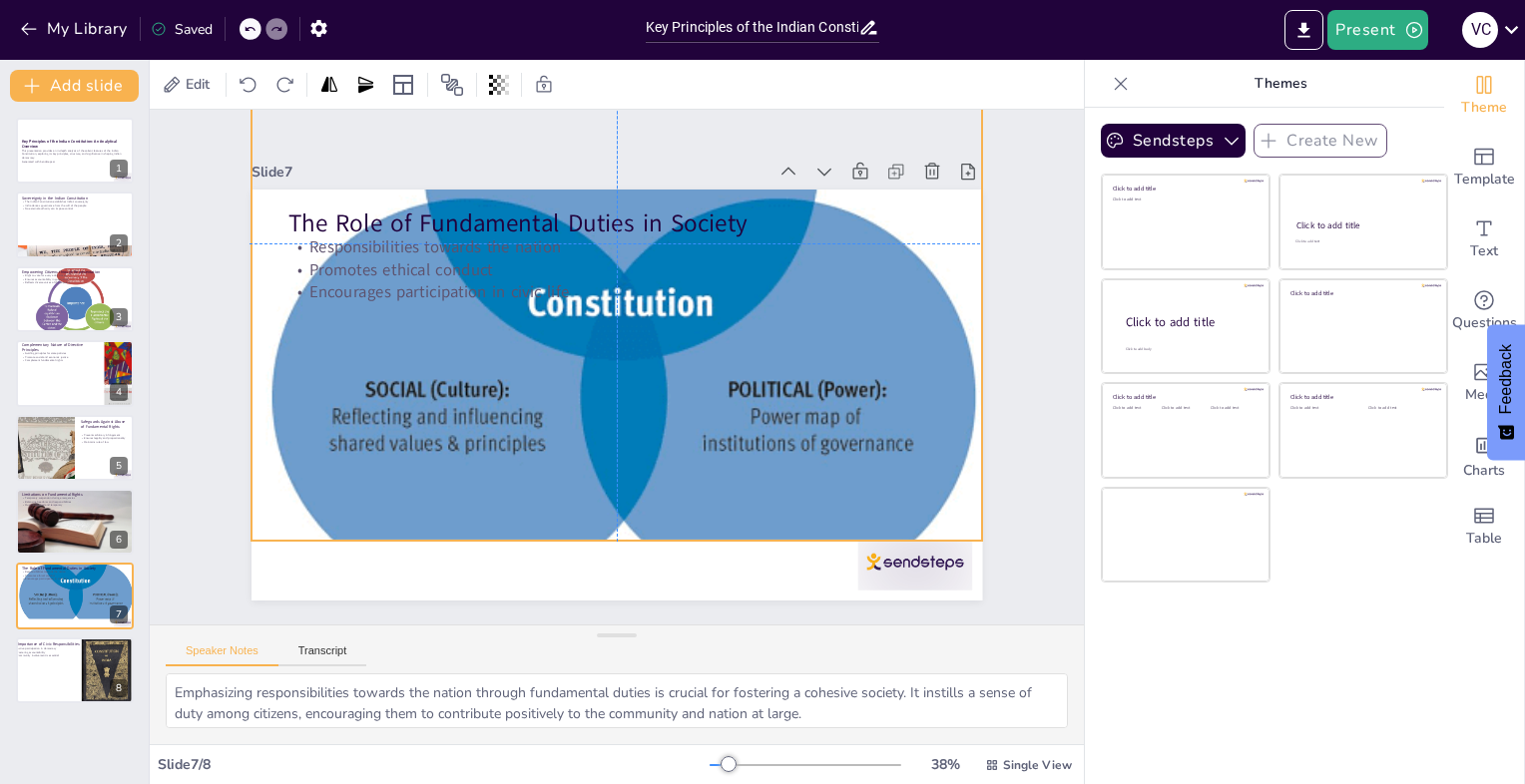 click at bounding box center (627, 281) 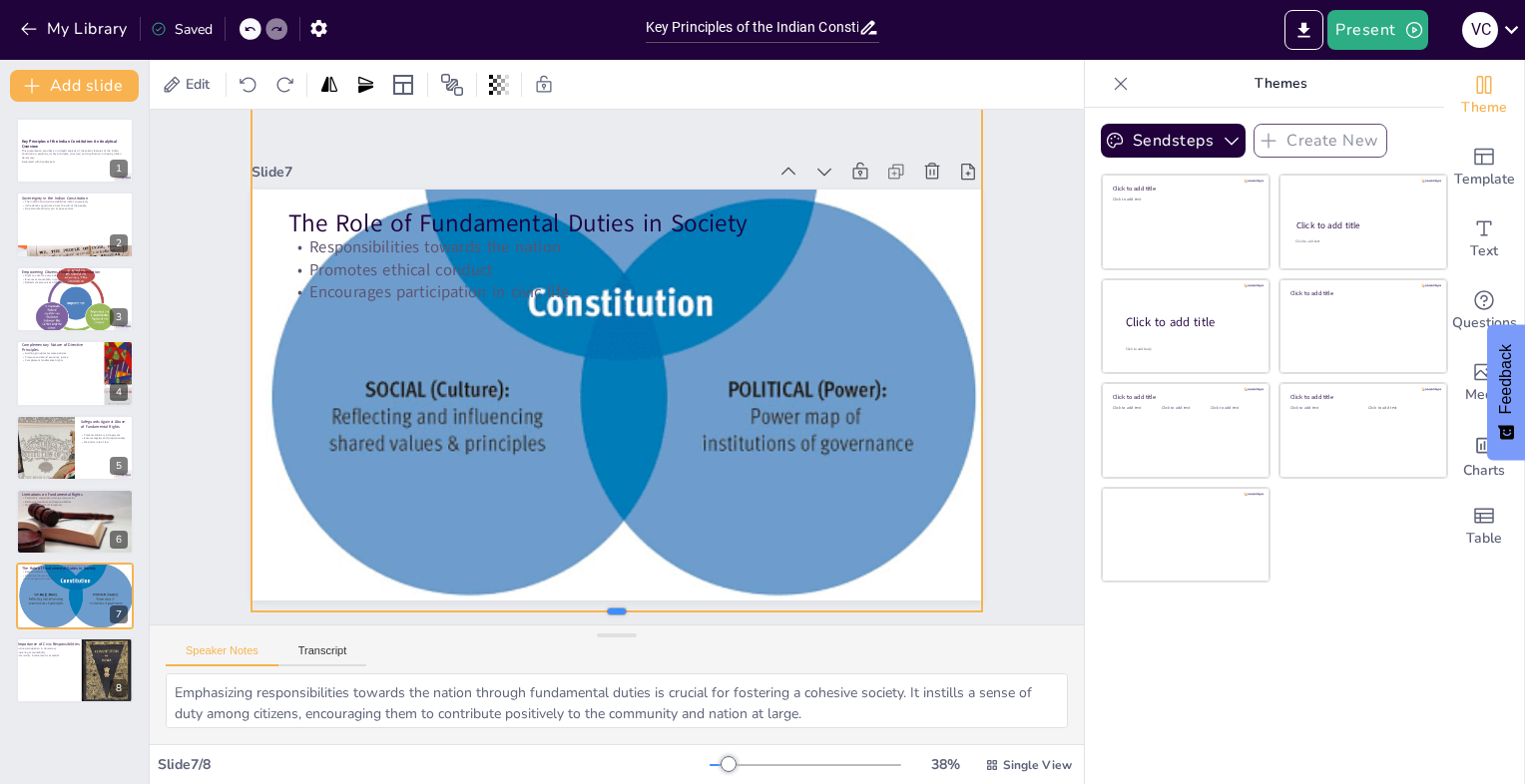 drag, startPoint x: 601, startPoint y: 533, endPoint x: 598, endPoint y: 566, distance: 33.13608 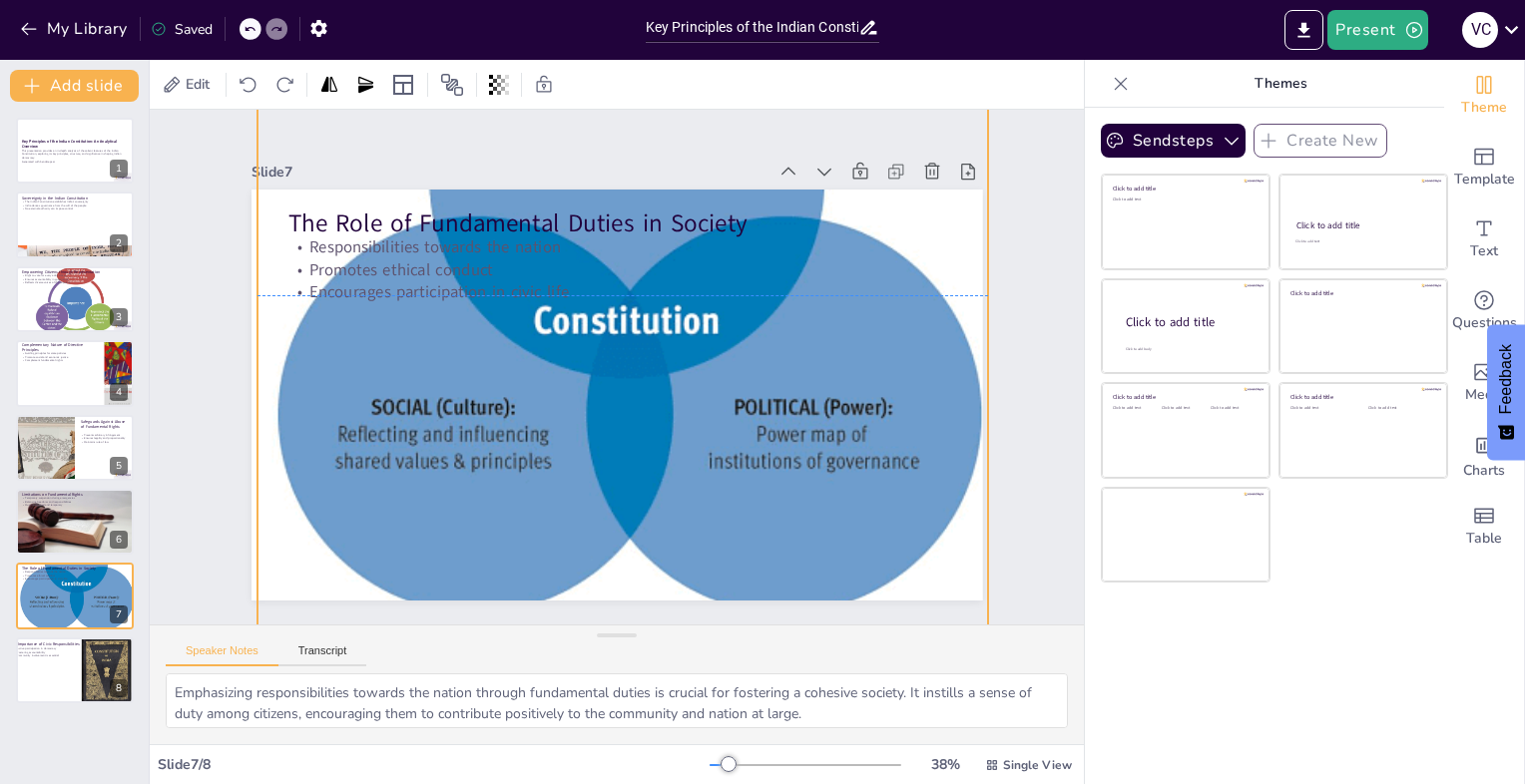 drag, startPoint x: 627, startPoint y: 333, endPoint x: 633, endPoint y: 351, distance: 18.973666 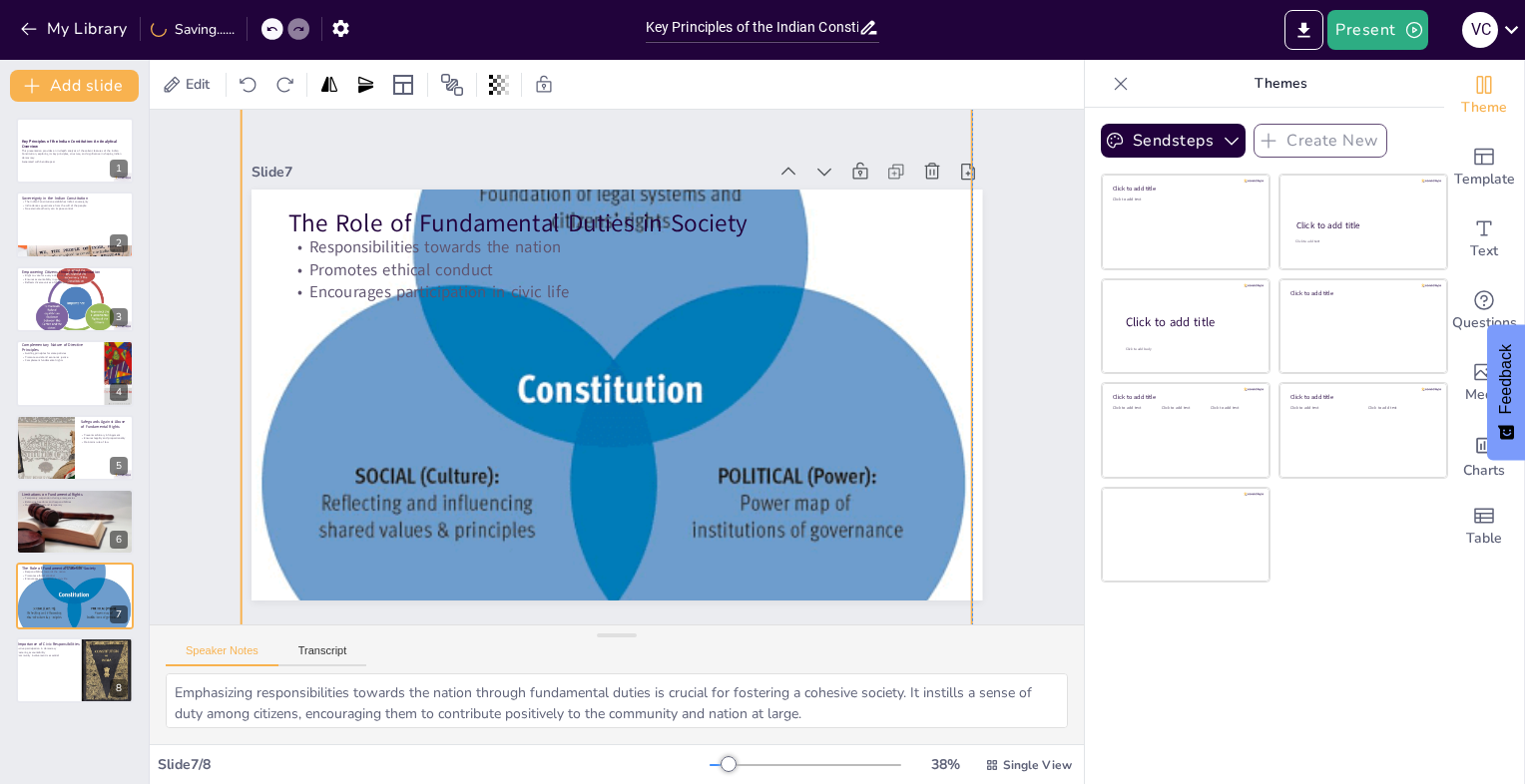 drag, startPoint x: 651, startPoint y: 331, endPoint x: 633, endPoint y: 395, distance: 66.48308 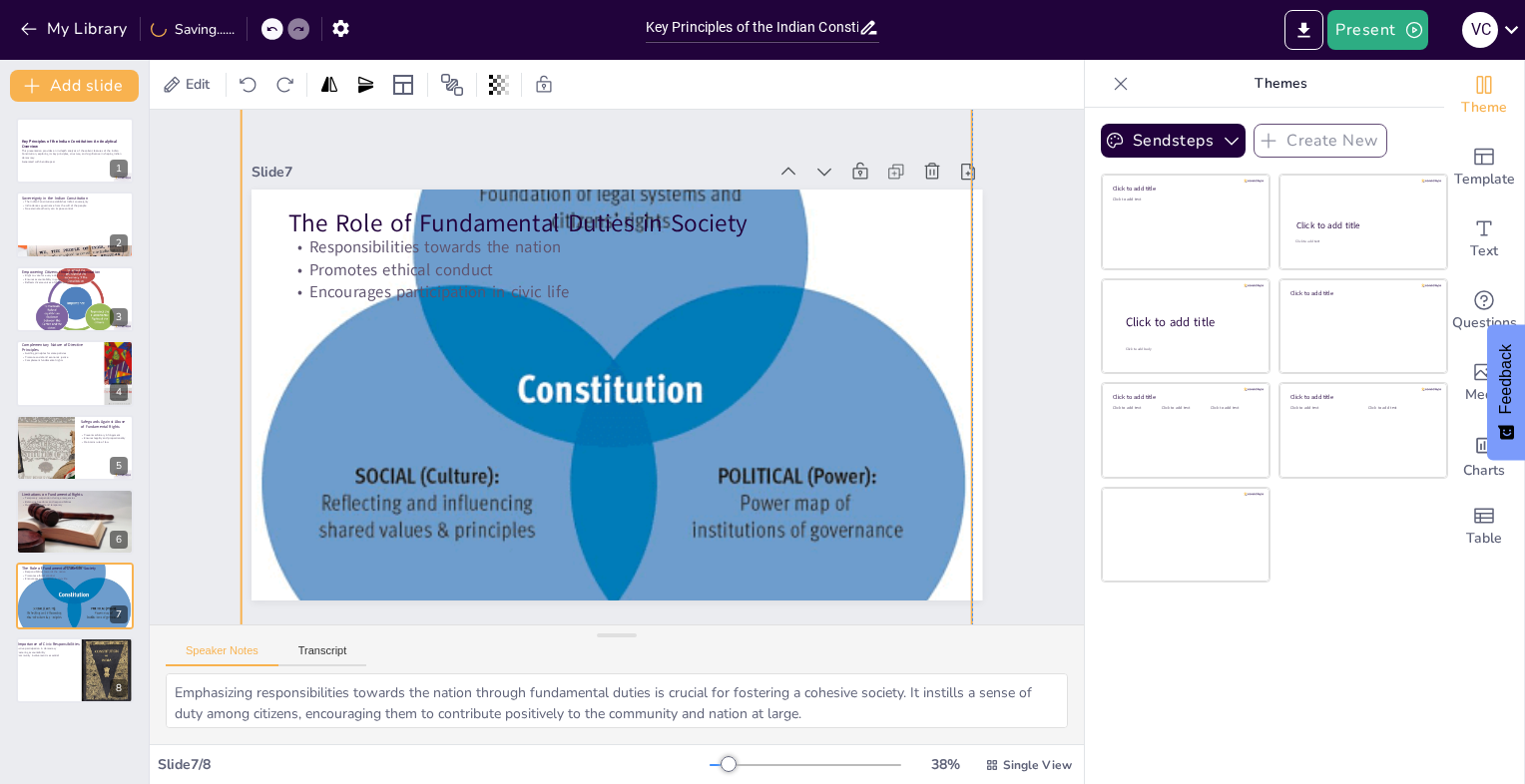 click at bounding box center [608, 366] 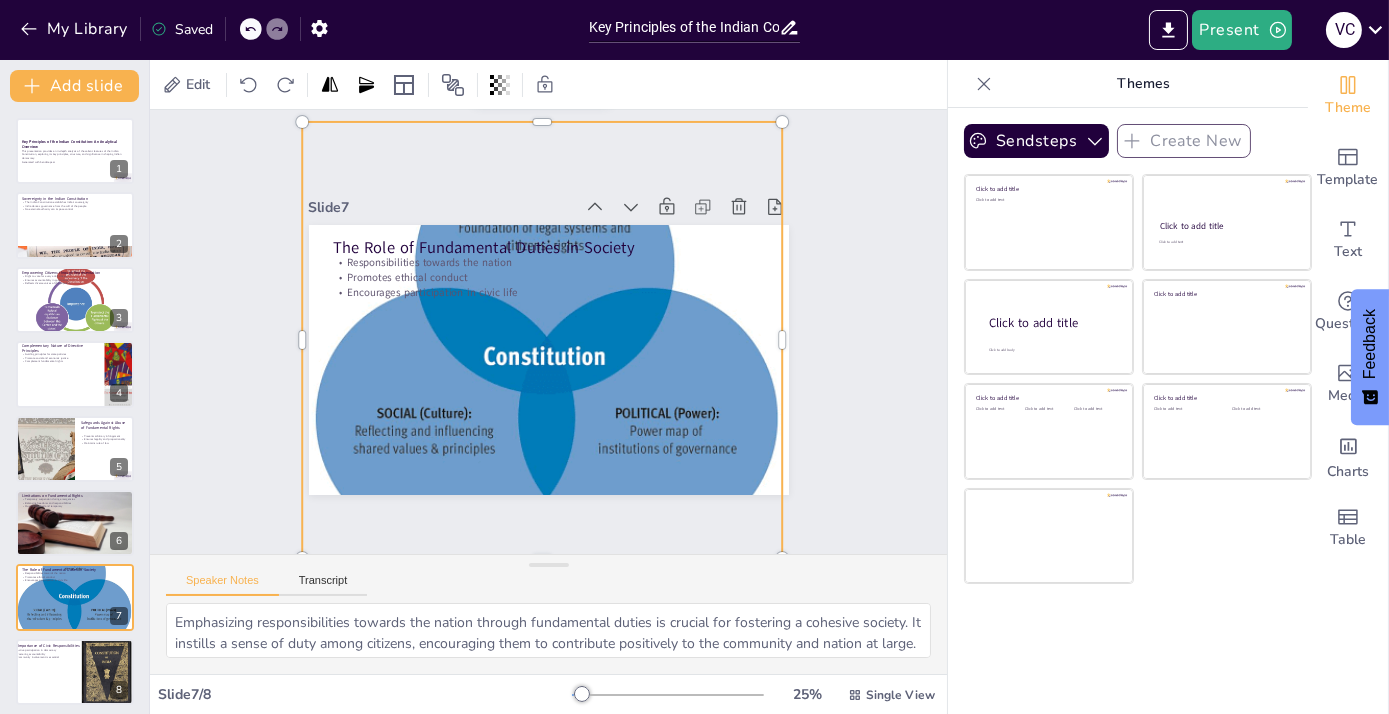 click at bounding box center (541, 341) 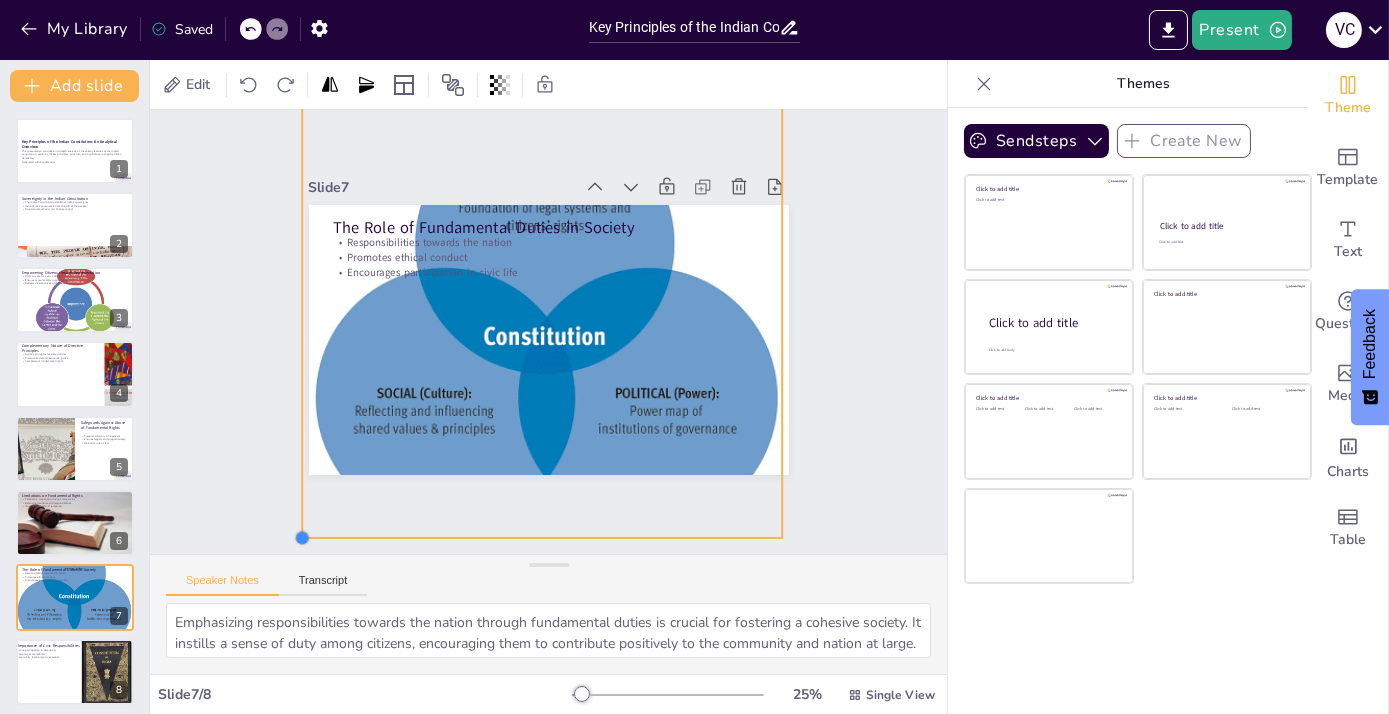 scroll, scrollTop: 0, scrollLeft: 0, axis: both 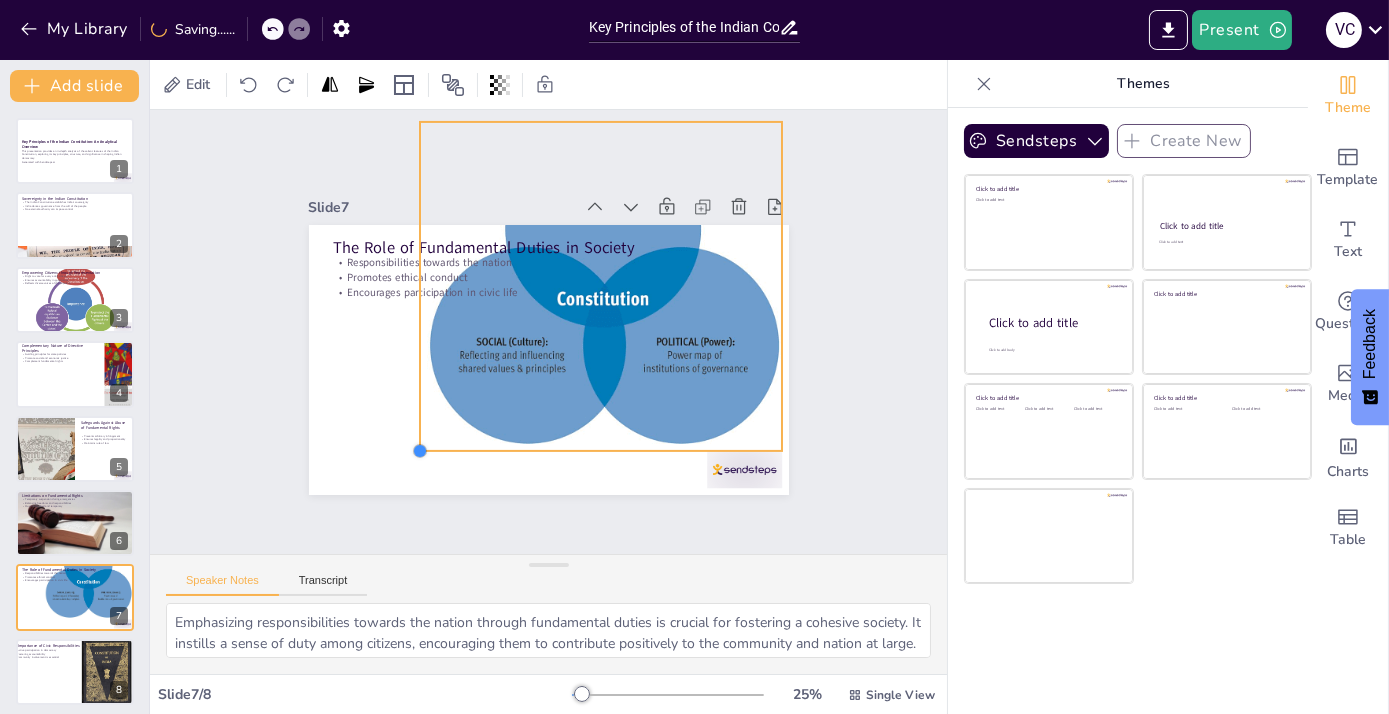 drag, startPoint x: 291, startPoint y: 491, endPoint x: 491, endPoint y: 384, distance: 226.82372 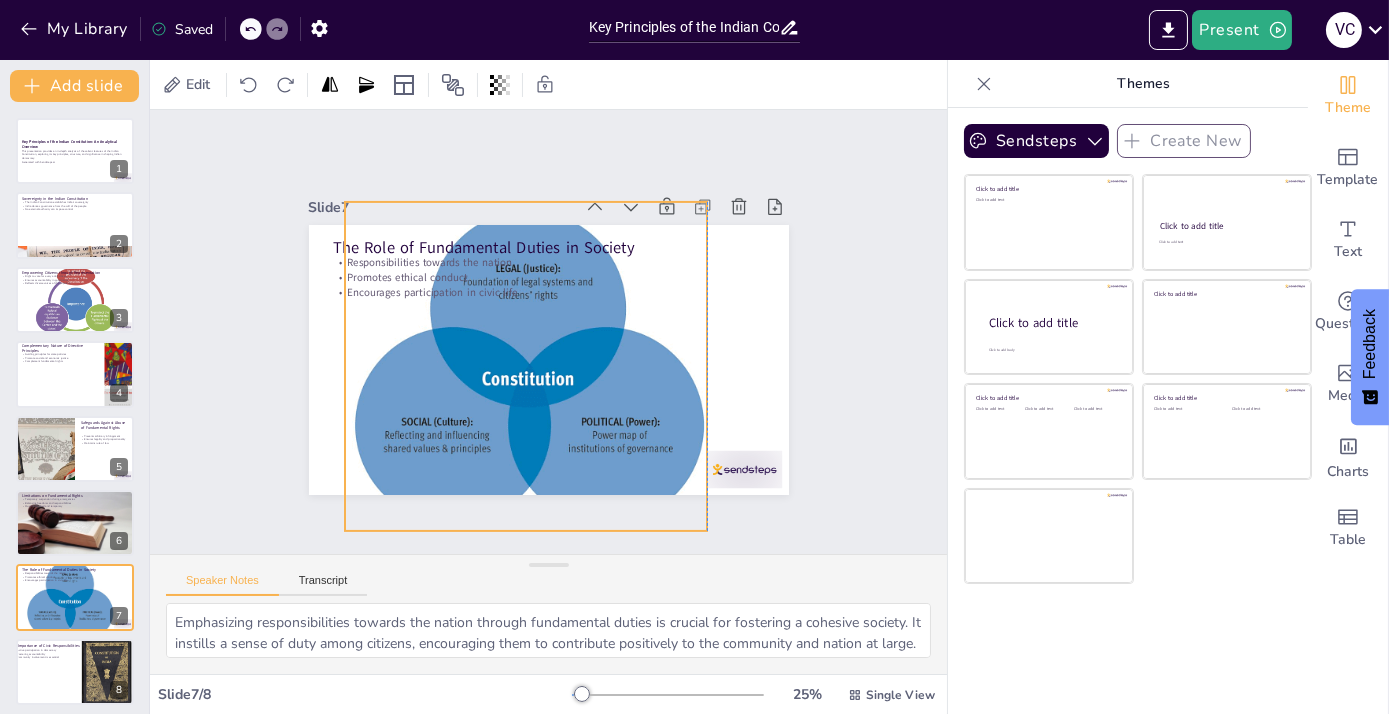 drag, startPoint x: 602, startPoint y: 280, endPoint x: 578, endPoint y: 283, distance: 24.186773 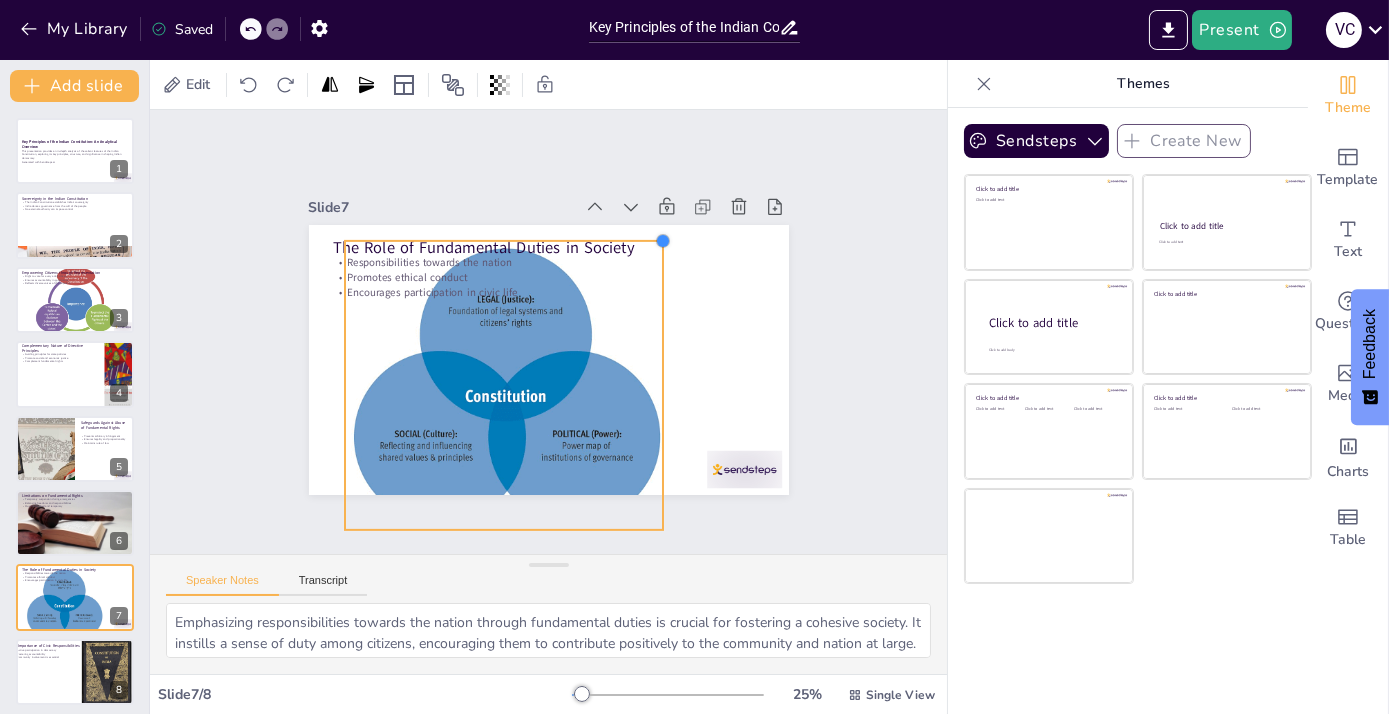 drag, startPoint x: 685, startPoint y: 194, endPoint x: 634, endPoint y: 294, distance: 112.25417 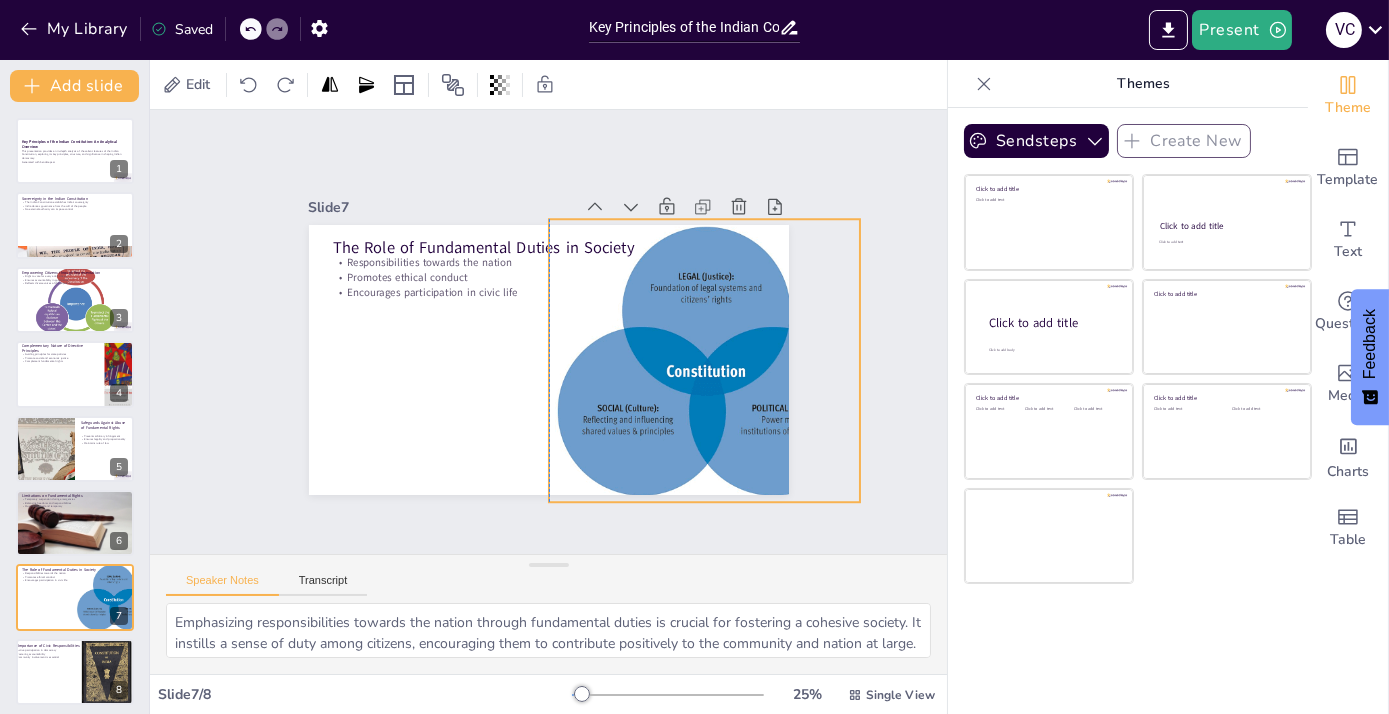 drag, startPoint x: 479, startPoint y: 389, endPoint x: 681, endPoint y: 361, distance: 203.93137 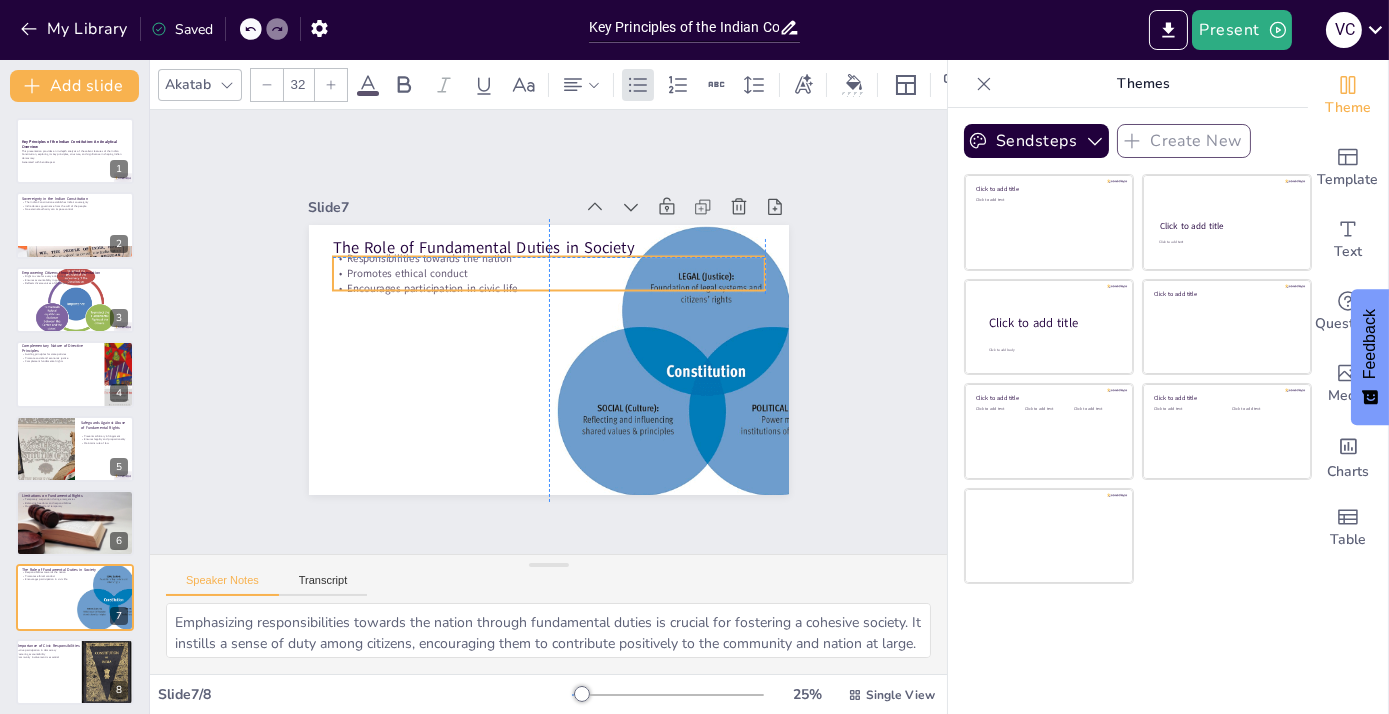 click on "Encourages participation in civic life" at bounding box center [552, 289] 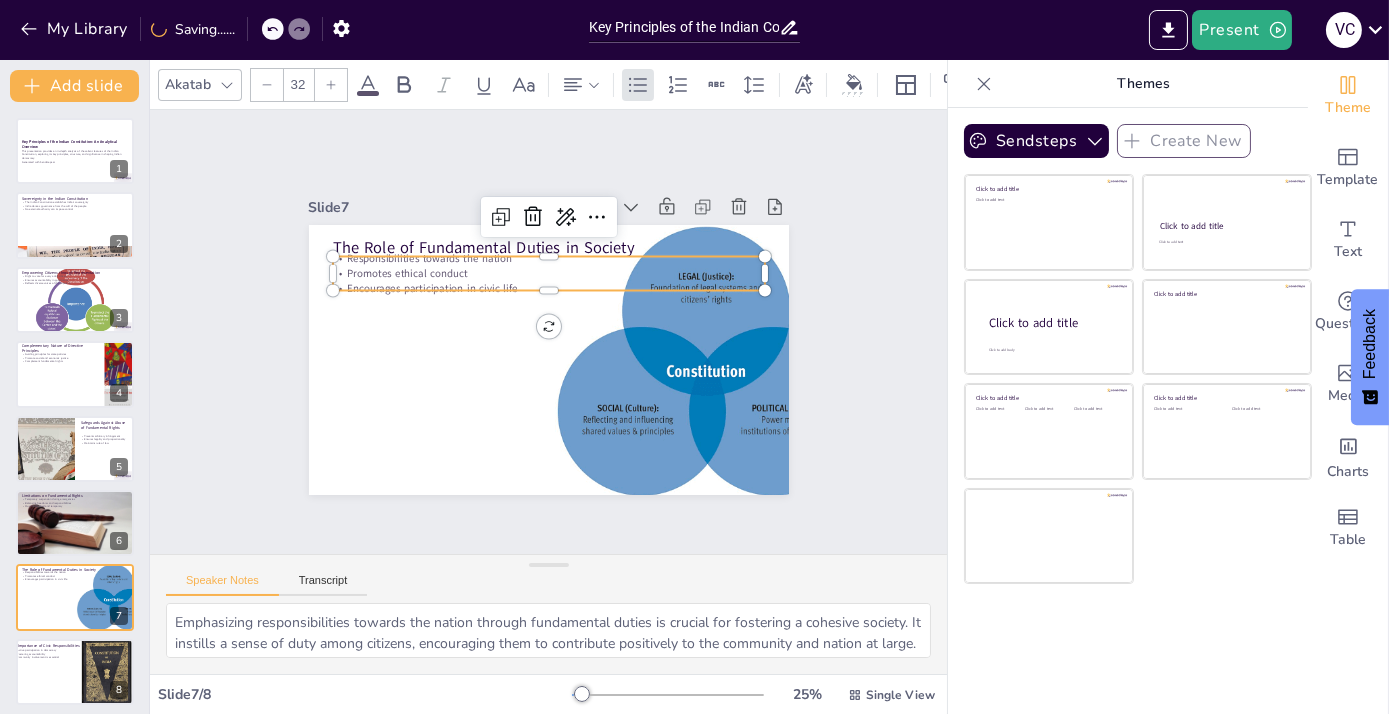 click on "Key Principles of the Indian Constitution: An Analytical Overview This presentation provides an in-depth analysis of the salient features of the Indian Constitution, exploring its key principles, structure, and significance in shaping Indian democracy. Generated with Sendsteps.ai 1 Sovereignty in the Indian Constitution The Indian Constitution establishes India's sovereignty India derives governance from the will of the people No external authority can impose control 2 Empowering Citizens through Representation Right to vote for every adult citizen Ensures accountability in governance Reflects diverse voices of the populace 3 Complementary Nature of Directive Principles Guiding principles for state policies Promote social and economic justice Complement fundamental rights 4 Safeguards Against Abuse of Fundamental Rights Prevents arbitrary infringement Ensures legality and proportionality Maintains rule of law 5 Limitations on Fundamental Rights Temporary suspension during emergencies 6 7 8" at bounding box center [74, 411] 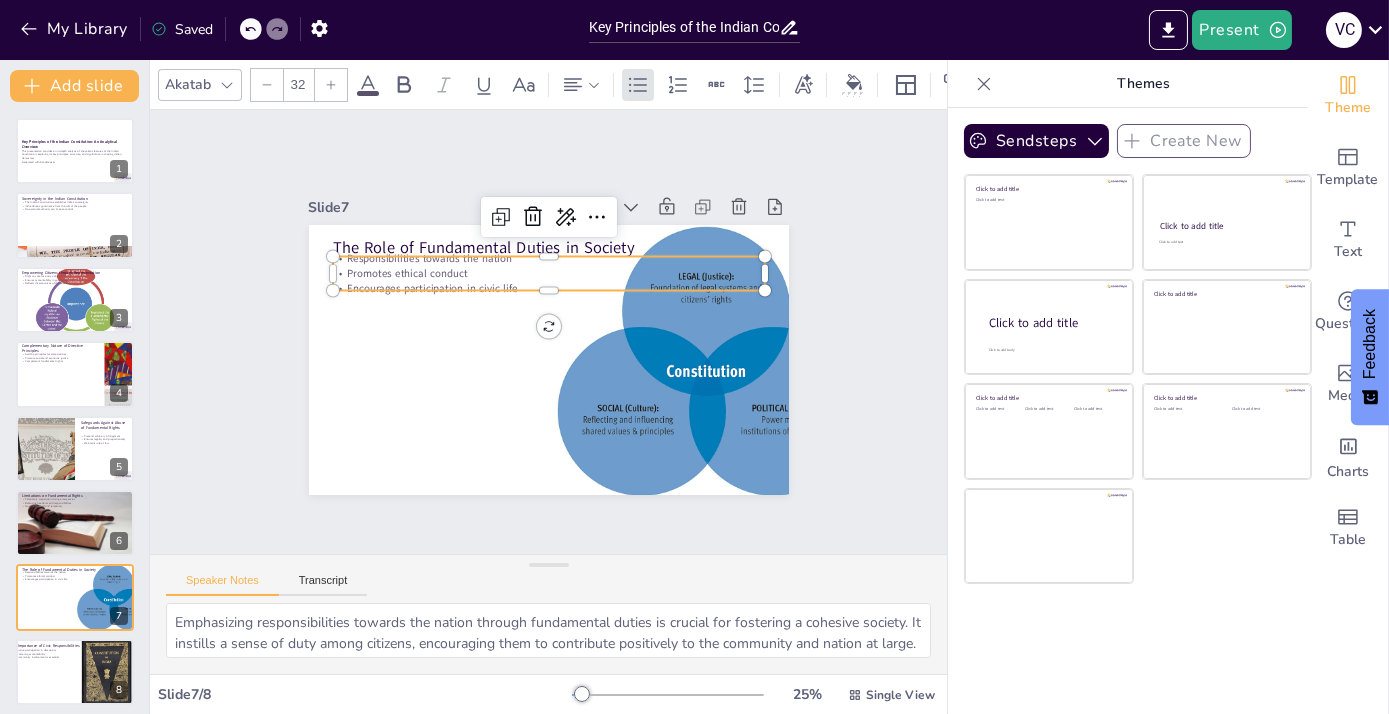 drag, startPoint x: 74, startPoint y: 560, endPoint x: 56, endPoint y: 487, distance: 75.18643 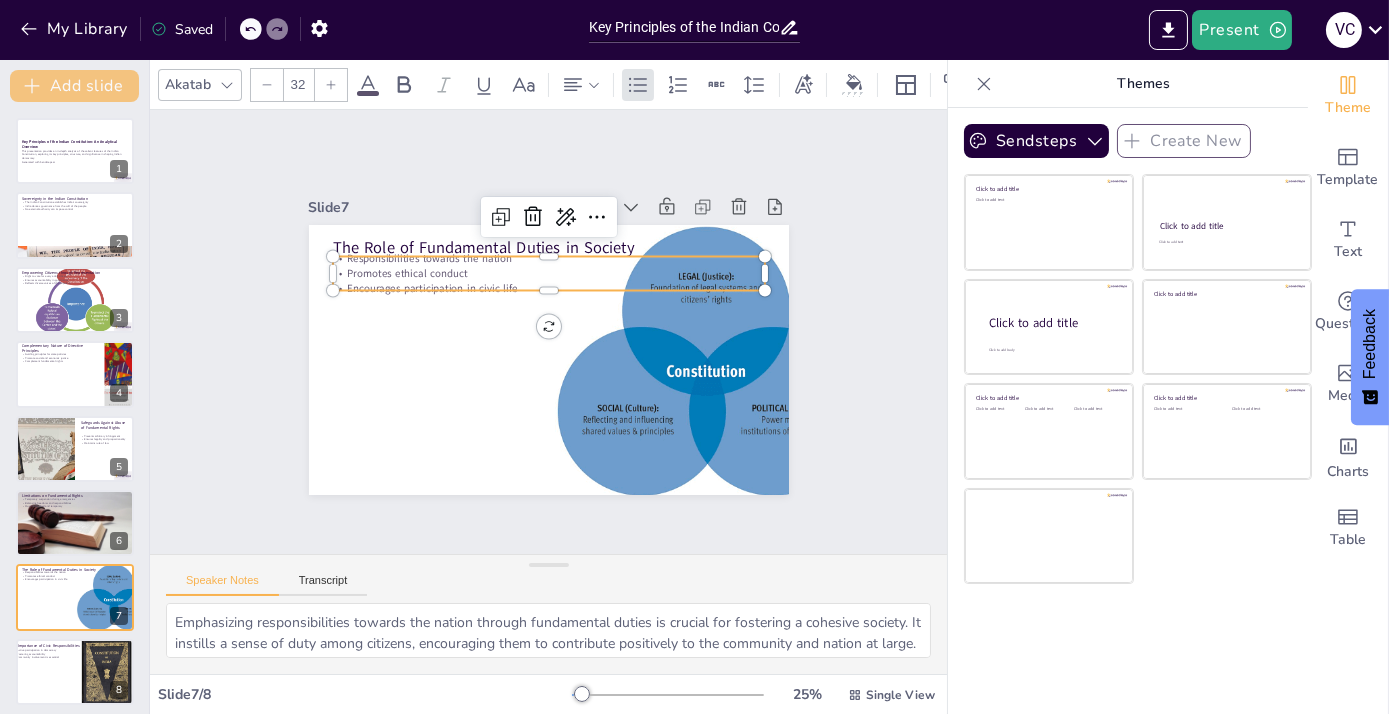 click on "Add slide" at bounding box center [74, 86] 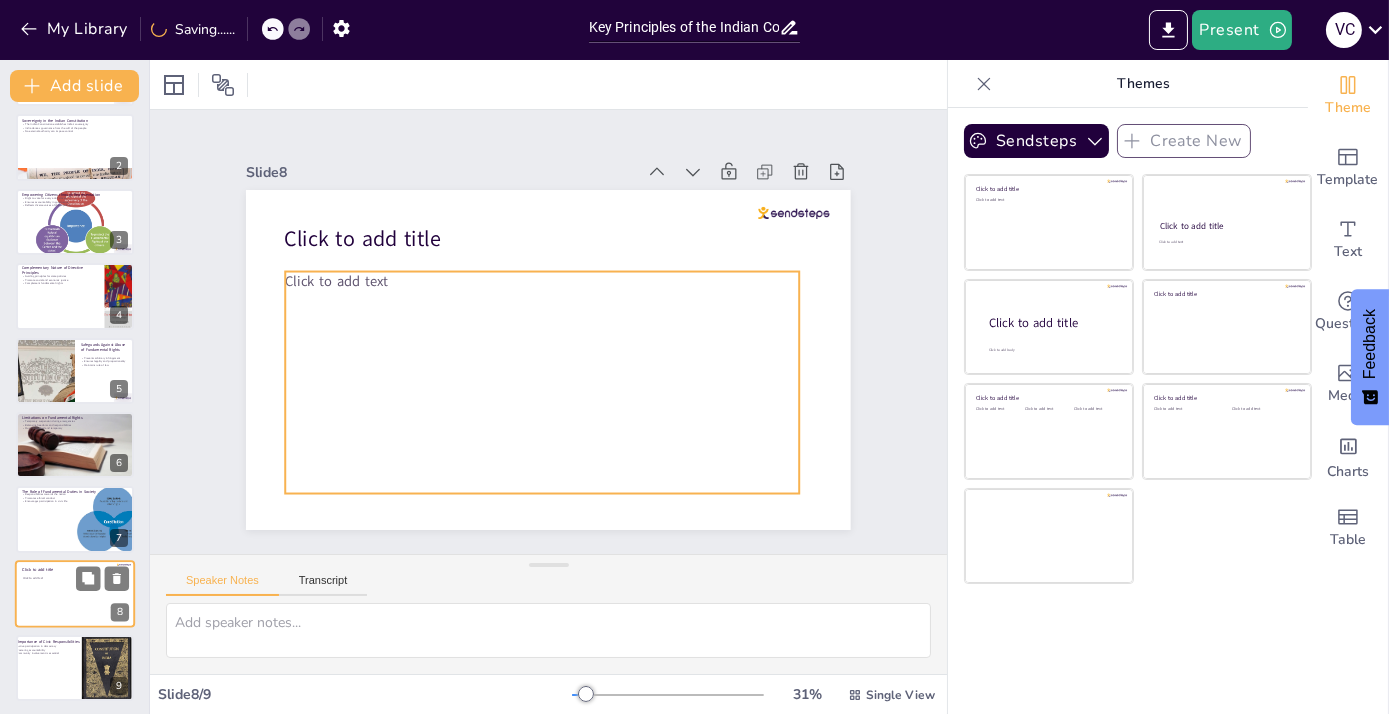scroll, scrollTop: 80, scrollLeft: 0, axis: vertical 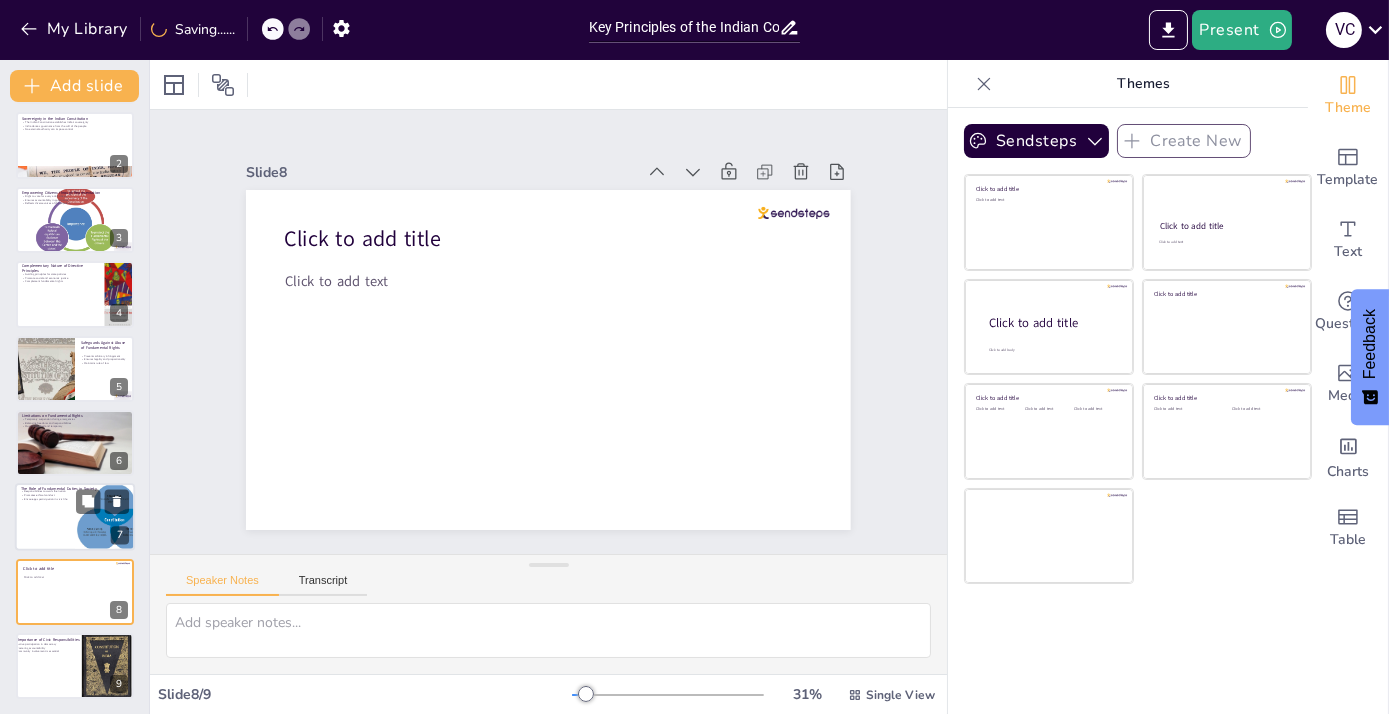 click at bounding box center [75, 518] 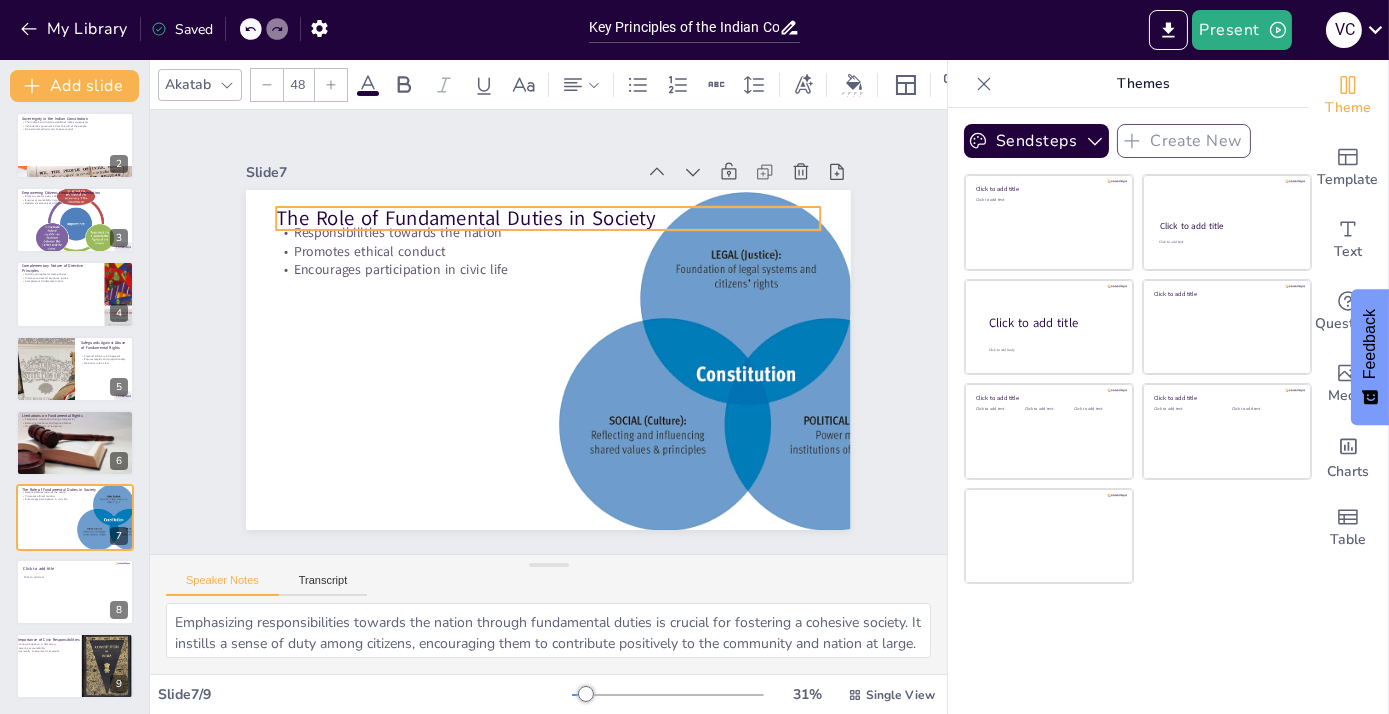 click on "The Role of Fundamental Duties in Society" at bounding box center [640, 265] 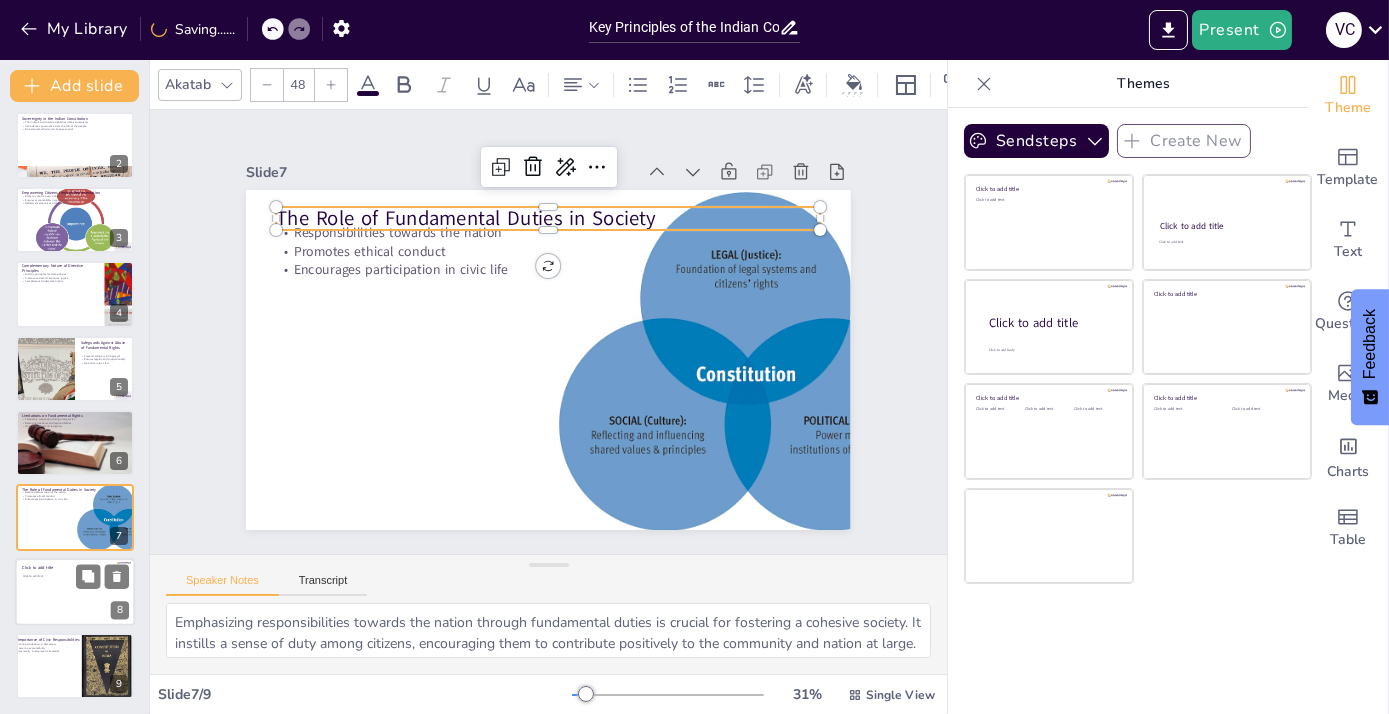 click on "Click to add text" at bounding box center (74, 596) 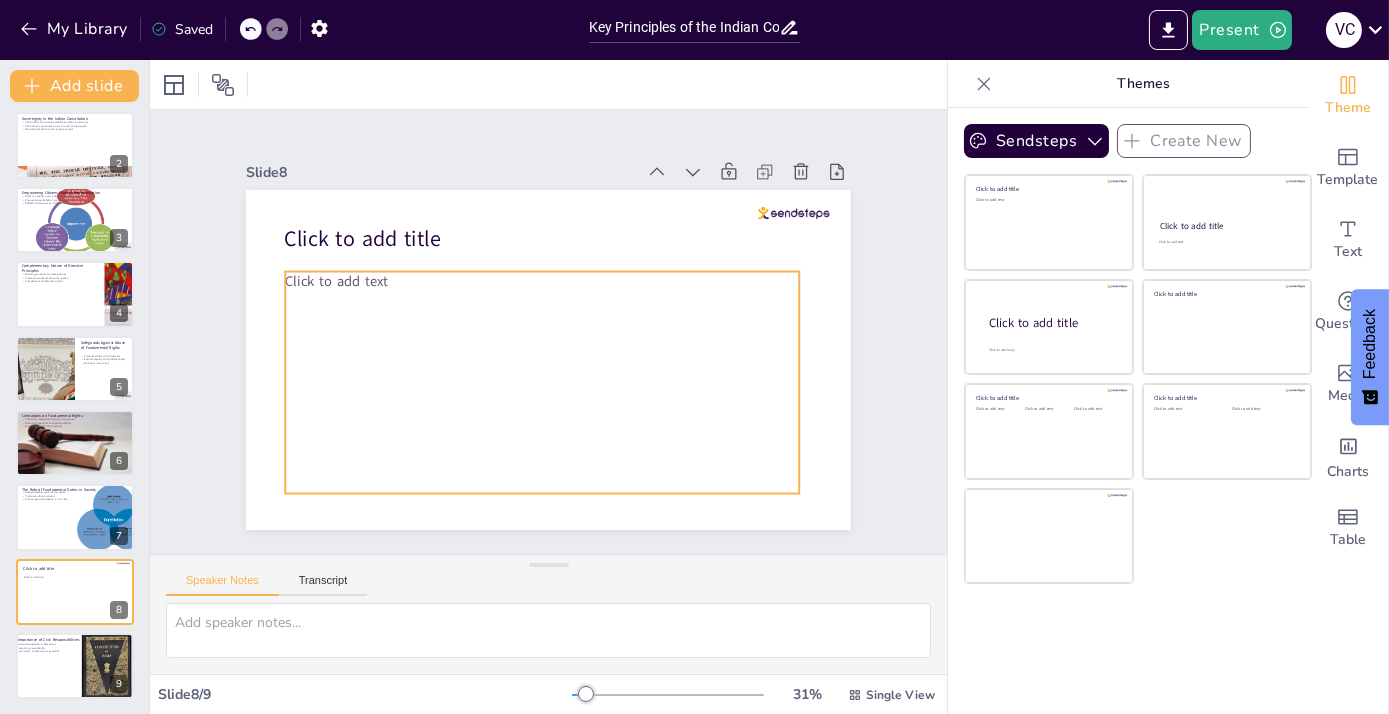 click on "Click to add text" at bounding box center (532, 380) 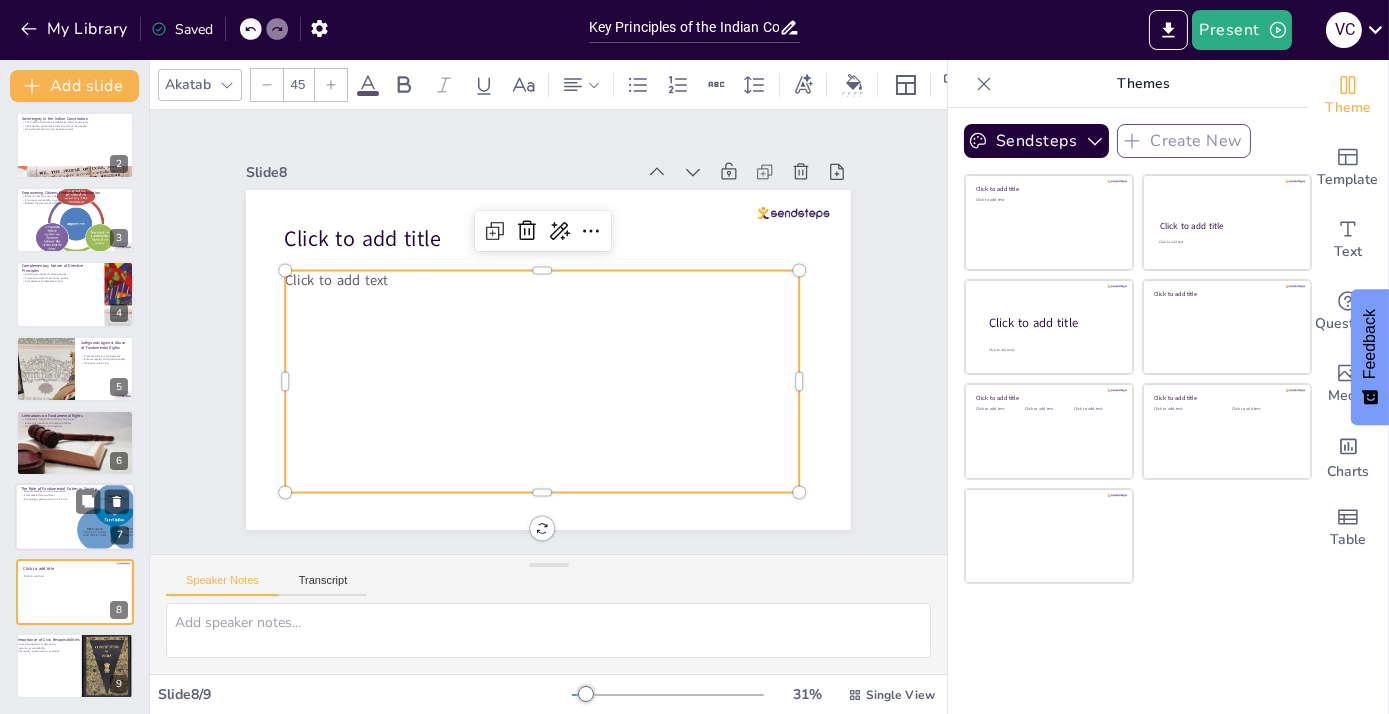 click at bounding box center [75, 518] 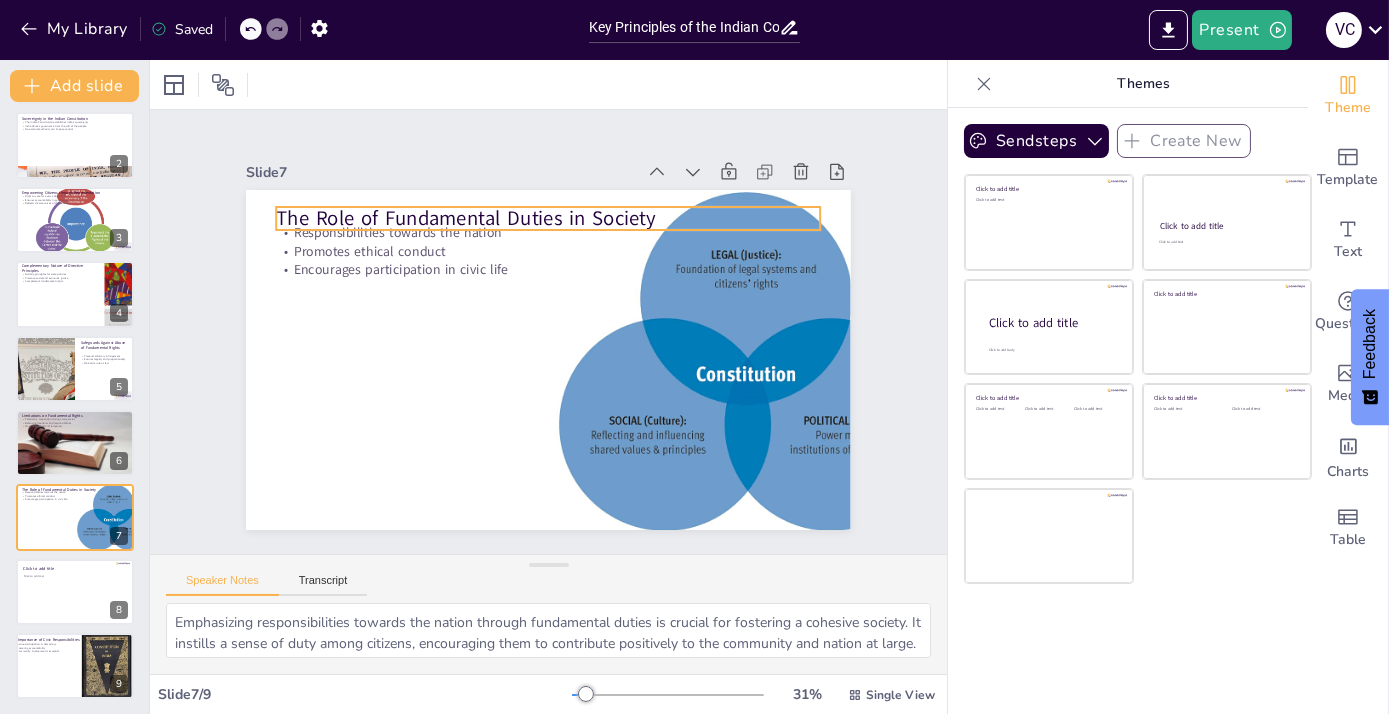 click on "The Role of Fundamental Duties in Society" at bounding box center (549, 446) 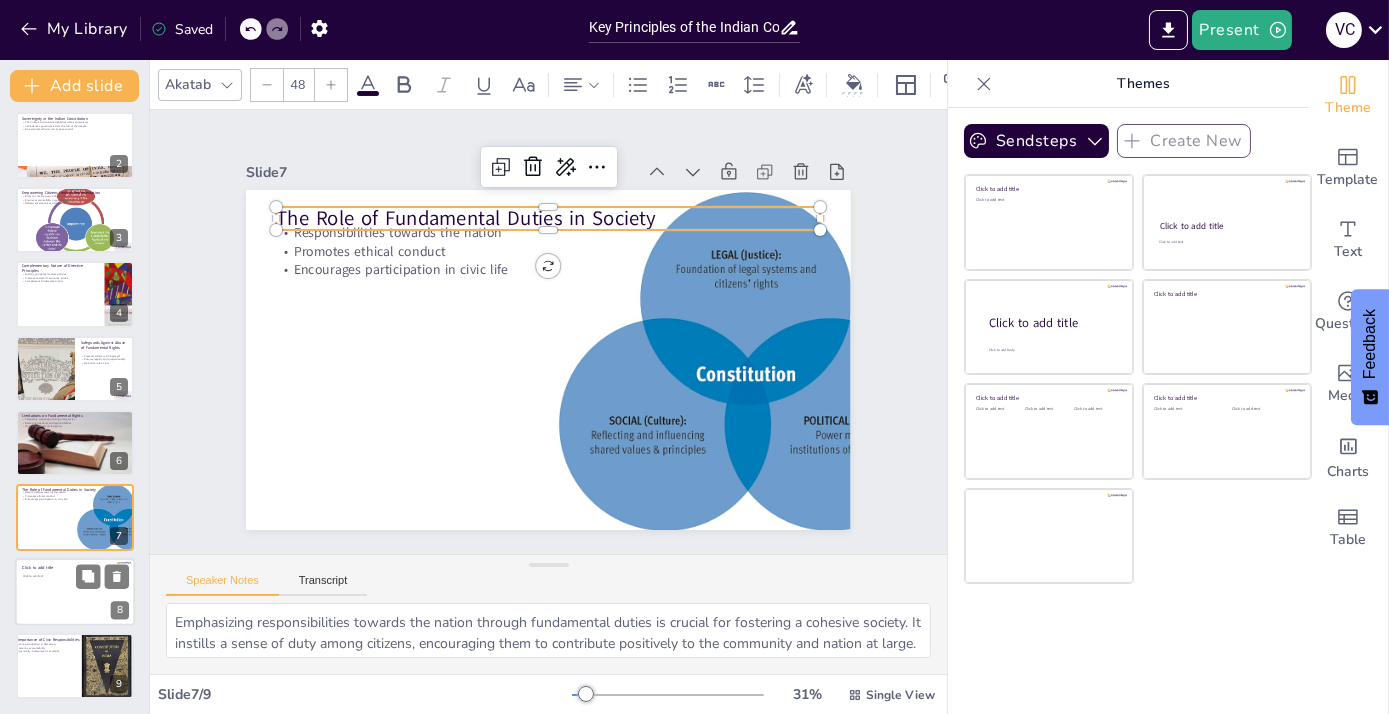 click on "Click to add text" at bounding box center [74, 596] 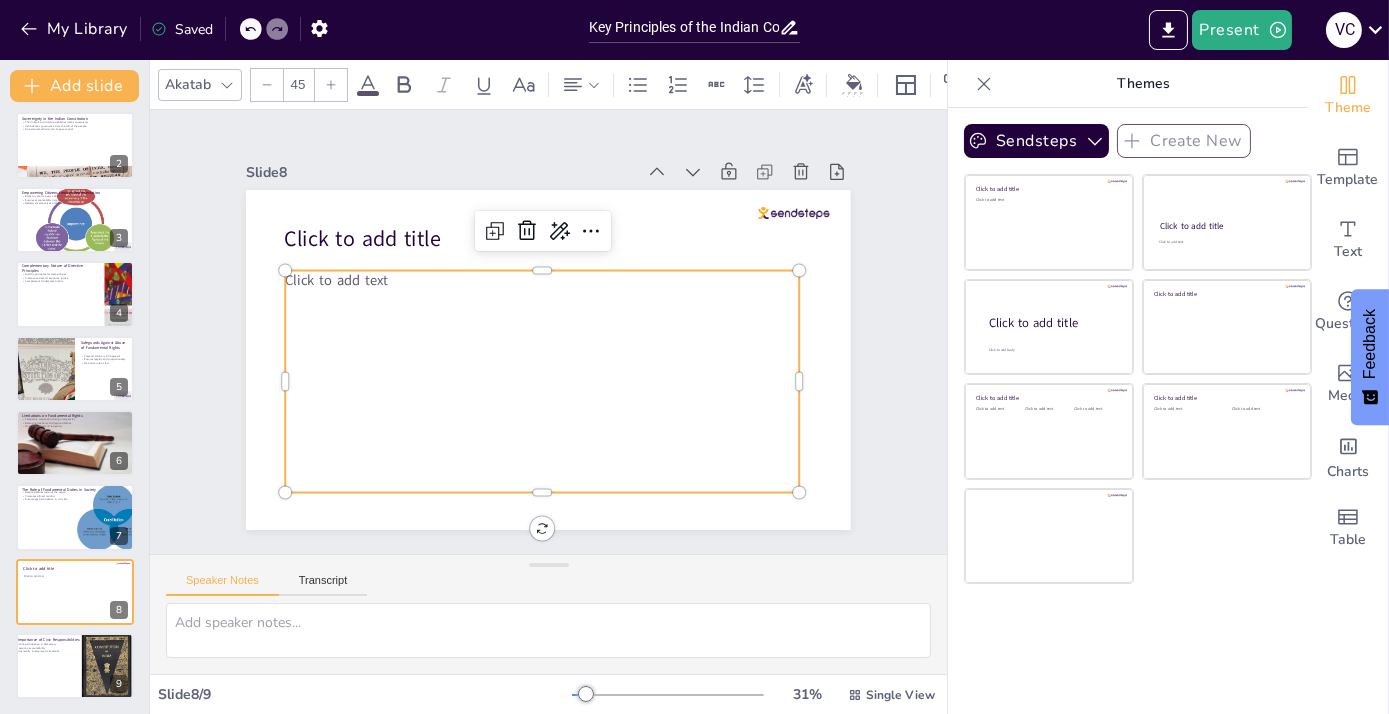 click on "Click to add text" at bounding box center [537, 380] 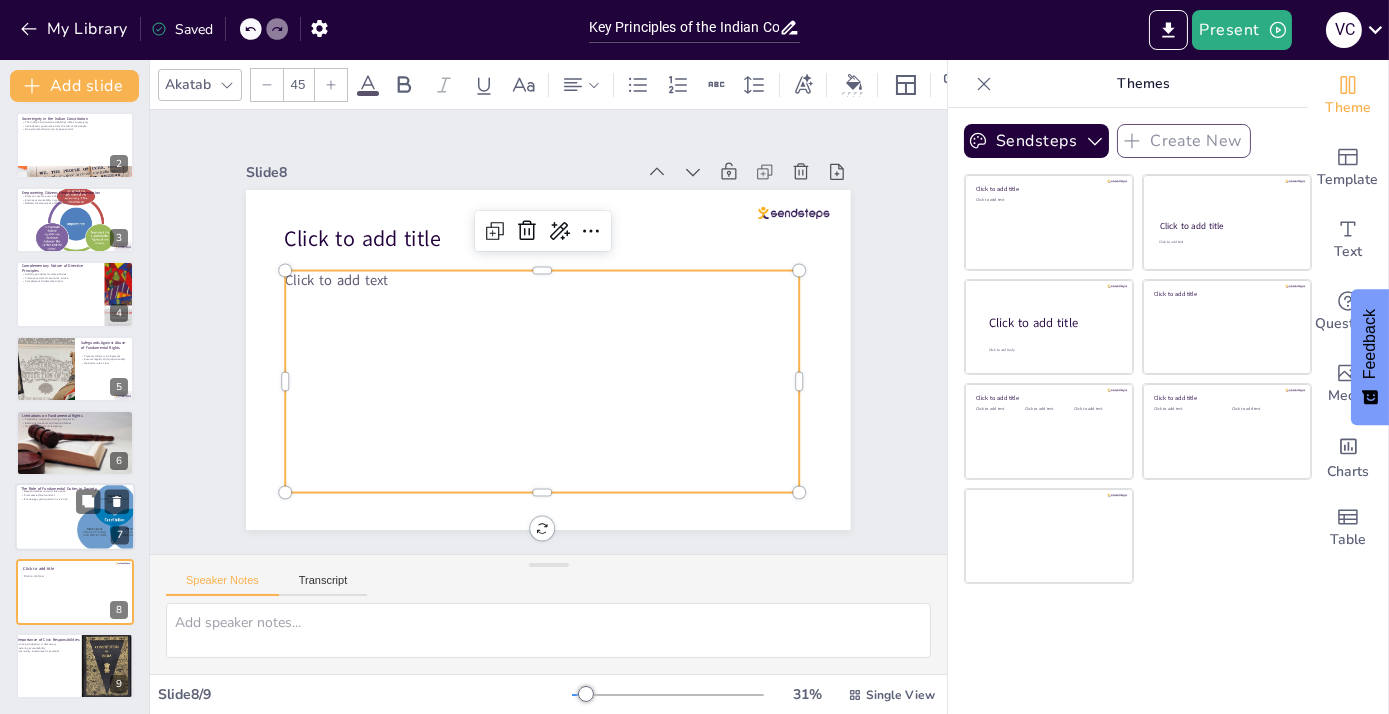 click at bounding box center [75, 518] 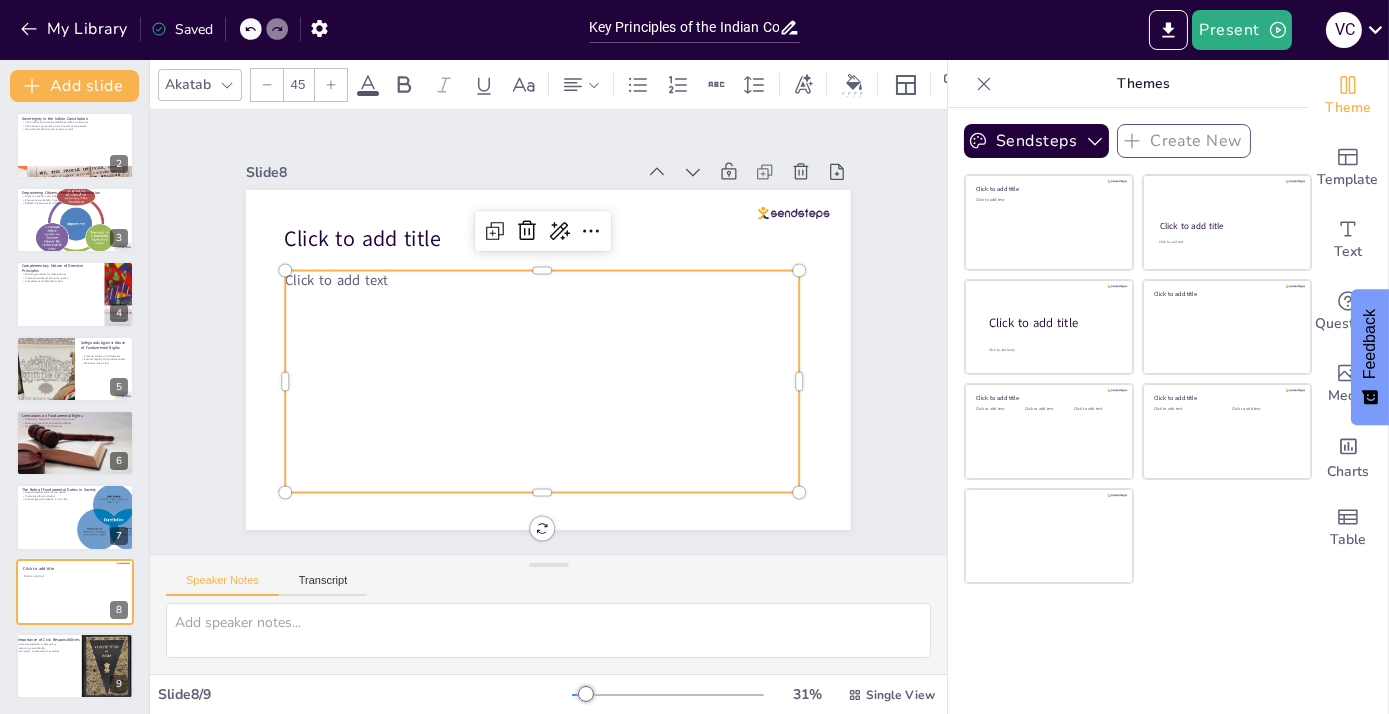 type on "Emphasizing responsibilities towards the nation through fundamental duties is crucial for fostering a cohesive society. It instills a sense of duty among citizens, encouraging them to contribute positively to the community and nation at large.
Promoting ethical conduct through fundamental duties is essential for nurturing a responsible citizenry. This ethical framework guides individuals in their interactions and decisions, fostering a culture of integrity and respect in society.
Encouraging participation in civic life through fundamental duties strengthens democracy. Active engagement in community affairs ensures that citizens are aware of their rights and responsibilities, leading to a more informed and active populace." 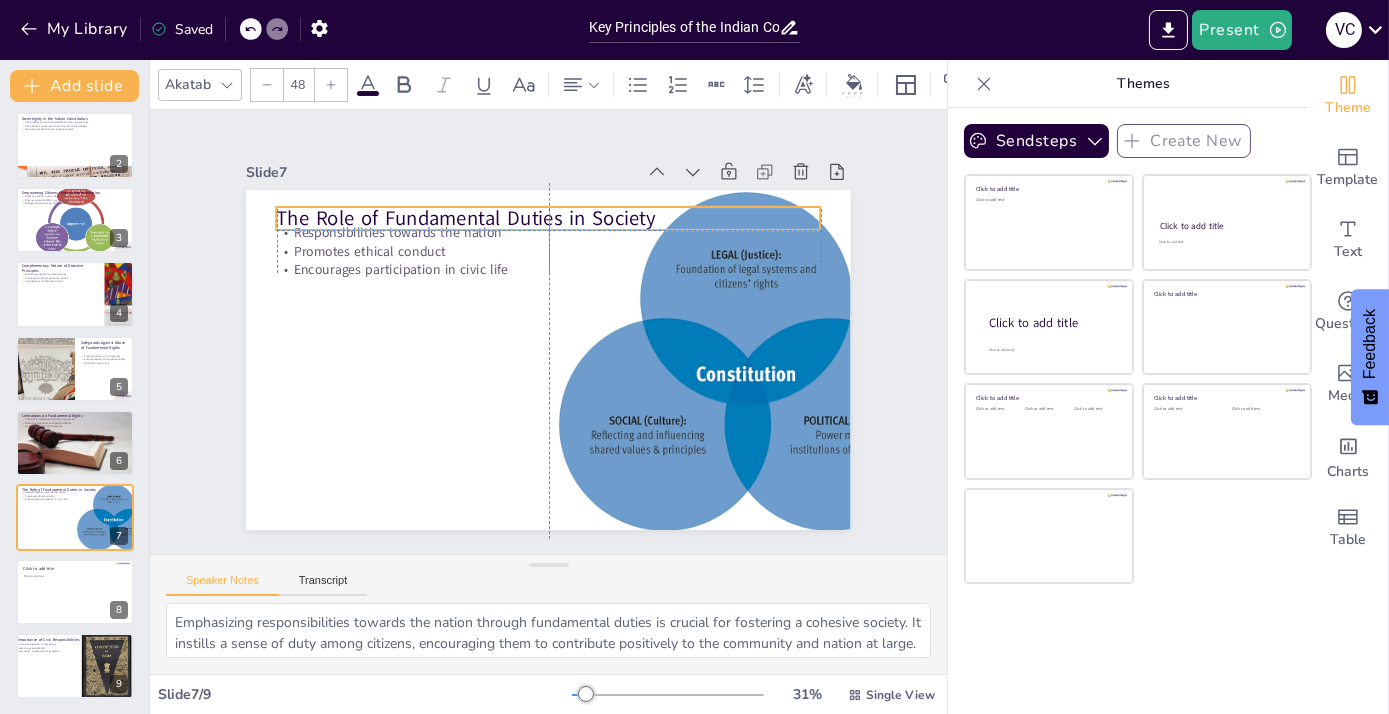click on "The Role of Fundamental Duties in Society" at bounding box center [549, 218] 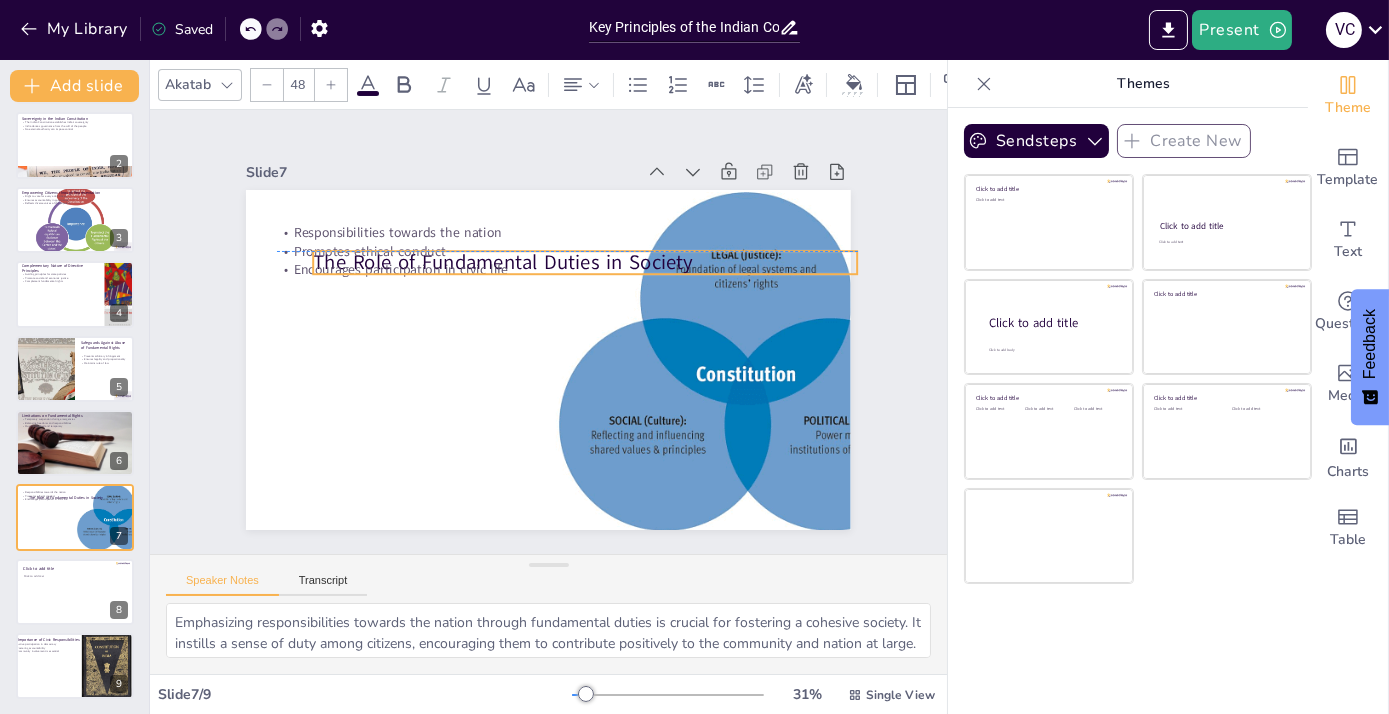 drag, startPoint x: 352, startPoint y: 215, endPoint x: 381, endPoint y: 257, distance: 51.0392 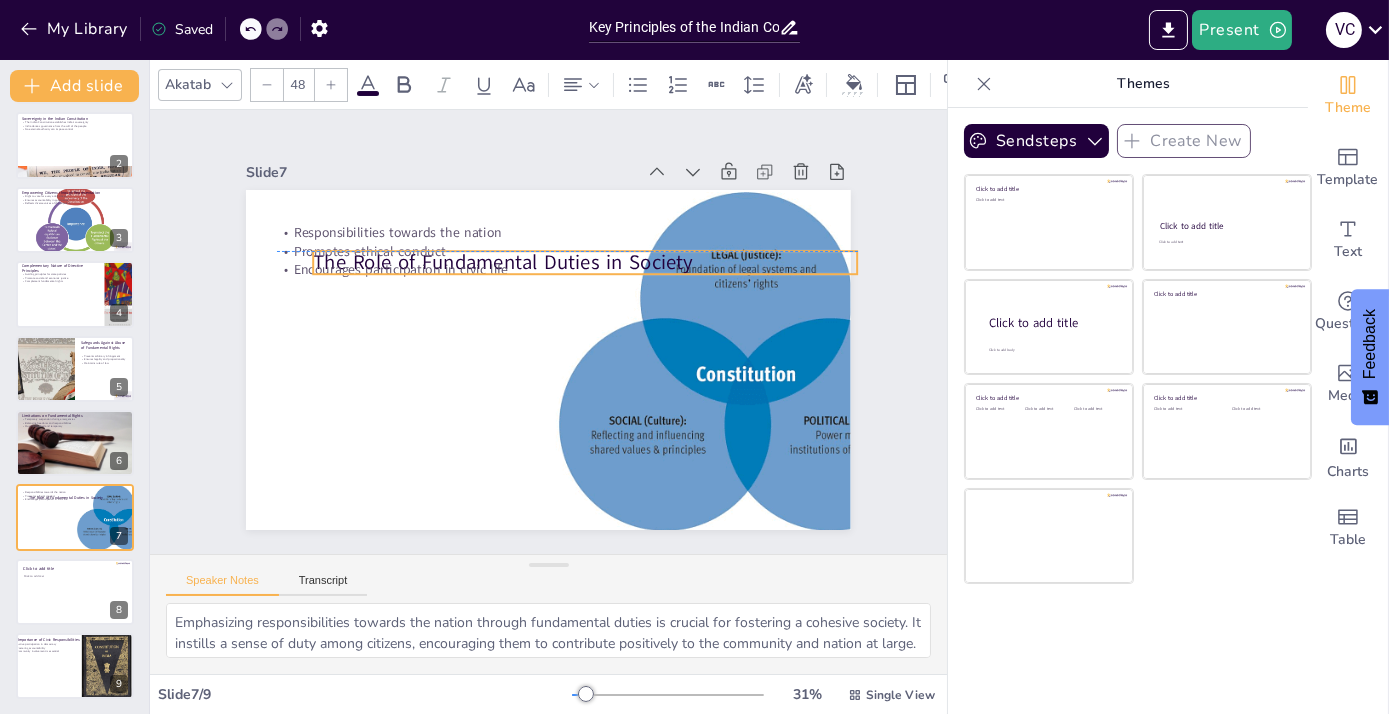 click on "The Role of Fundamental Duties in Society Responsibilities towards the nation Promotes ethical conduct Encourages participation in civic life" at bounding box center [592, 197] 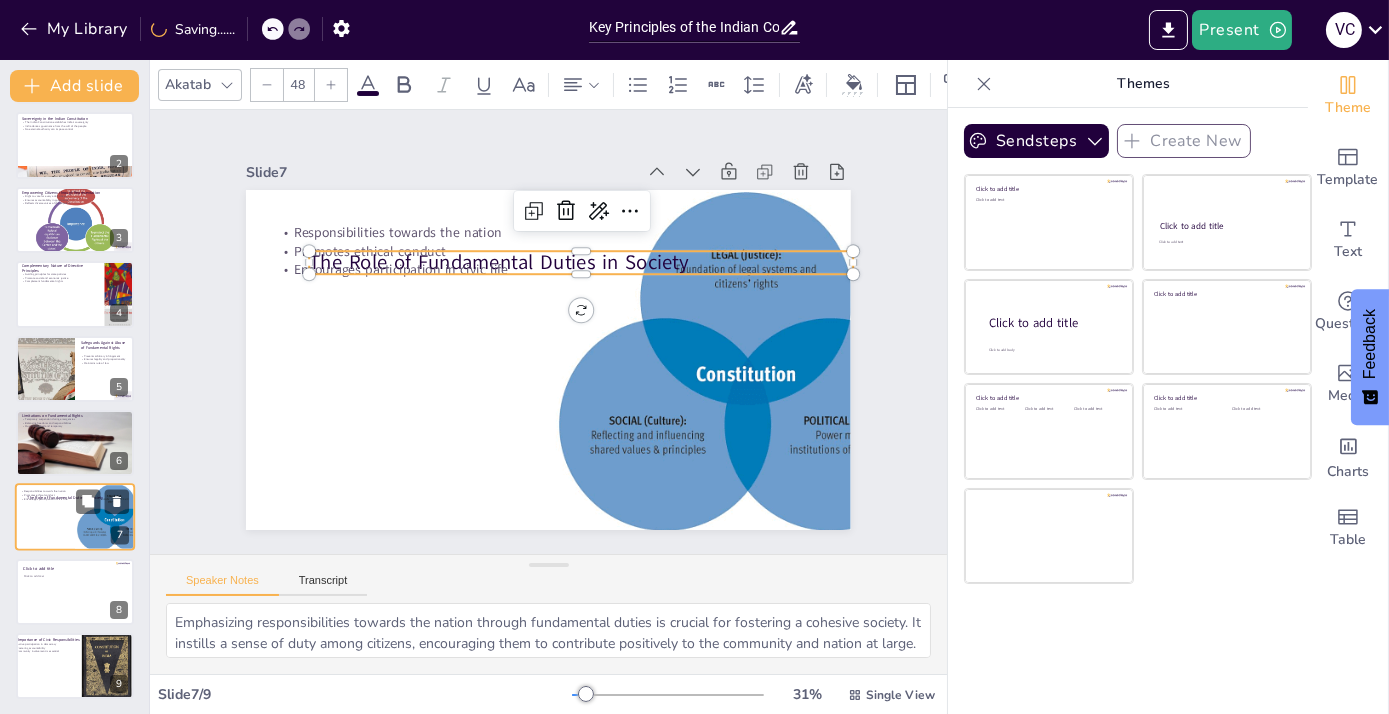 click on "Click to add text" at bounding box center (74, 595) 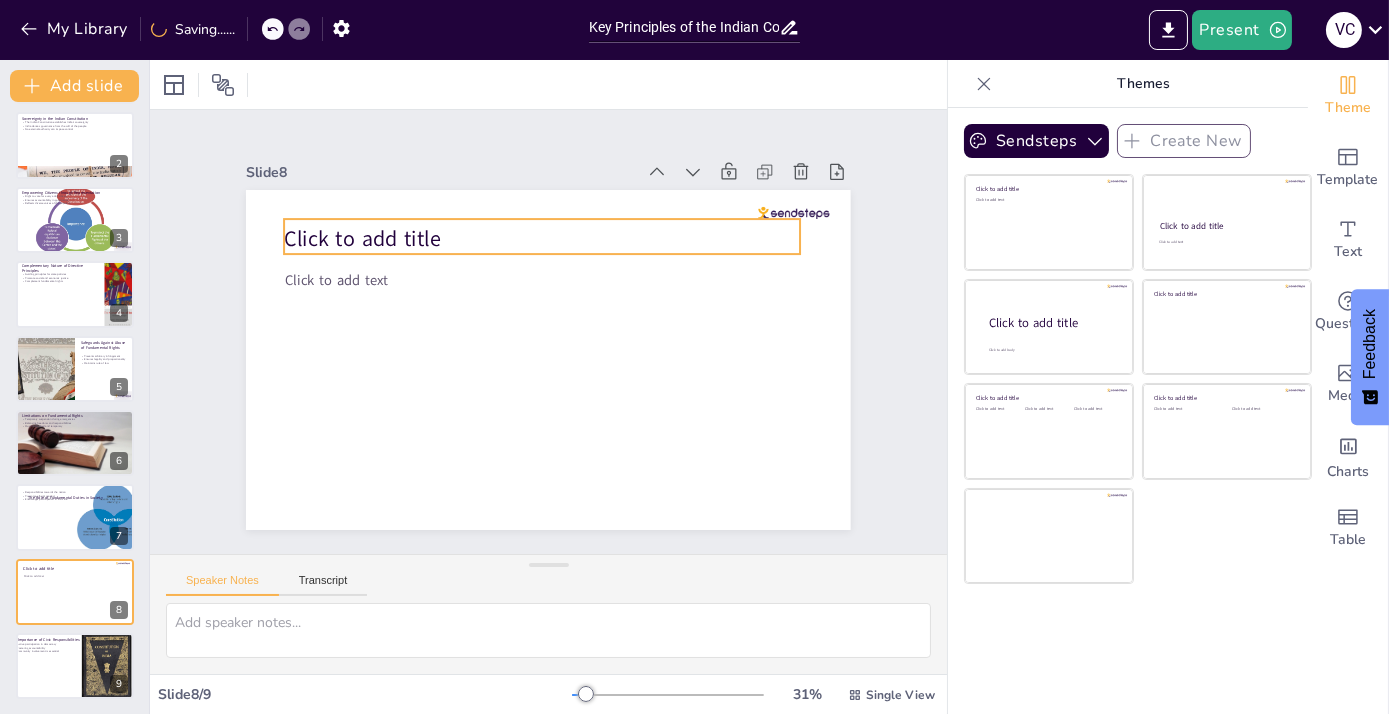 click on "Click to add title" at bounding box center (416, 172) 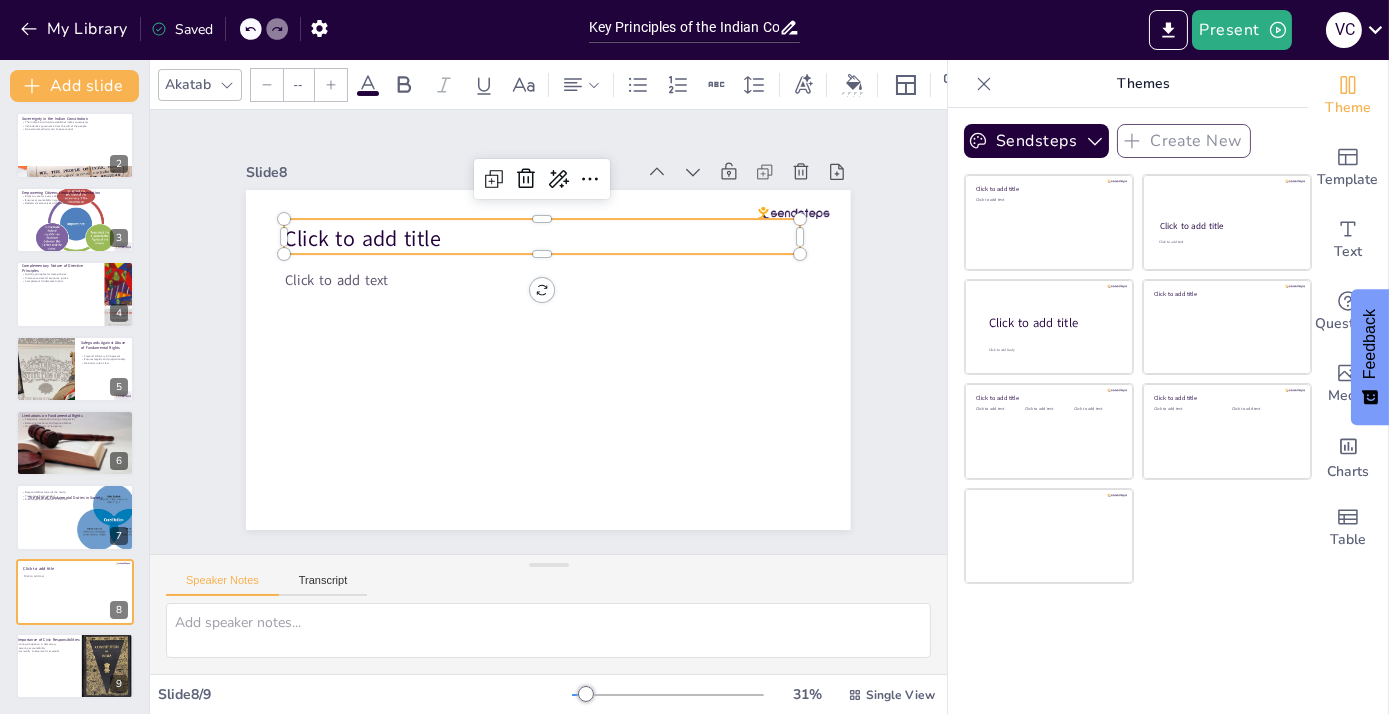 type on "48" 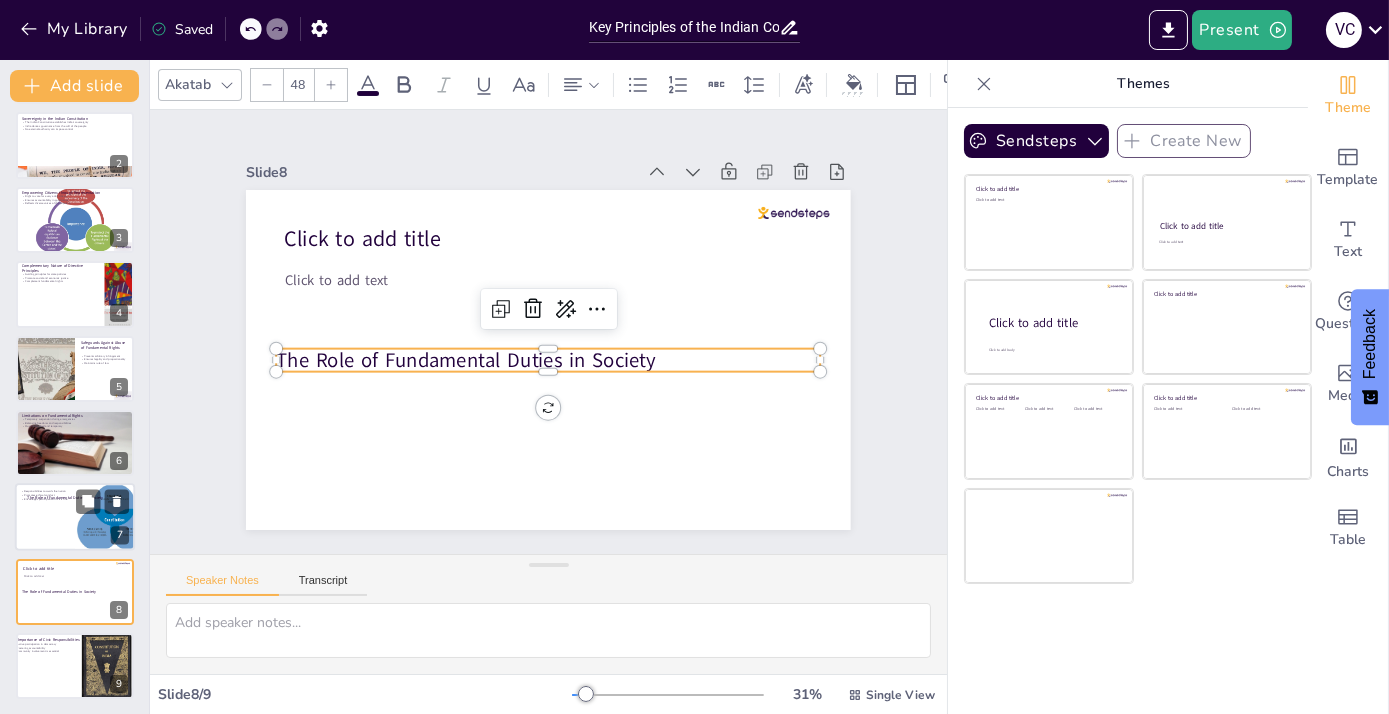 click at bounding box center [114, 518] 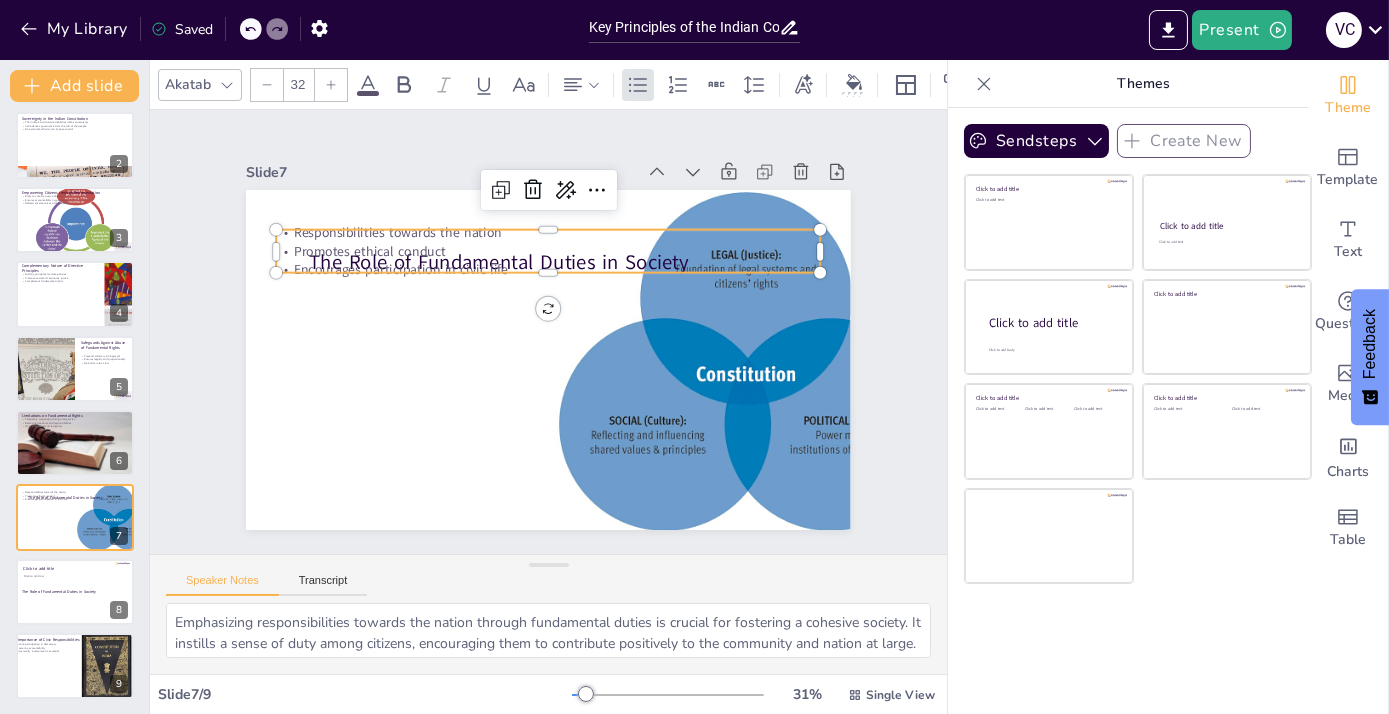click on "Responsibilities towards the nation" at bounding box center (606, 251) 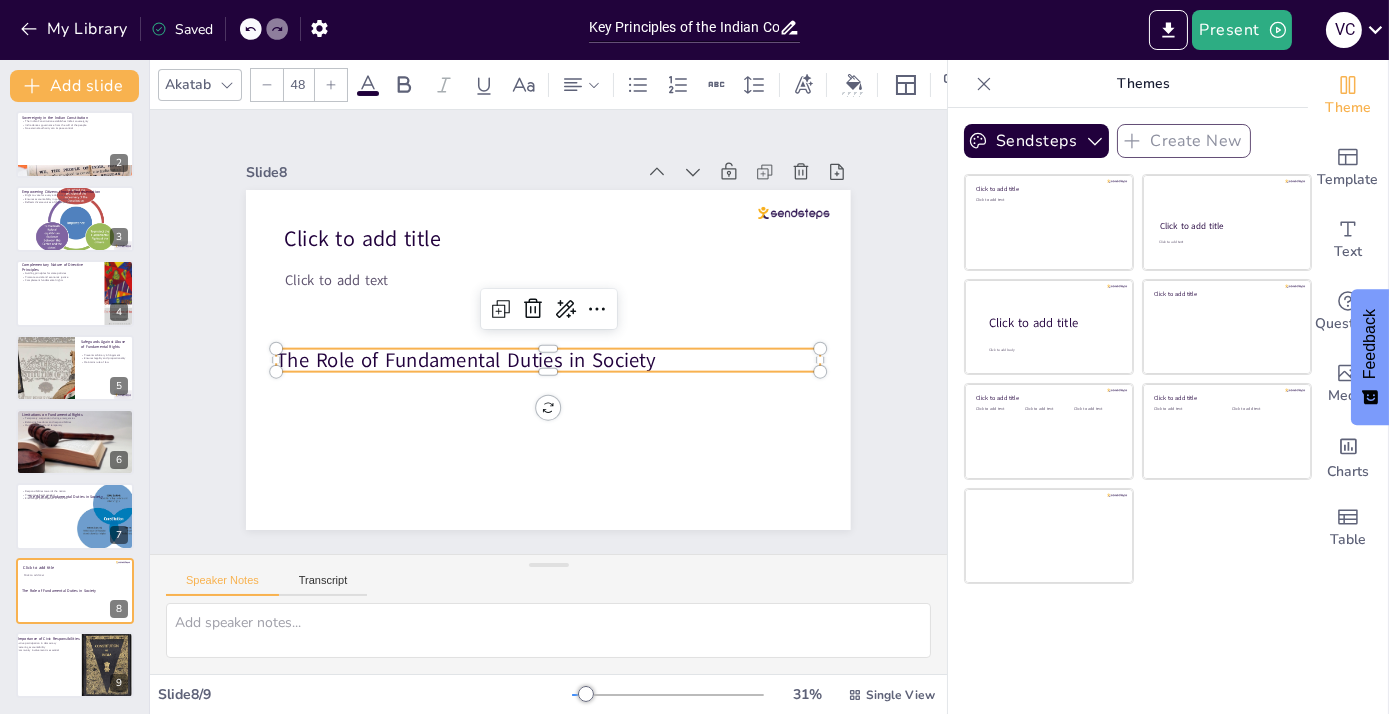 click on "The Role of Fundamental Duties in Society" at bounding box center (546, 359) 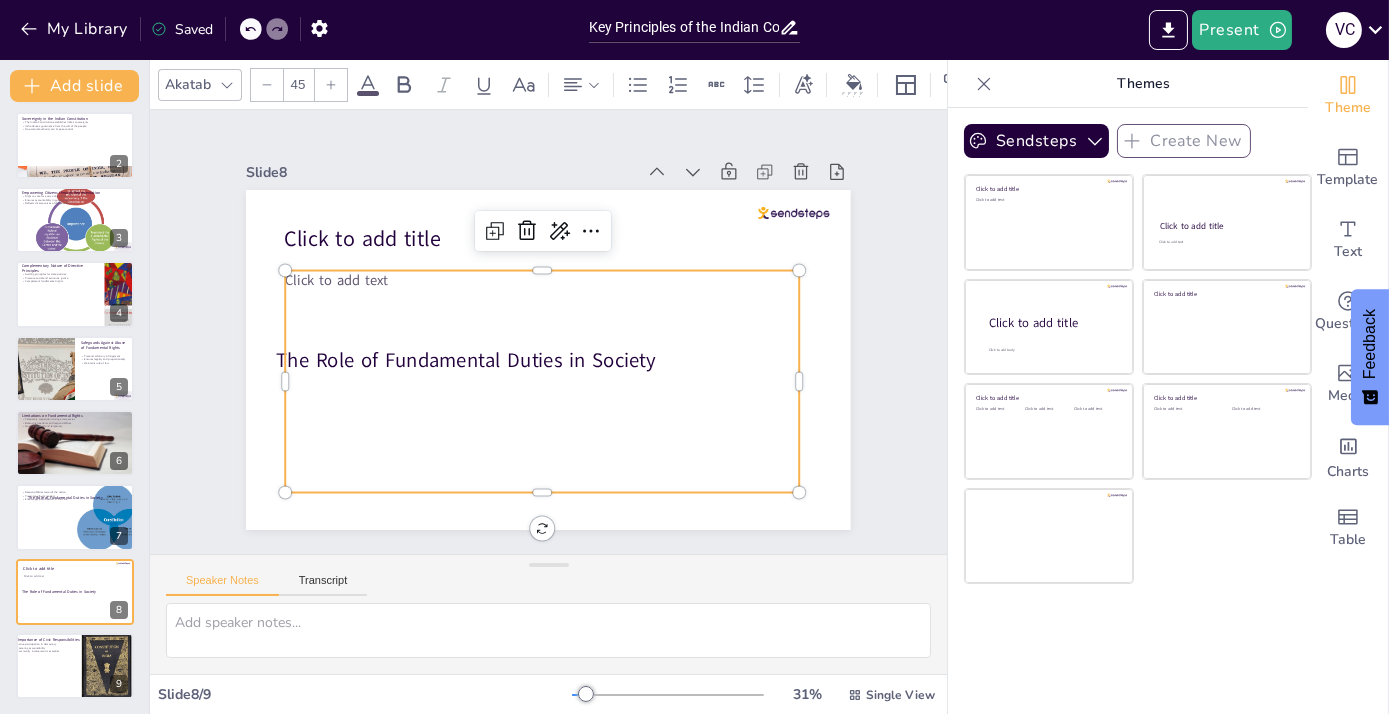 click on "Click to add text" at bounding box center (532, 379) 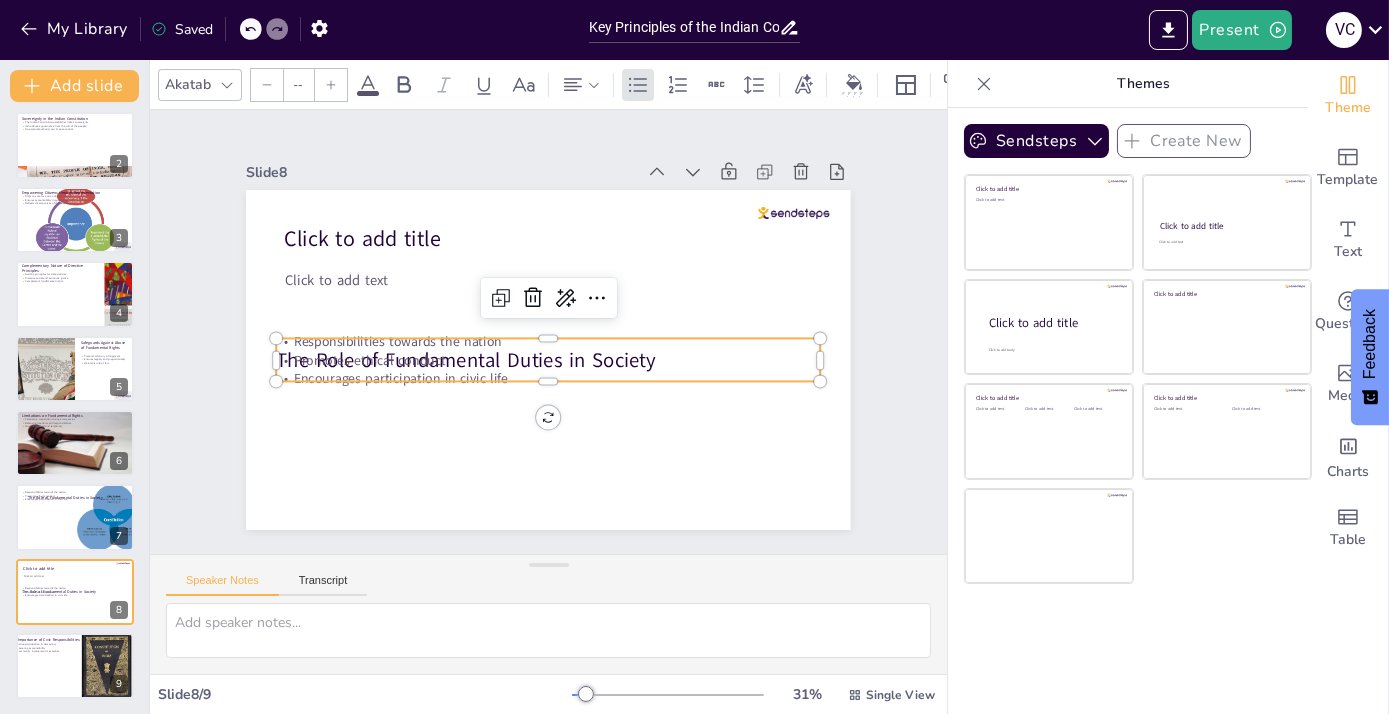 type on "32" 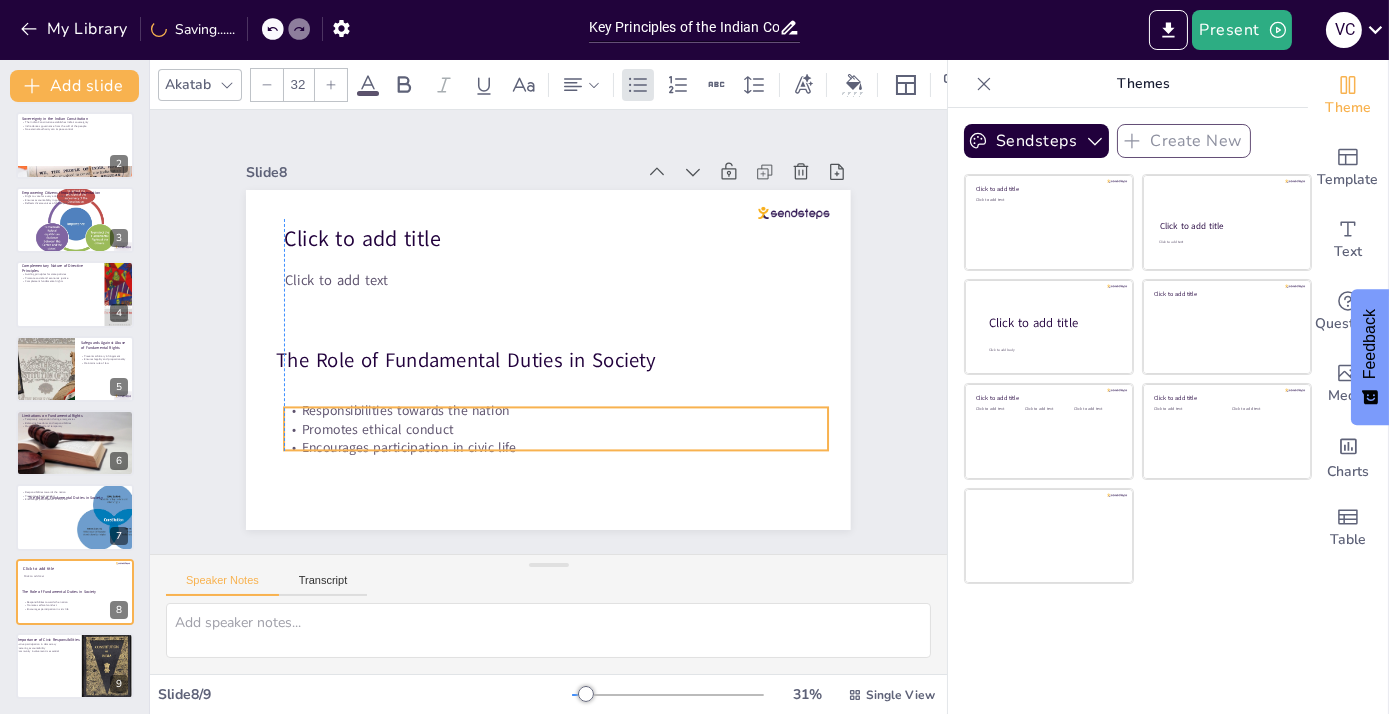 drag, startPoint x: 429, startPoint y: 369, endPoint x: 433, endPoint y: 435, distance: 66.1211 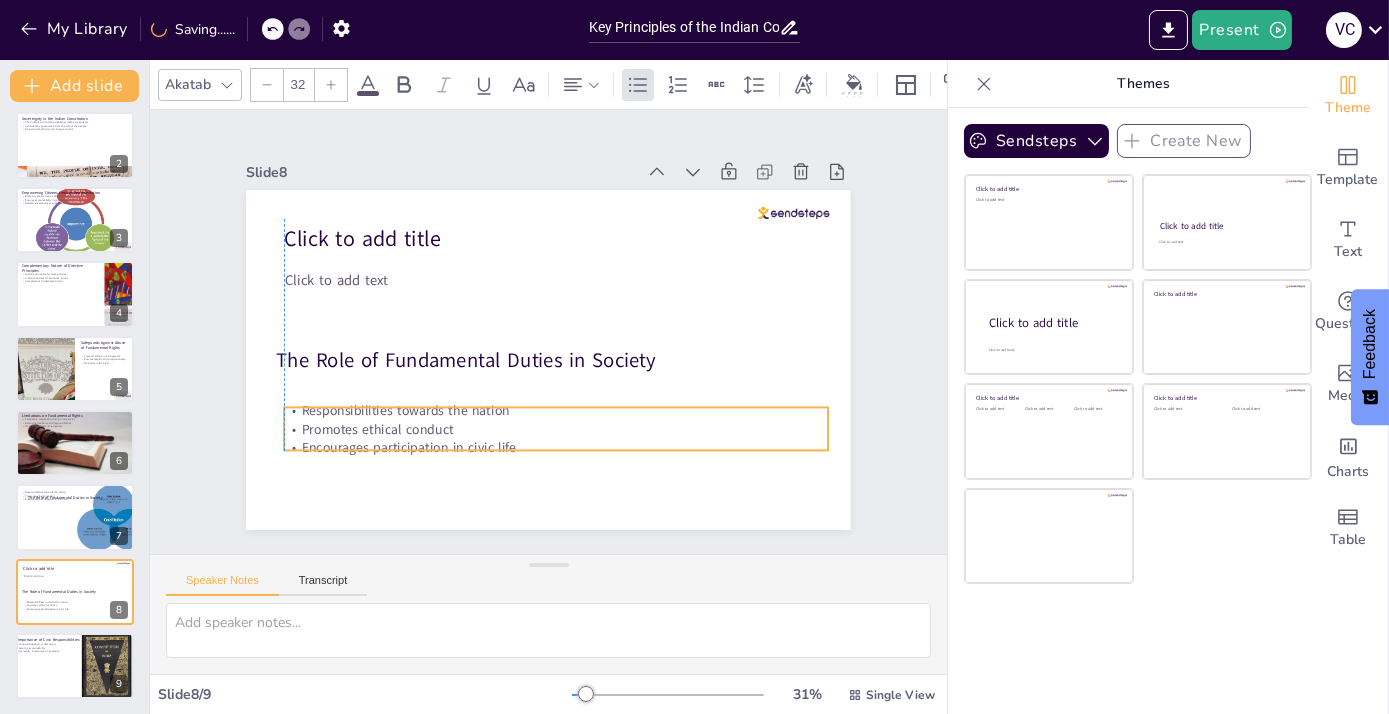 click on "Encourages participation in civic life" at bounding box center (439, 292) 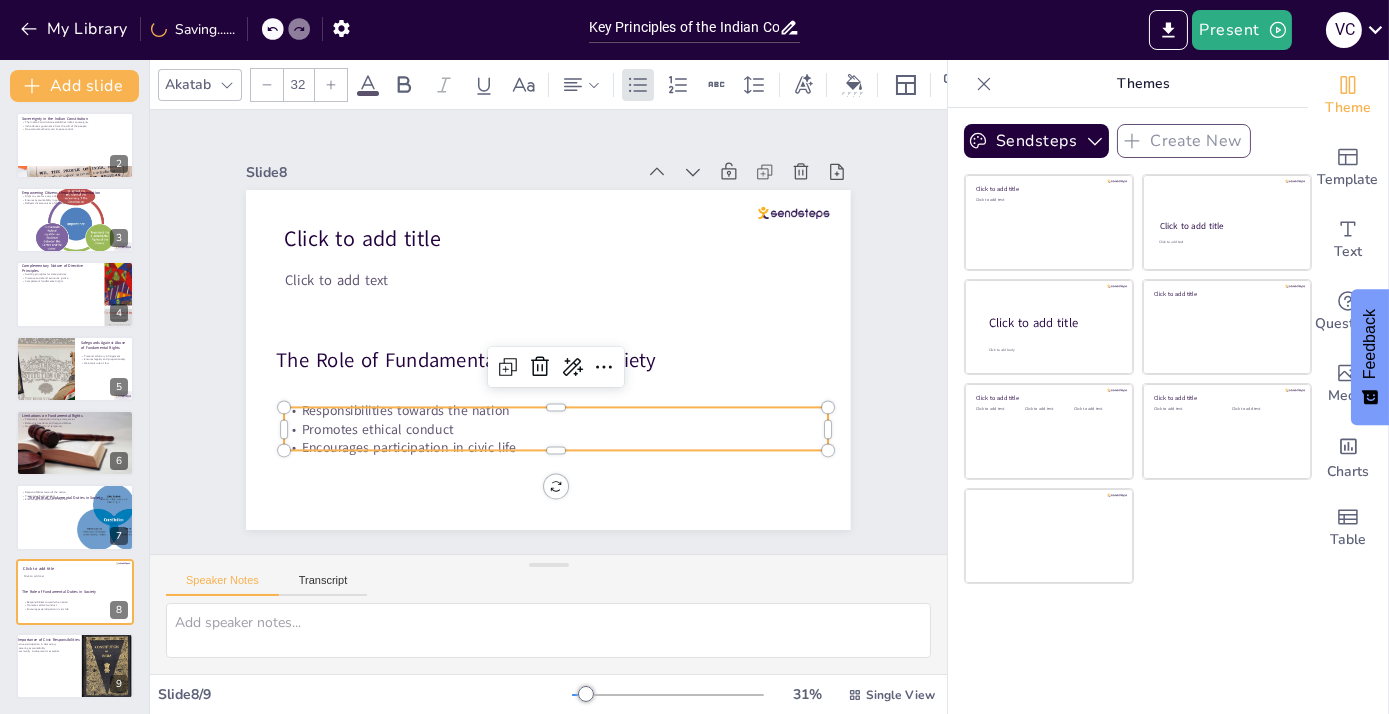 drag, startPoint x: 60, startPoint y: 504, endPoint x: 195, endPoint y: 393, distance: 174.77414 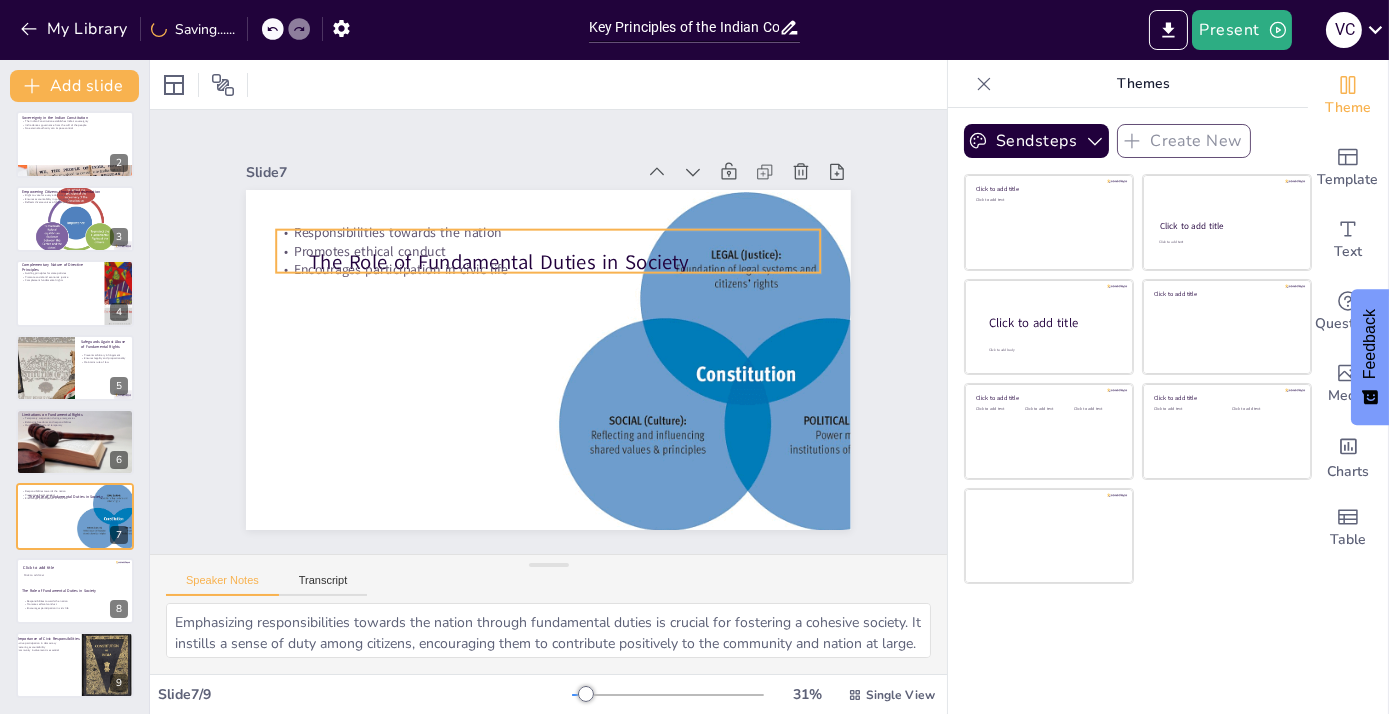 scroll, scrollTop: 80, scrollLeft: 0, axis: vertical 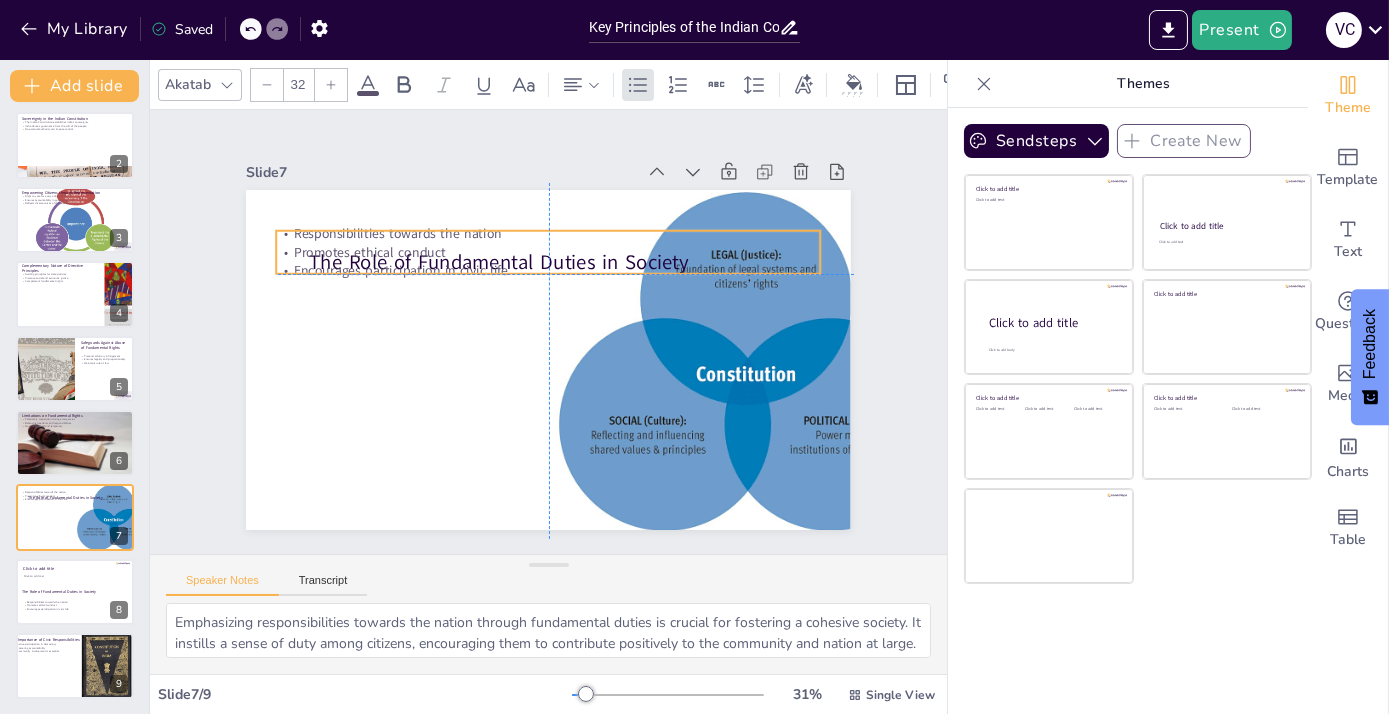 click on "Promotes ethical conduct" at bounding box center [595, 396] 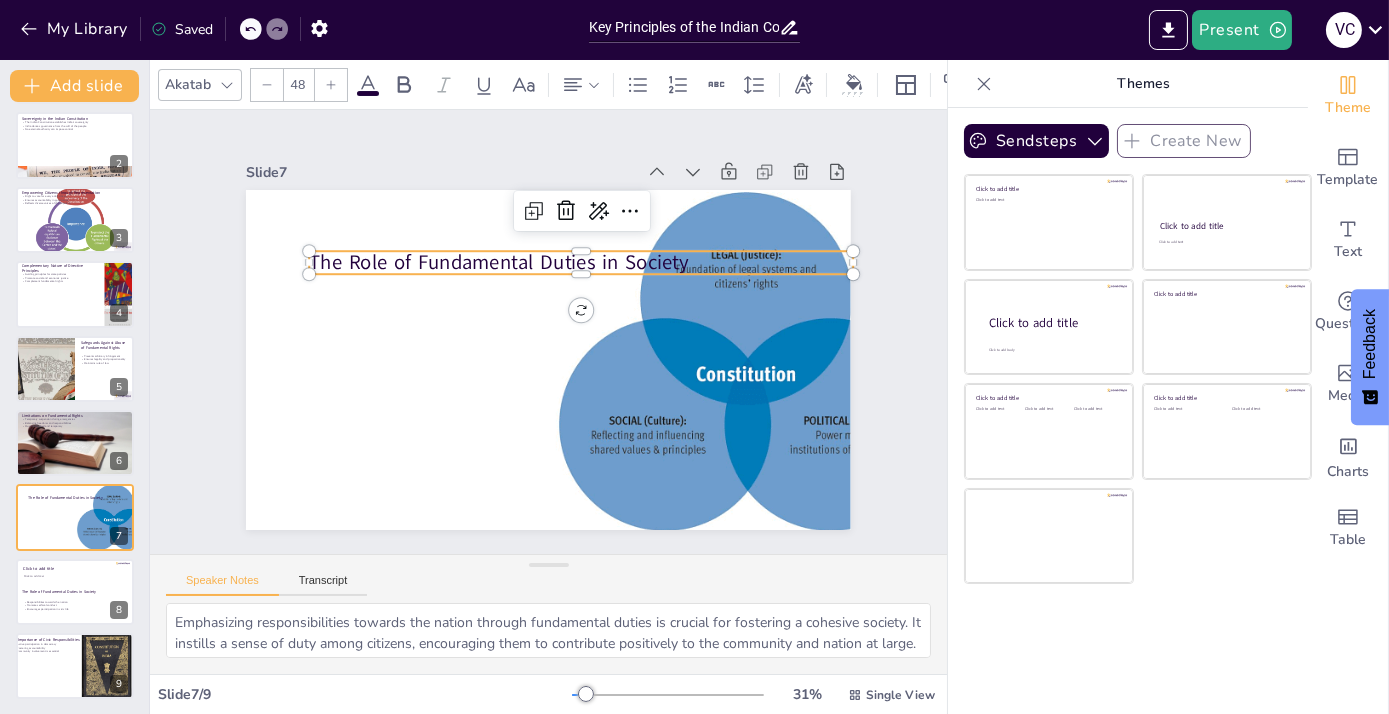 click on "The Role of Fundamental Duties in Society" at bounding box center (589, 266) 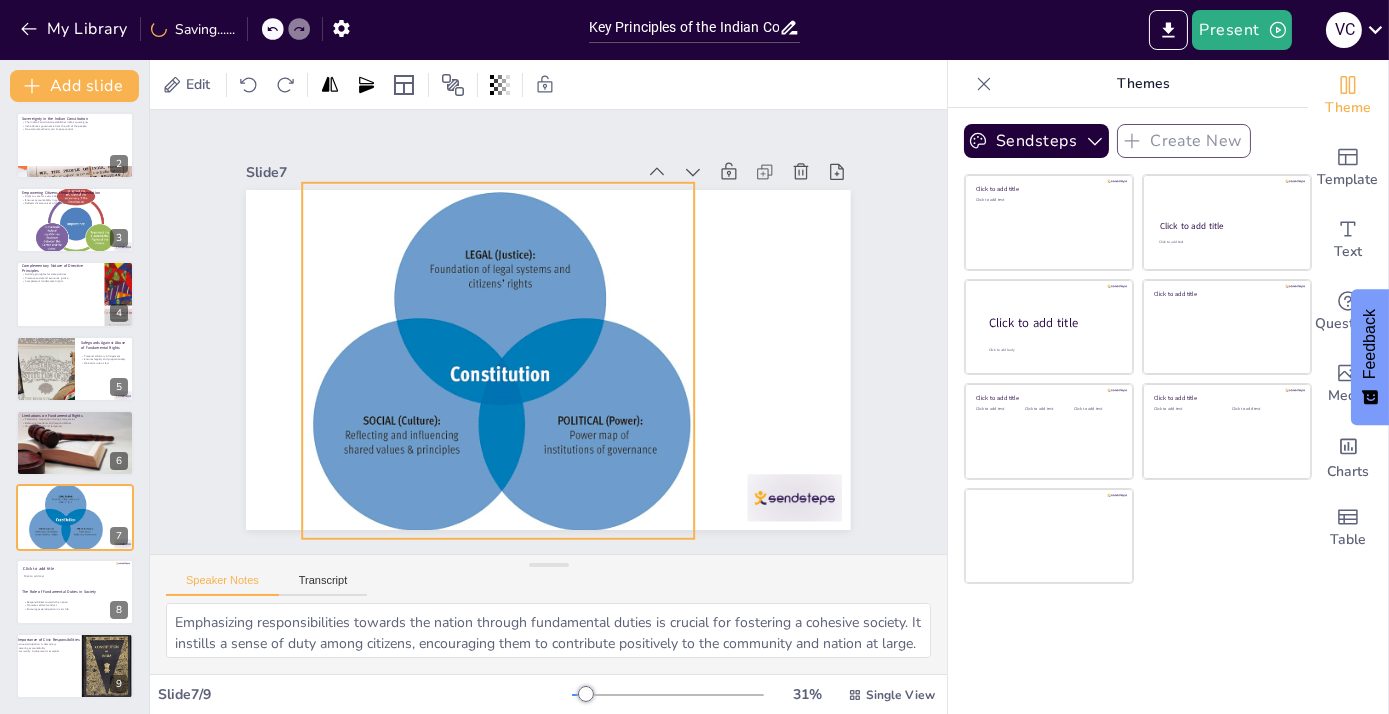 drag, startPoint x: 663, startPoint y: 299, endPoint x: 417, endPoint y: 299, distance: 246 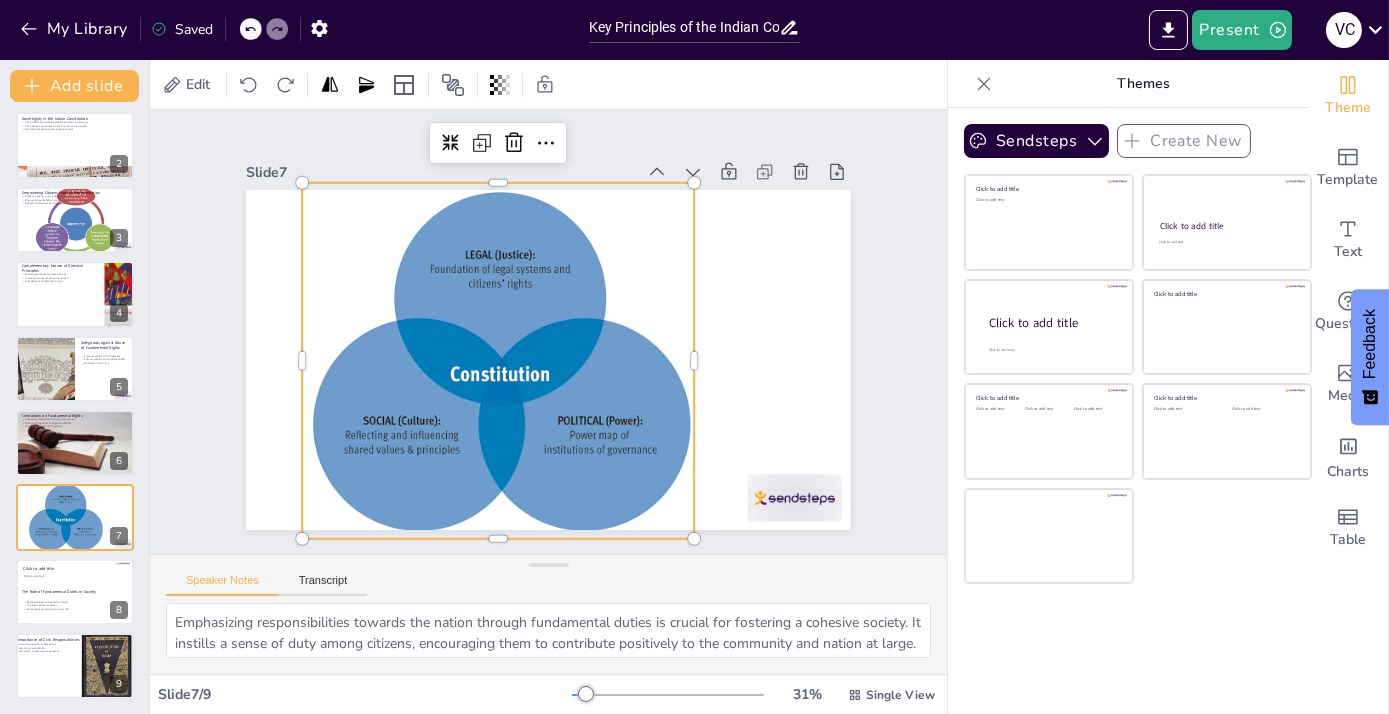 click at bounding box center [605, 324] 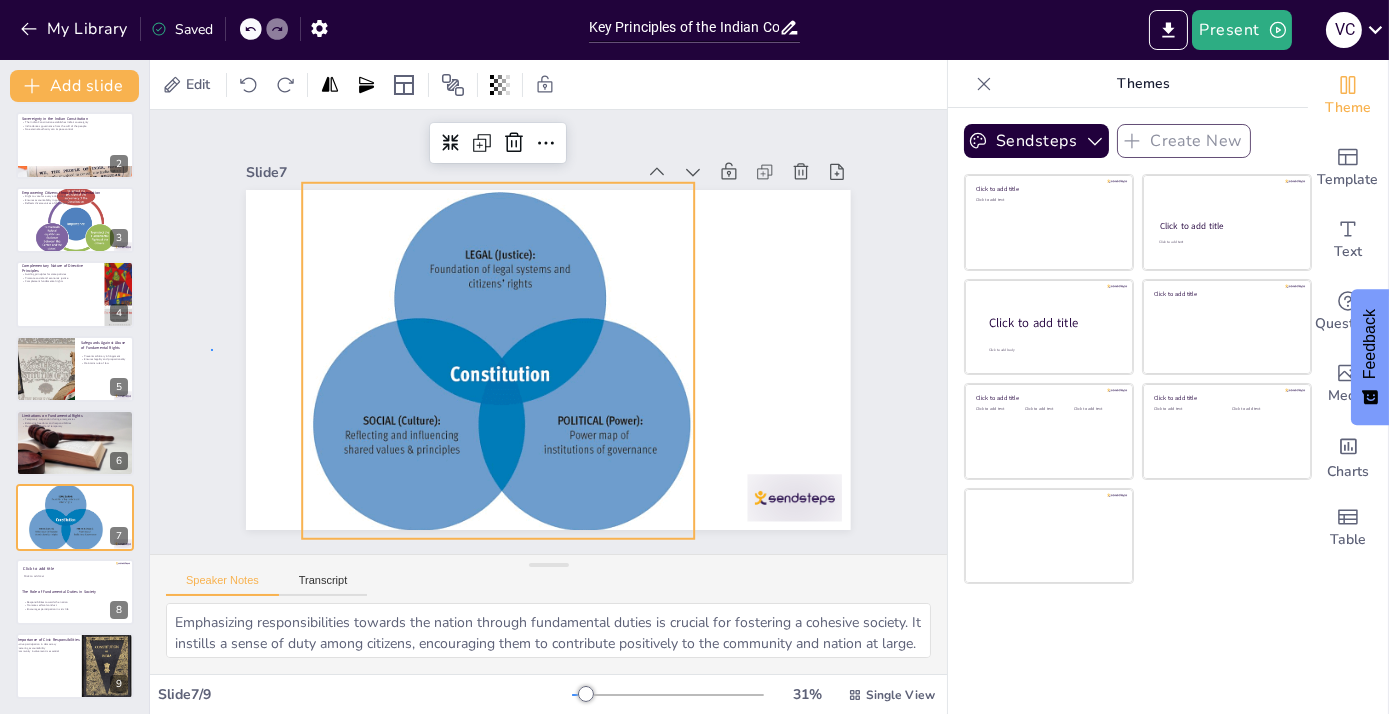 drag, startPoint x: 211, startPoint y: 350, endPoint x: 228, endPoint y: 337, distance: 21.400934 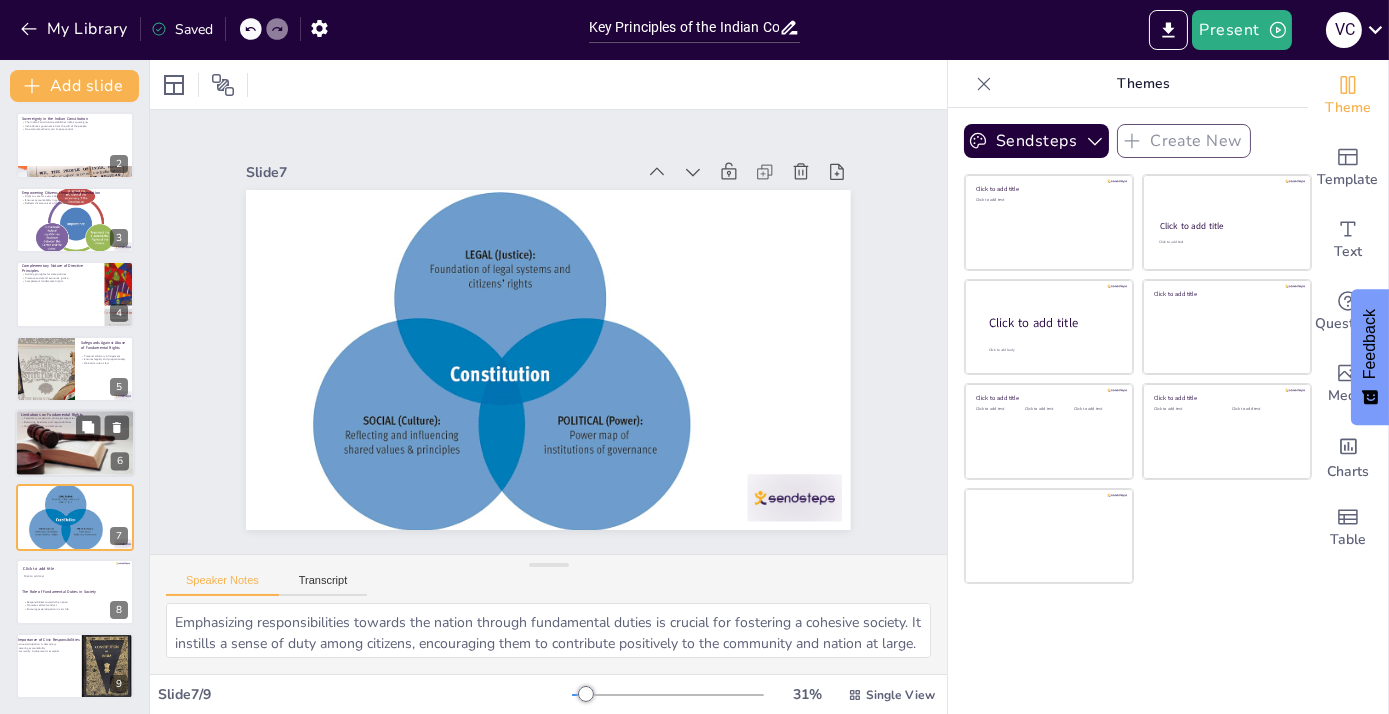 click at bounding box center (75, 443) 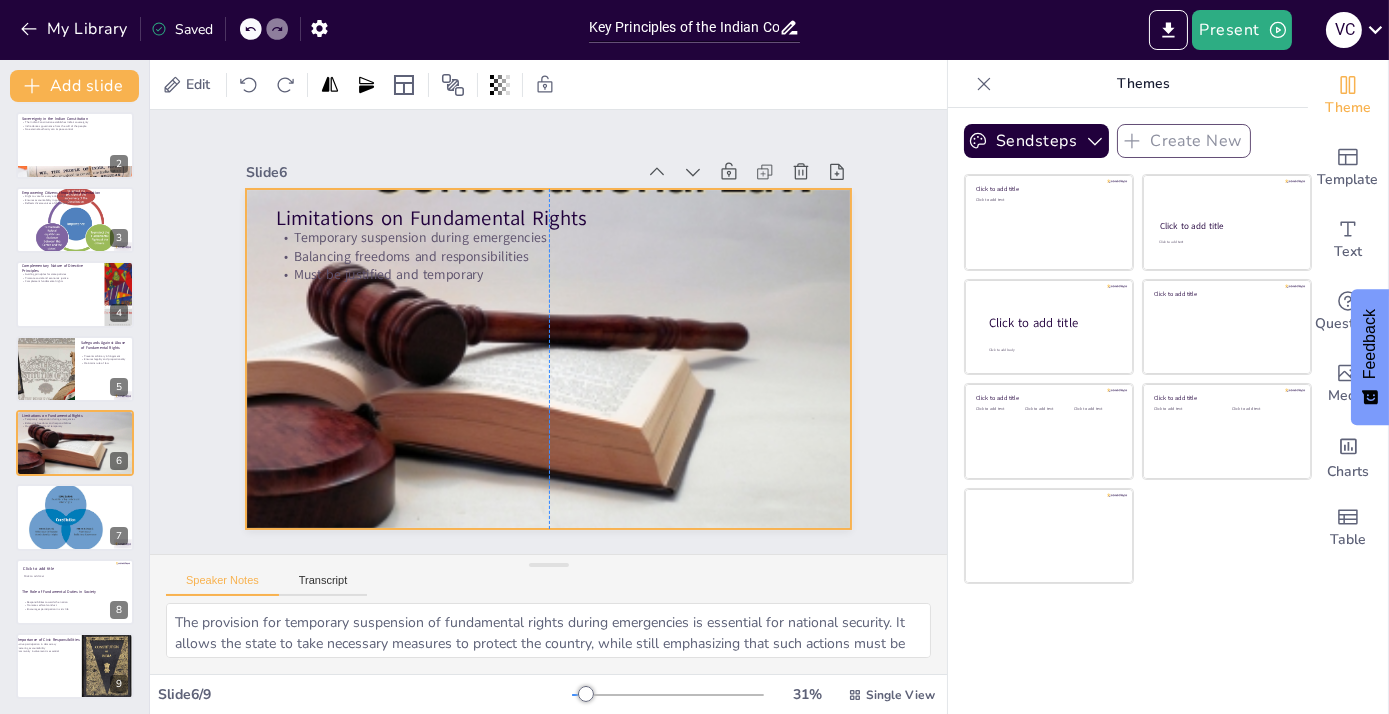 click at bounding box center (543, 358) 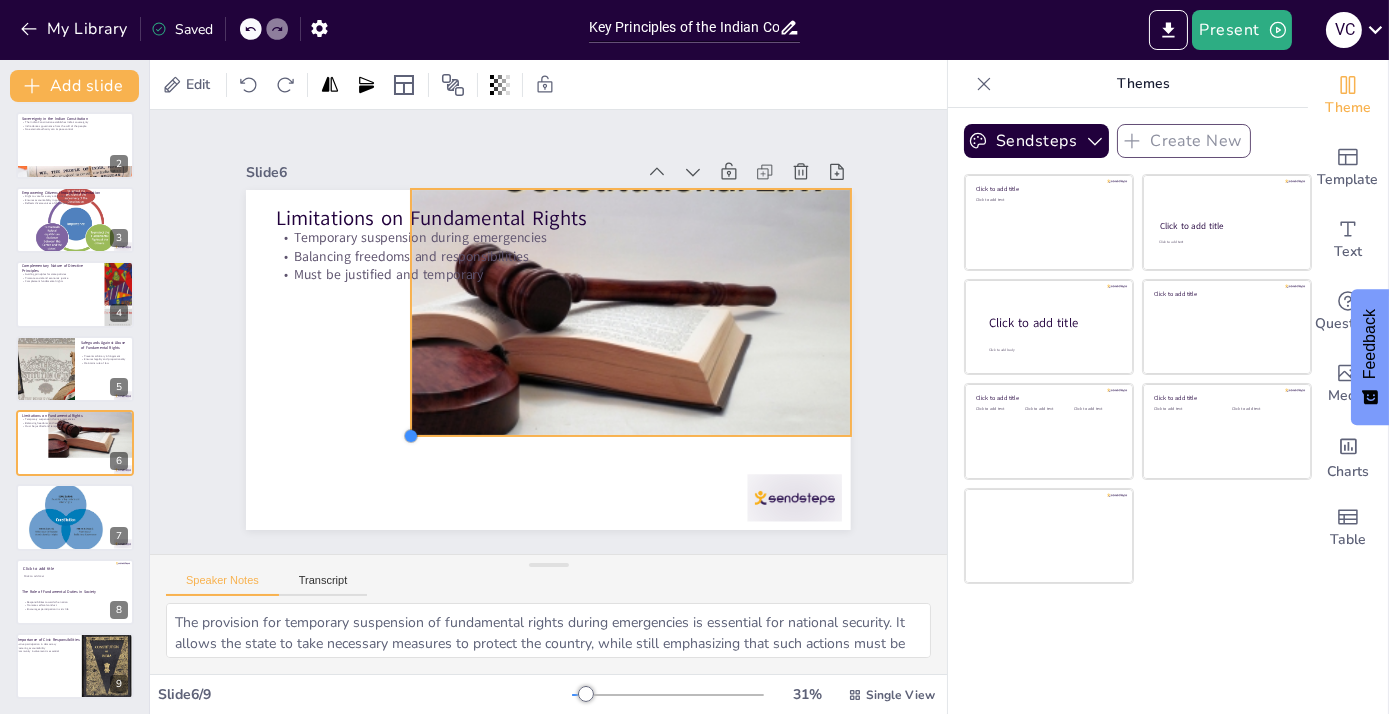 drag, startPoint x: 229, startPoint y: 524, endPoint x: 394, endPoint y: 402, distance: 205.20477 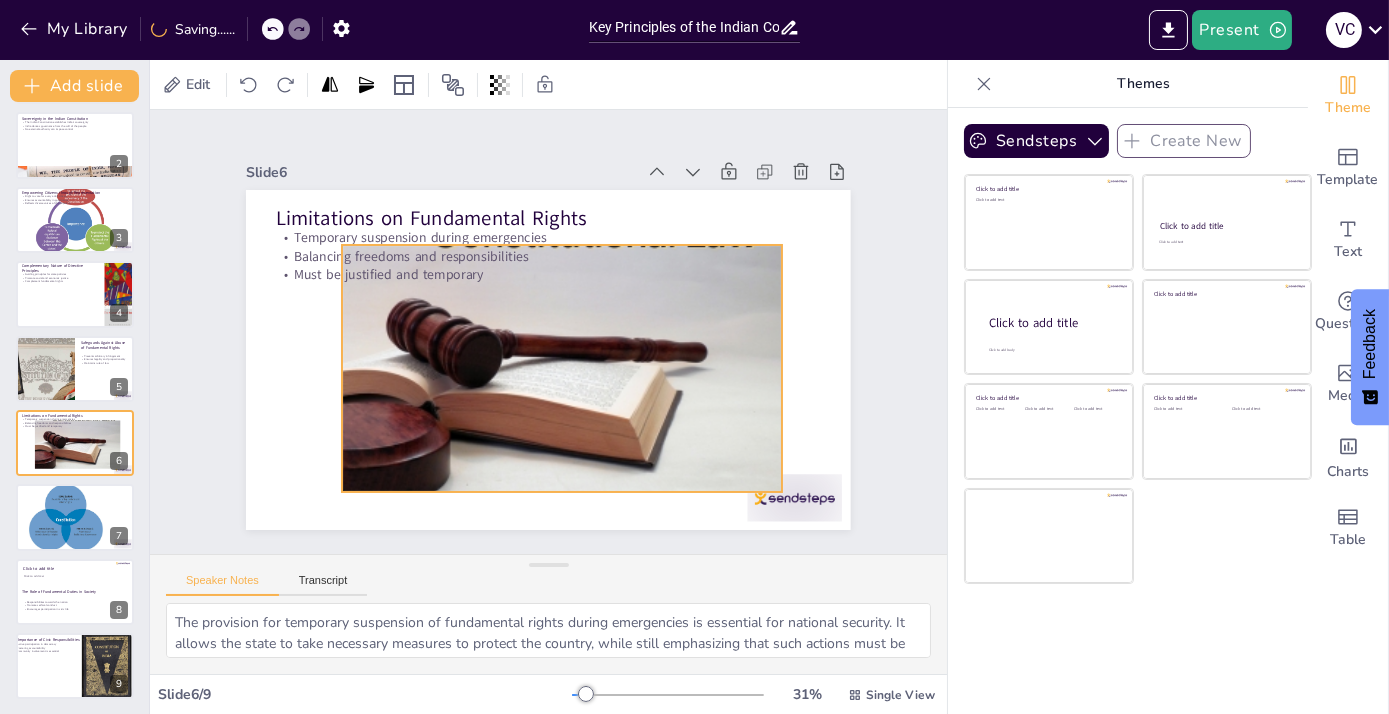 drag, startPoint x: 565, startPoint y: 294, endPoint x: 495, endPoint y: 351, distance: 90.27181 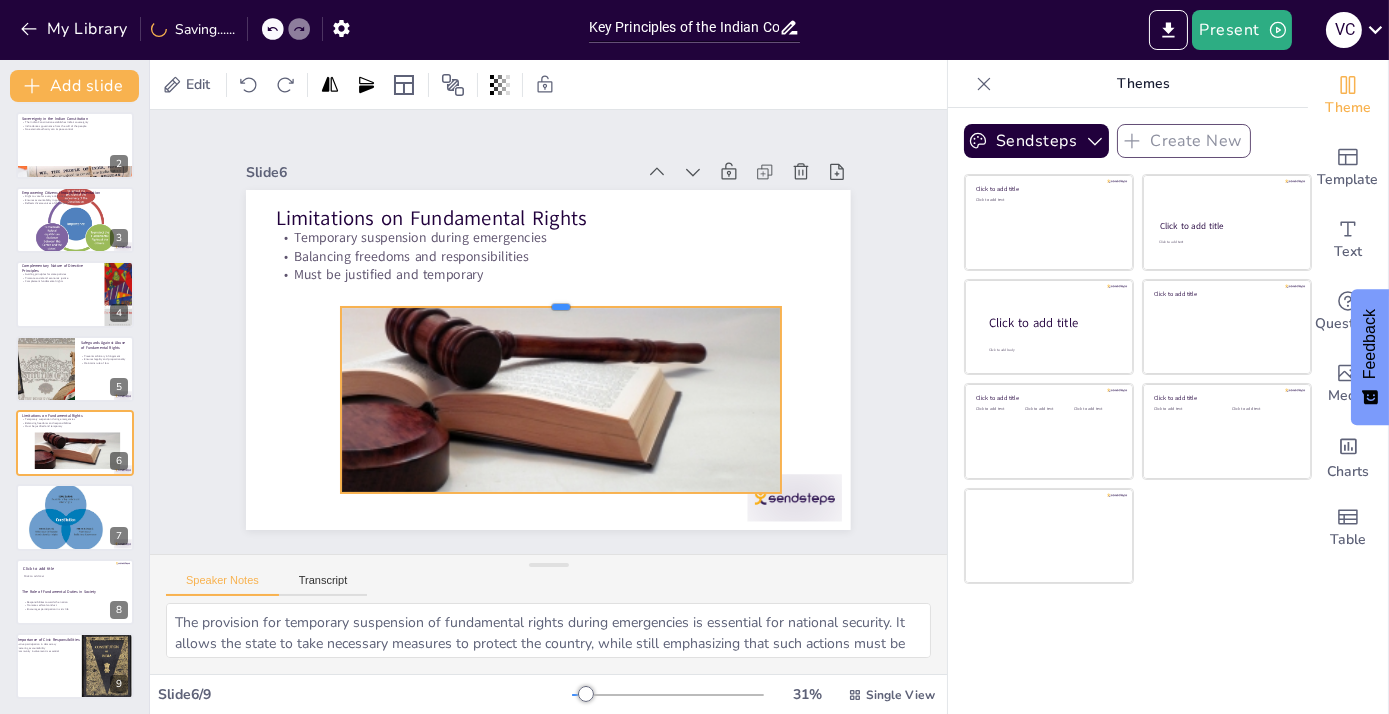 drag, startPoint x: 541, startPoint y: 208, endPoint x: 586, endPoint y: 299, distance: 101.51847 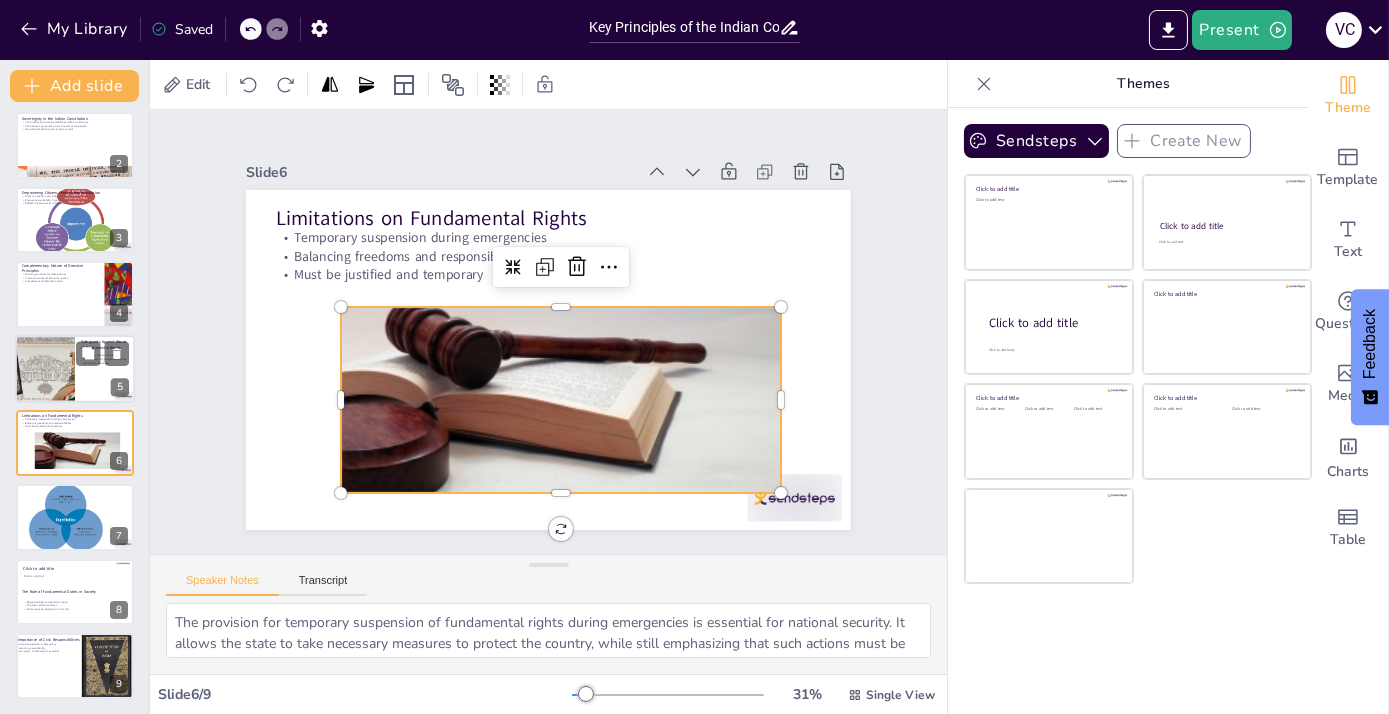 click at bounding box center (45, 369) 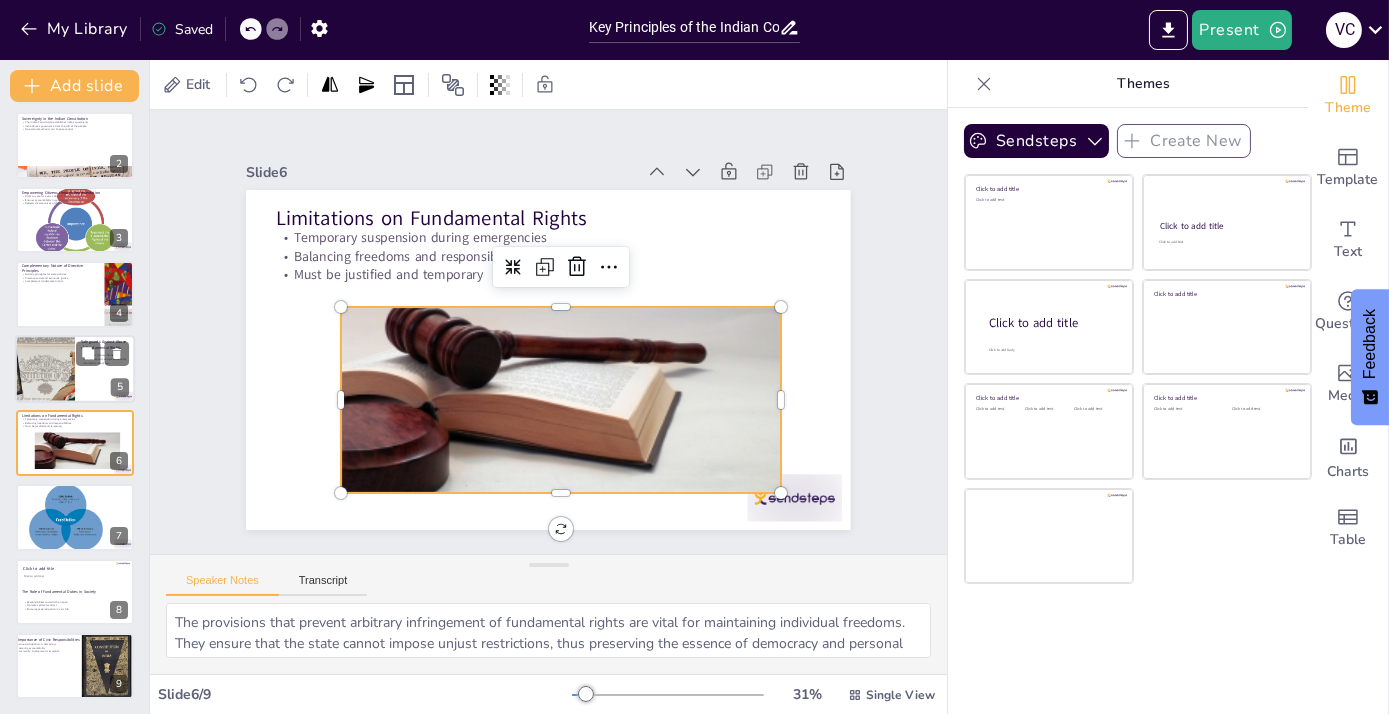 scroll, scrollTop: 40, scrollLeft: 0, axis: vertical 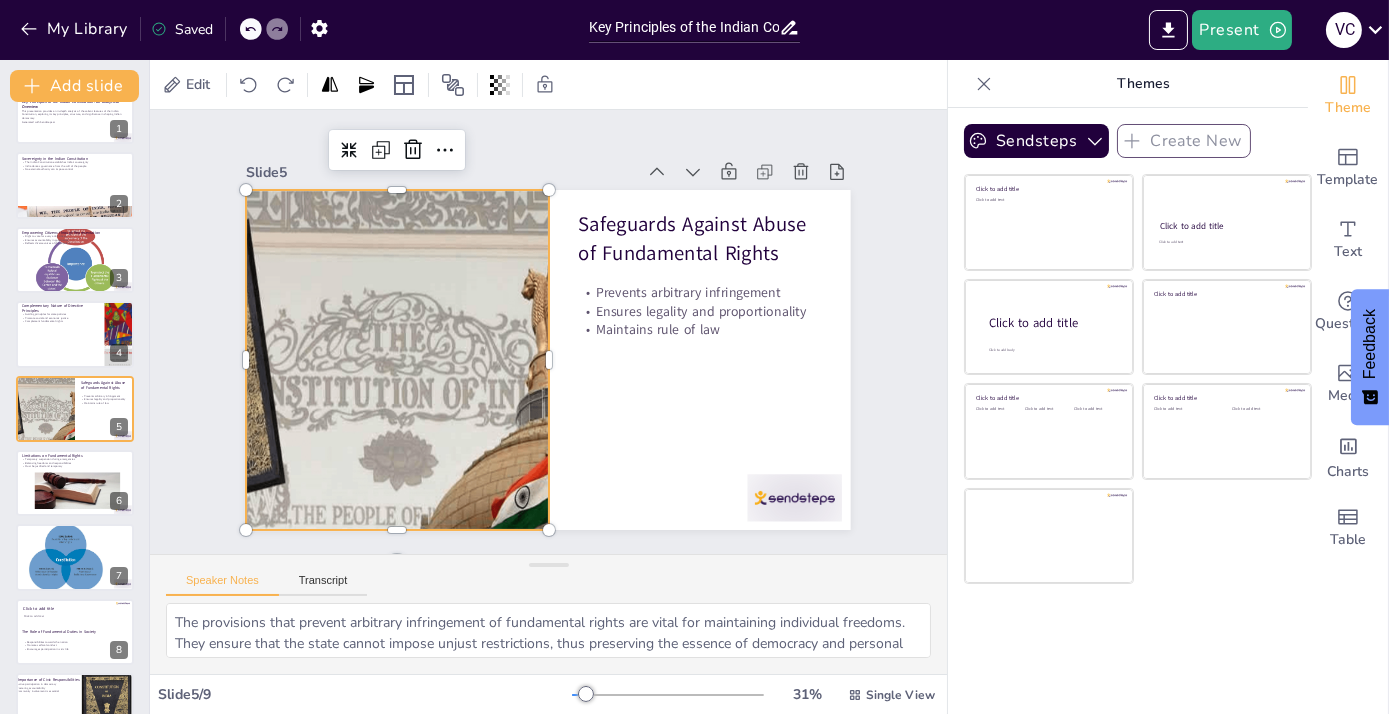 click at bounding box center [395, 328] 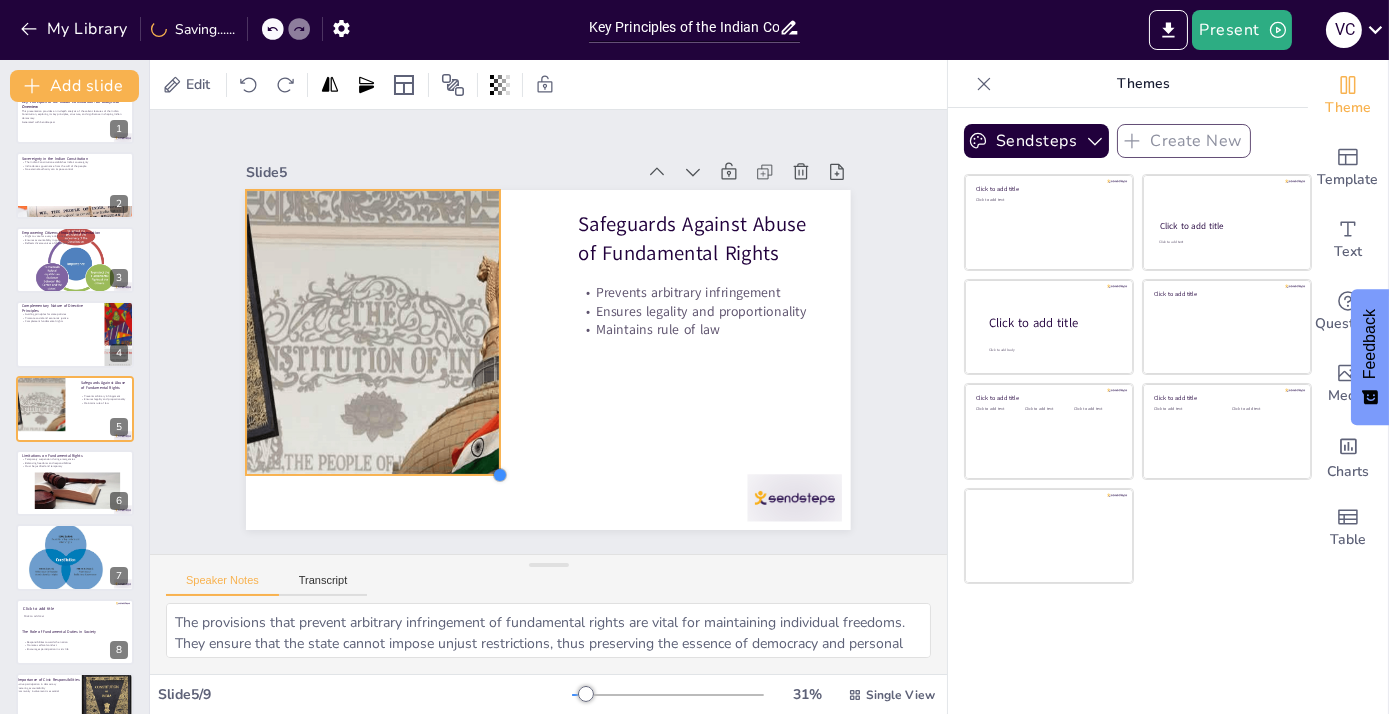 drag, startPoint x: 534, startPoint y: 528, endPoint x: 482, endPoint y: 408, distance: 130.78226 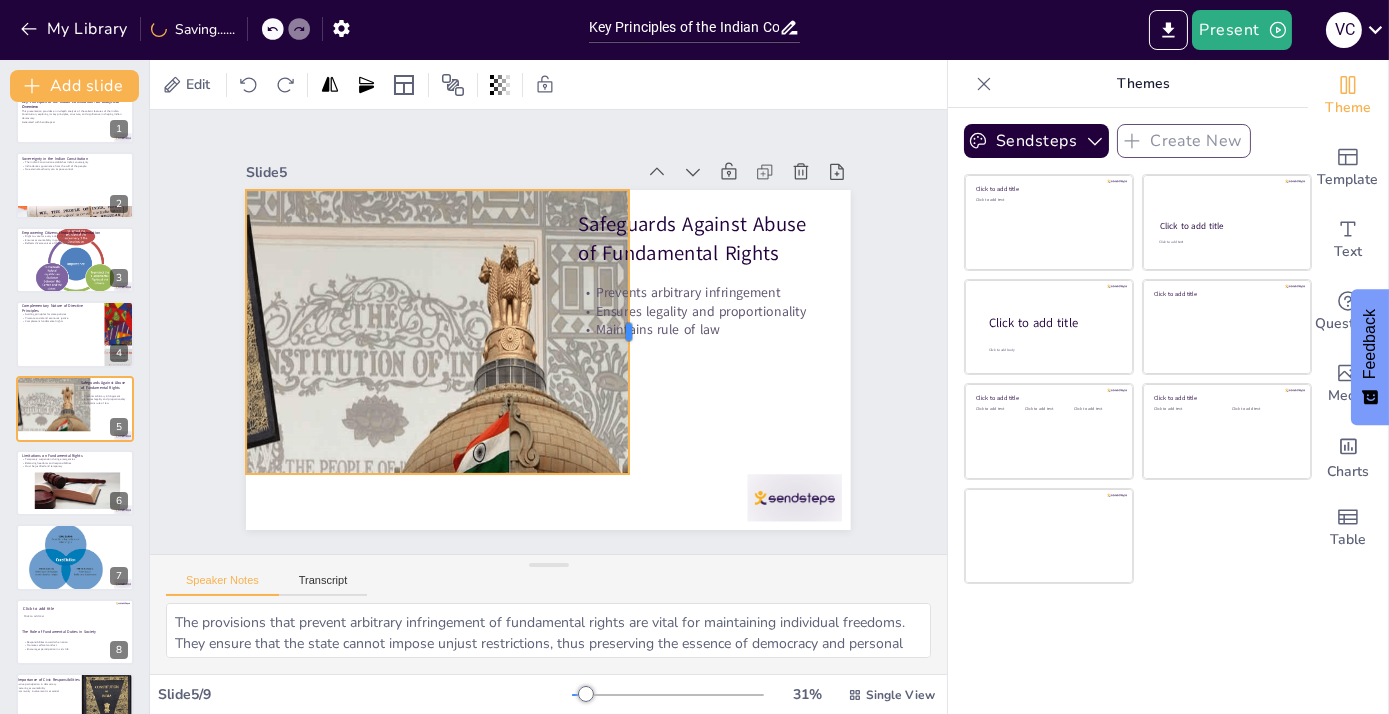 drag, startPoint x: 484, startPoint y: 320, endPoint x: 614, endPoint y: 373, distance: 140.38875 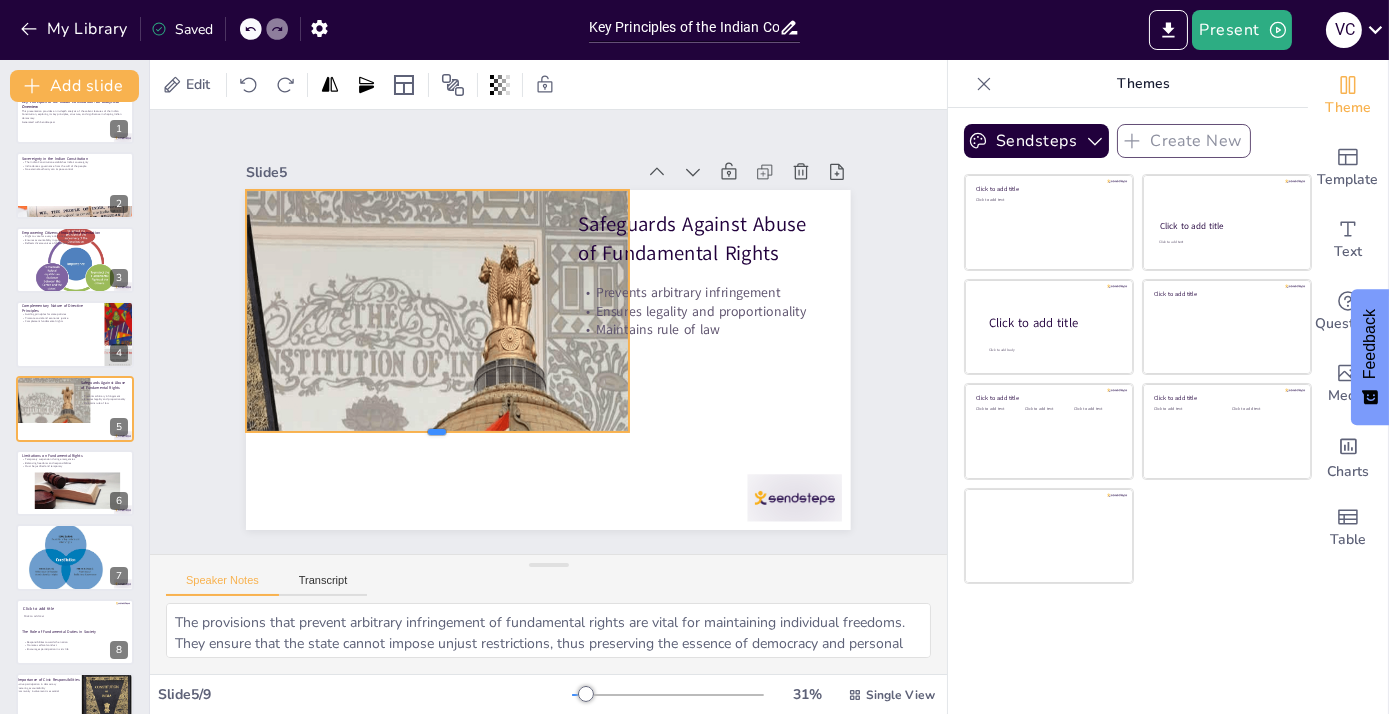 drag, startPoint x: 416, startPoint y: 470, endPoint x: 424, endPoint y: 428, distance: 42.755116 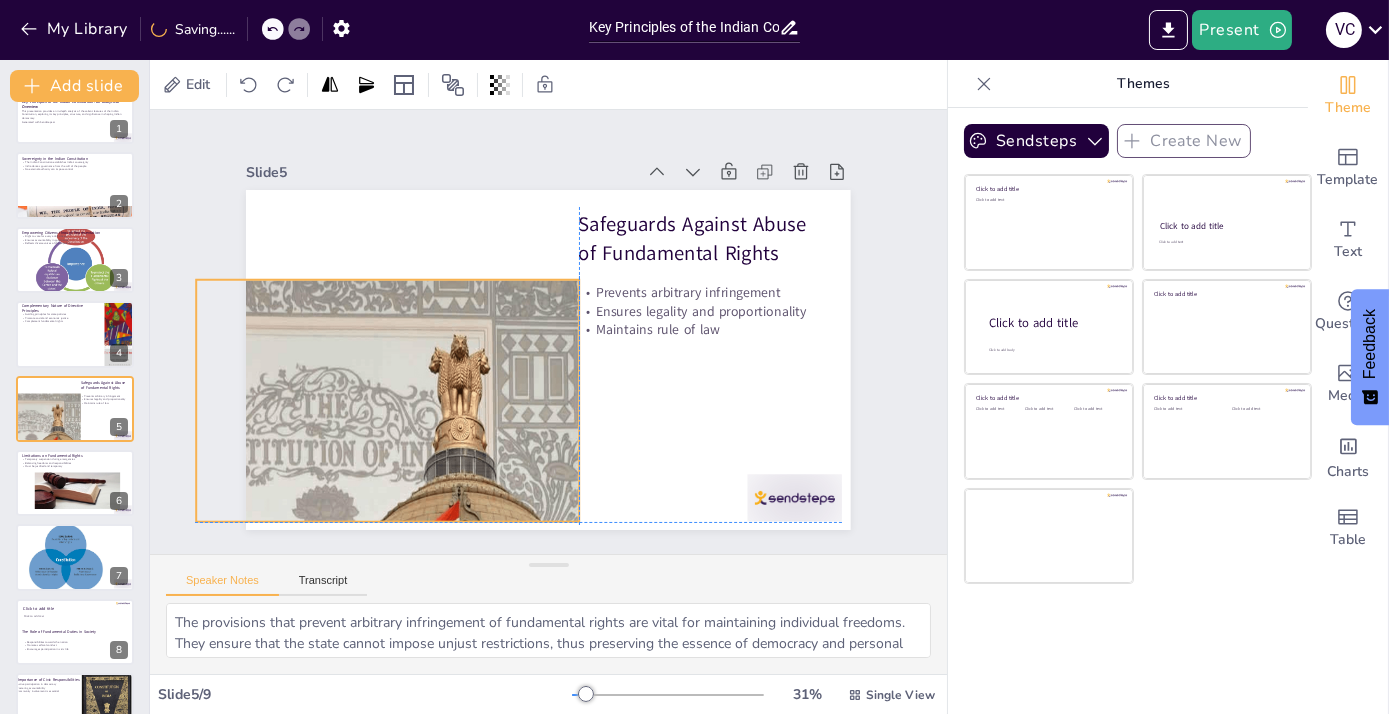 drag, startPoint x: 432, startPoint y: 337, endPoint x: 381, endPoint y: 430, distance: 106.06602 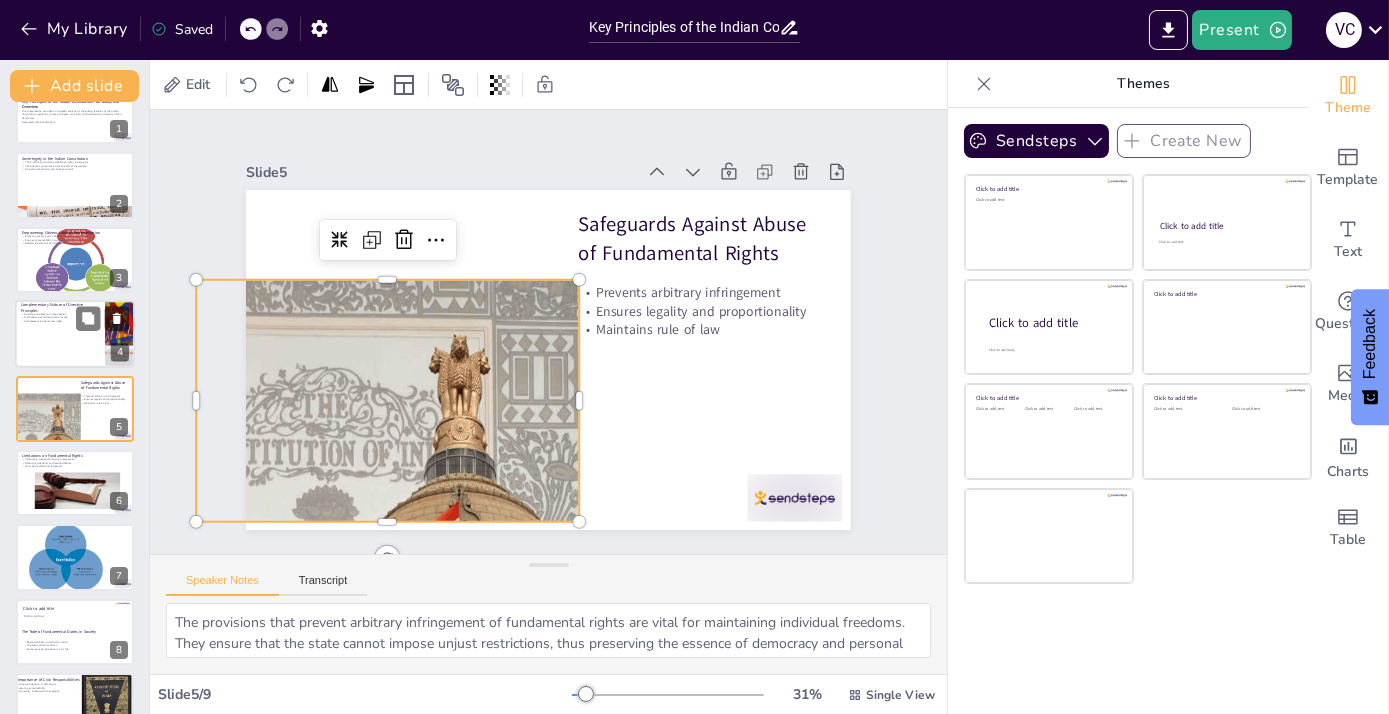 click at bounding box center [75, 334] 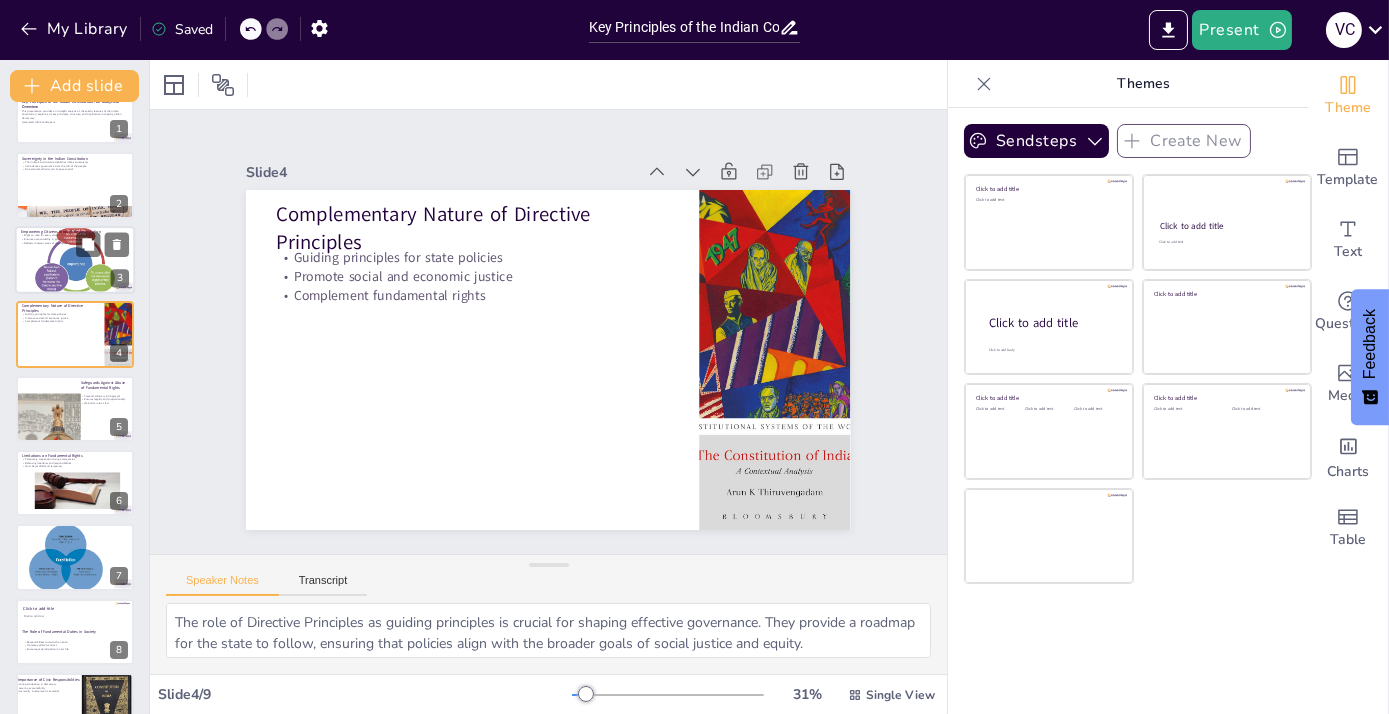 scroll, scrollTop: 0, scrollLeft: 0, axis: both 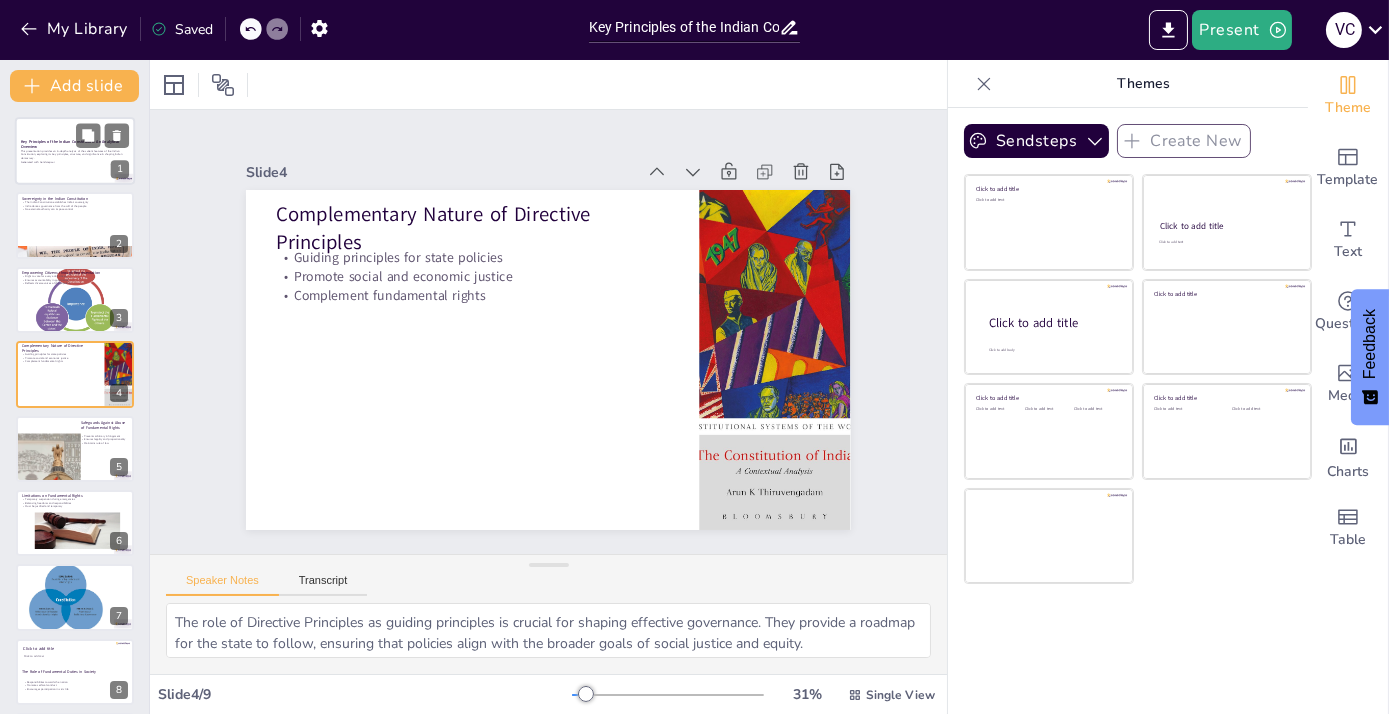 click on "Key Principles of the Indian Constitution: An Analytical Overview" at bounding box center [75, 144] 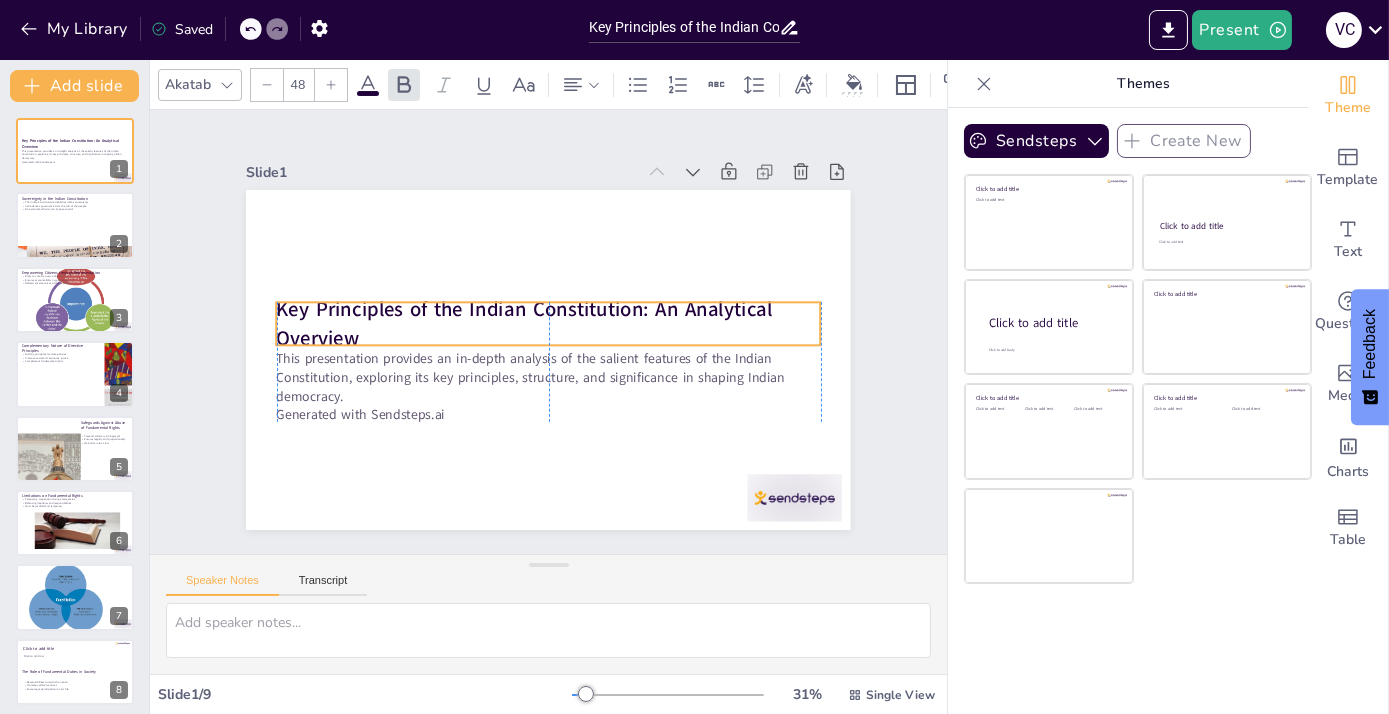 click on "Key Principles of the Indian Constitution: An Analytical Overview" at bounding box center (525, 307) 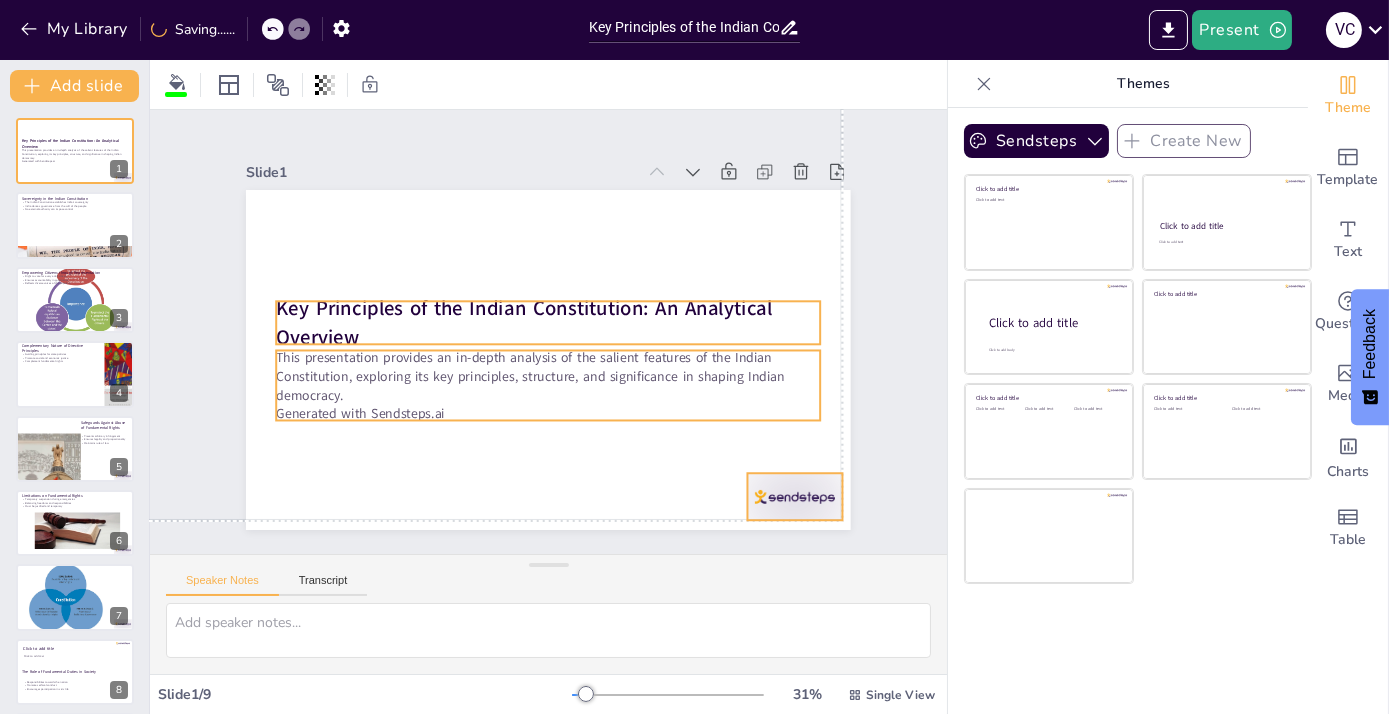 click on "Key Principles of the Indian Constitution: An Analytical Overview" at bounding box center [532, 299] 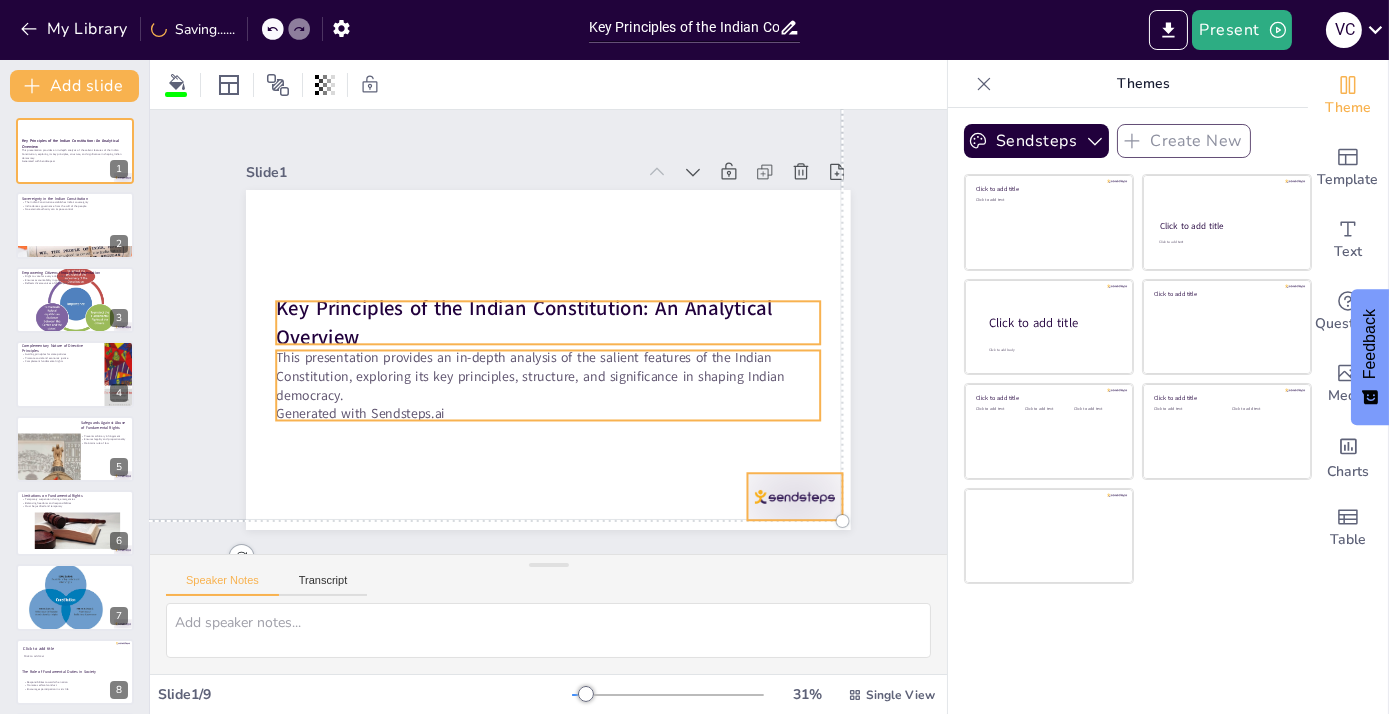 click on "Key Principles of the Indian Constitution: An Analytical Overview" at bounding box center [582, 320] 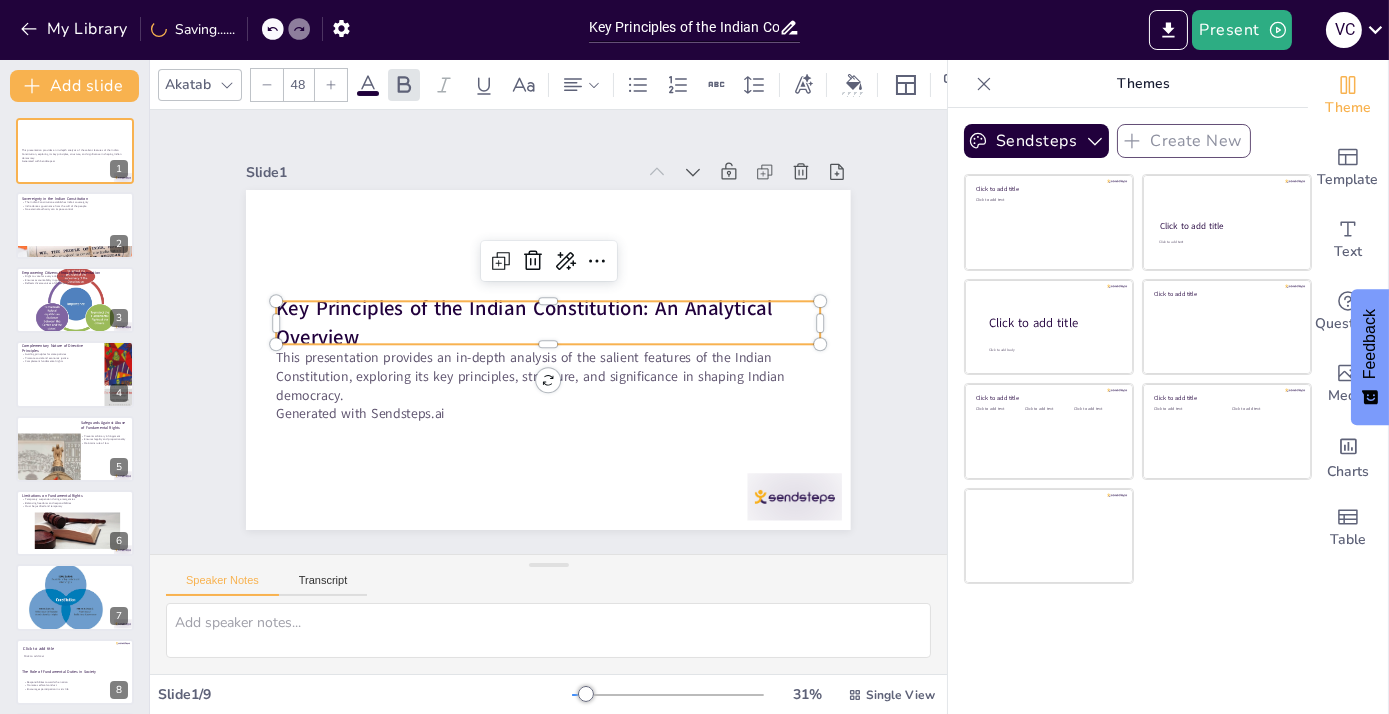 click on "Key Principles of the Indian Constitution: An Analytical Overview" at bounding box center (527, 304) 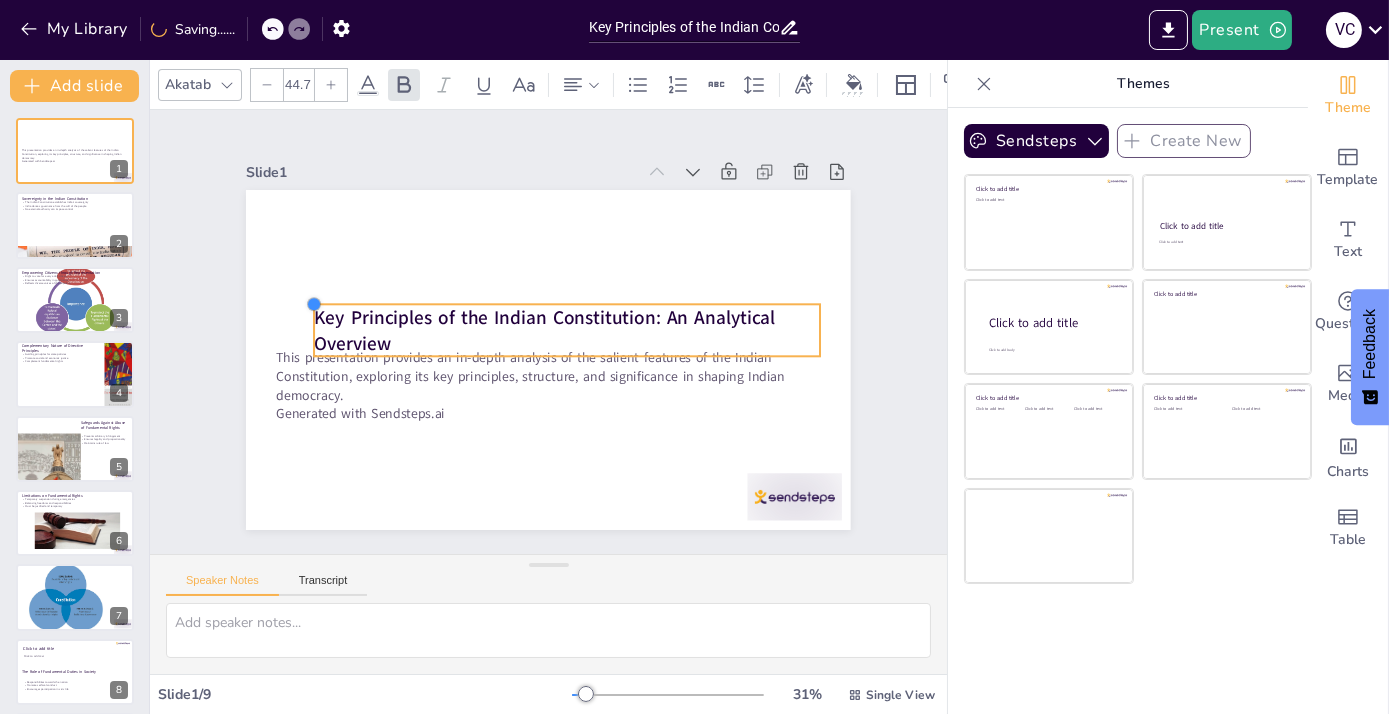 type on "45.8" 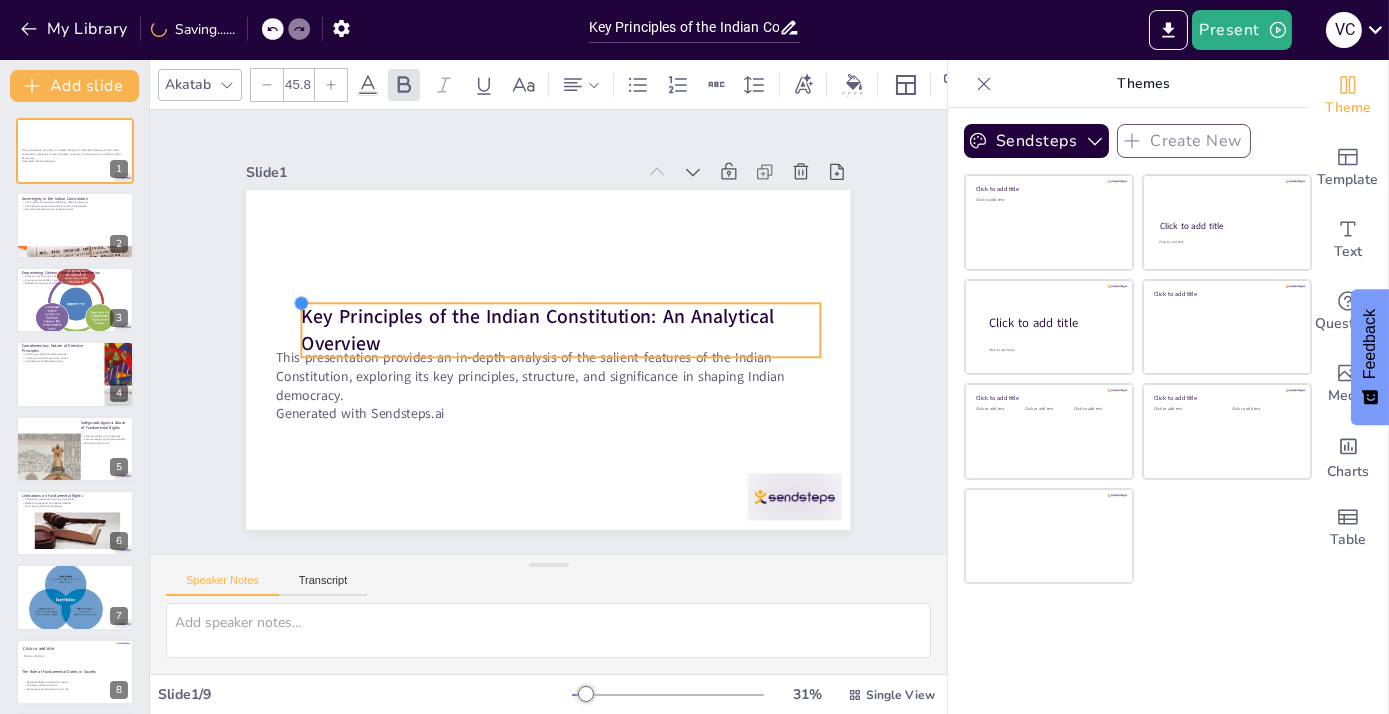 drag, startPoint x: 265, startPoint y: 302, endPoint x: 336, endPoint y: 304, distance: 71.02816 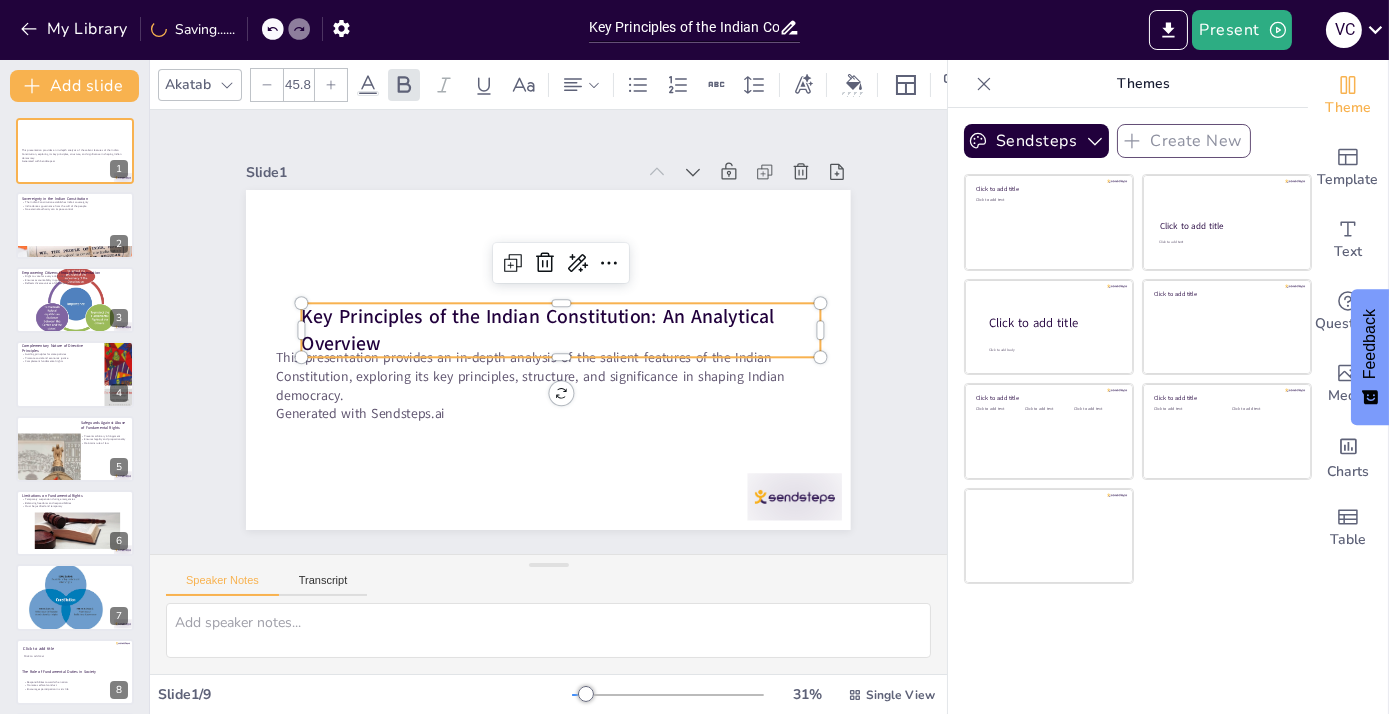 click on "Key Principles of the Indian Constitution: An Analytical Overview" at bounding box center (561, 333) 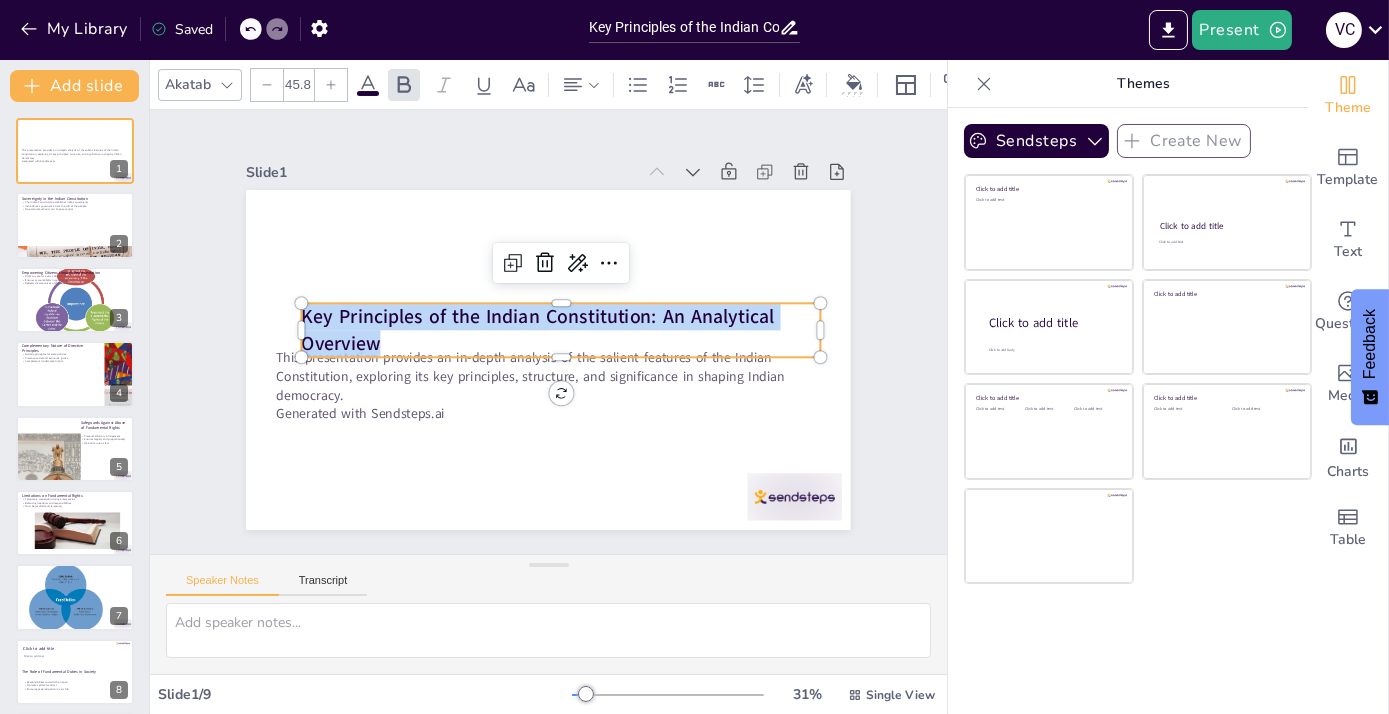drag, startPoint x: 381, startPoint y: 329, endPoint x: 292, endPoint y: 307, distance: 91.67879 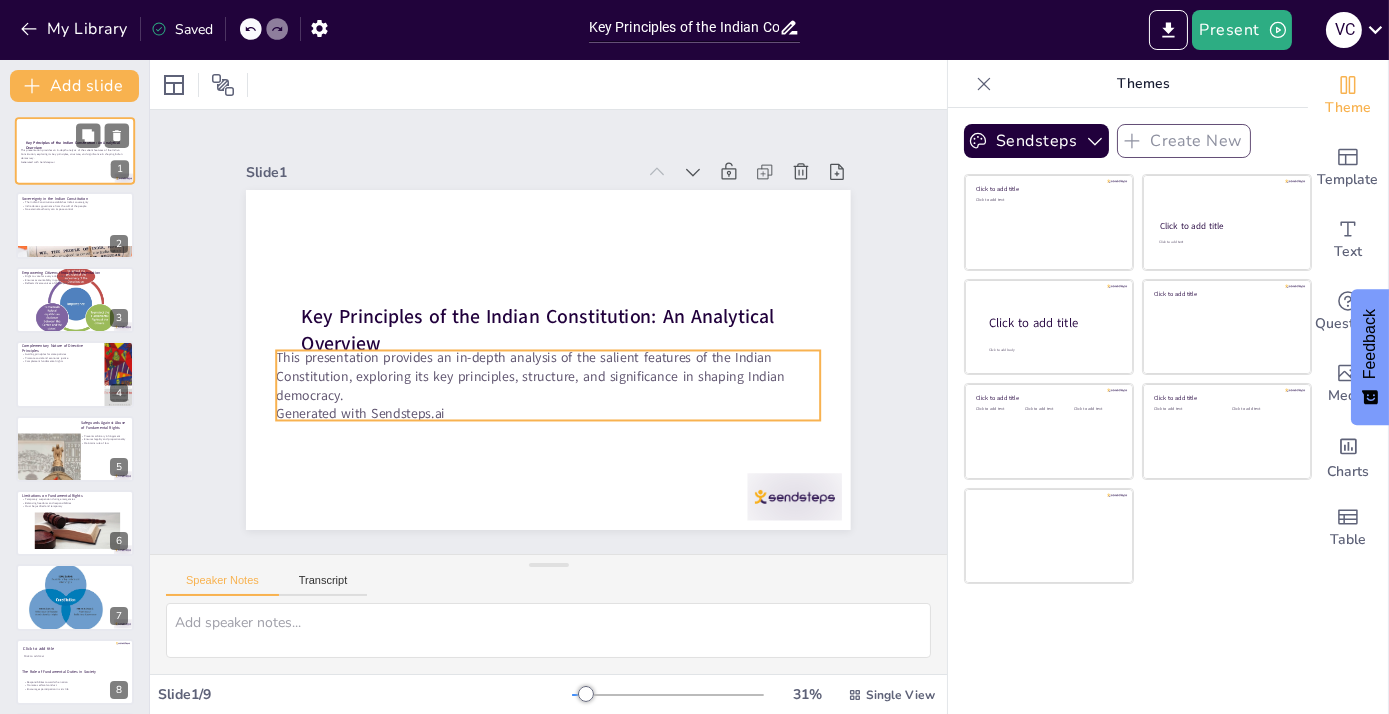 click on "This presentation provides an in-depth analysis of the salient features of the Indian Constitution, exploring its key principles, structure, and significance in shaping Indian democracy." at bounding box center (75, 154) 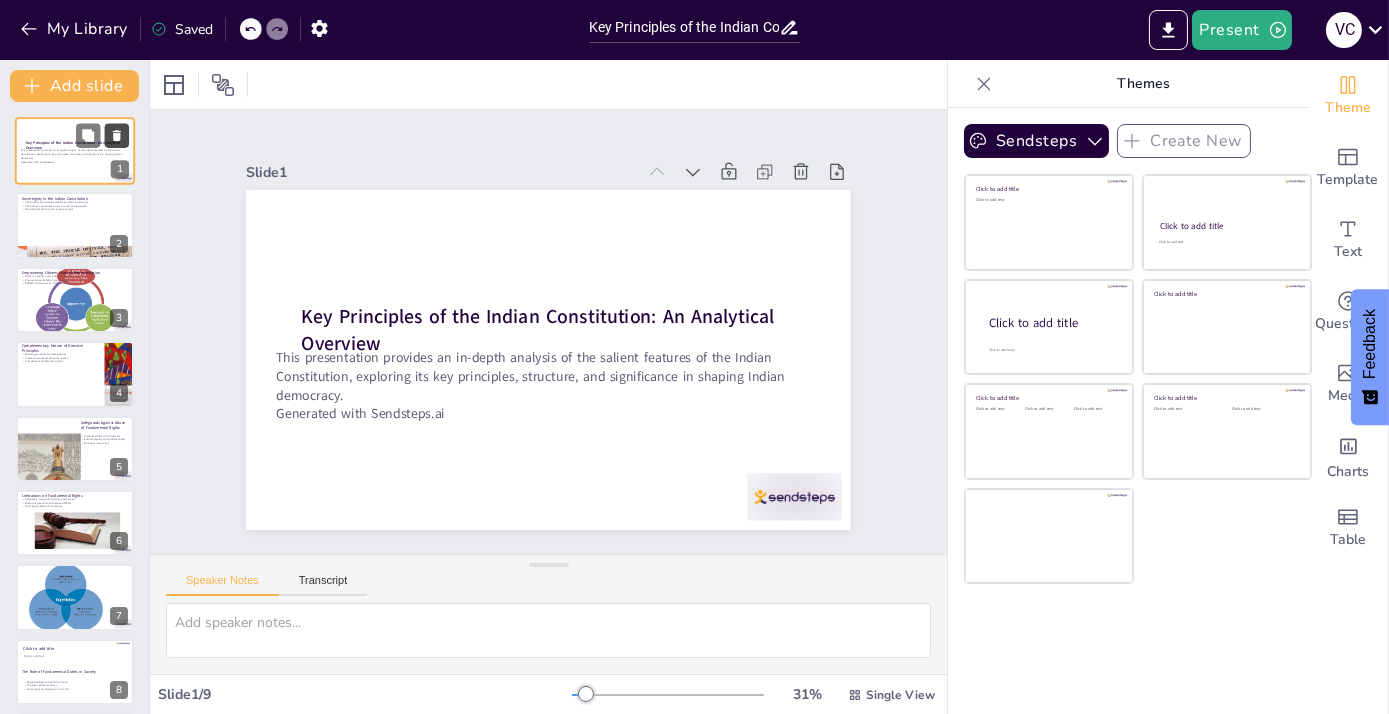 click 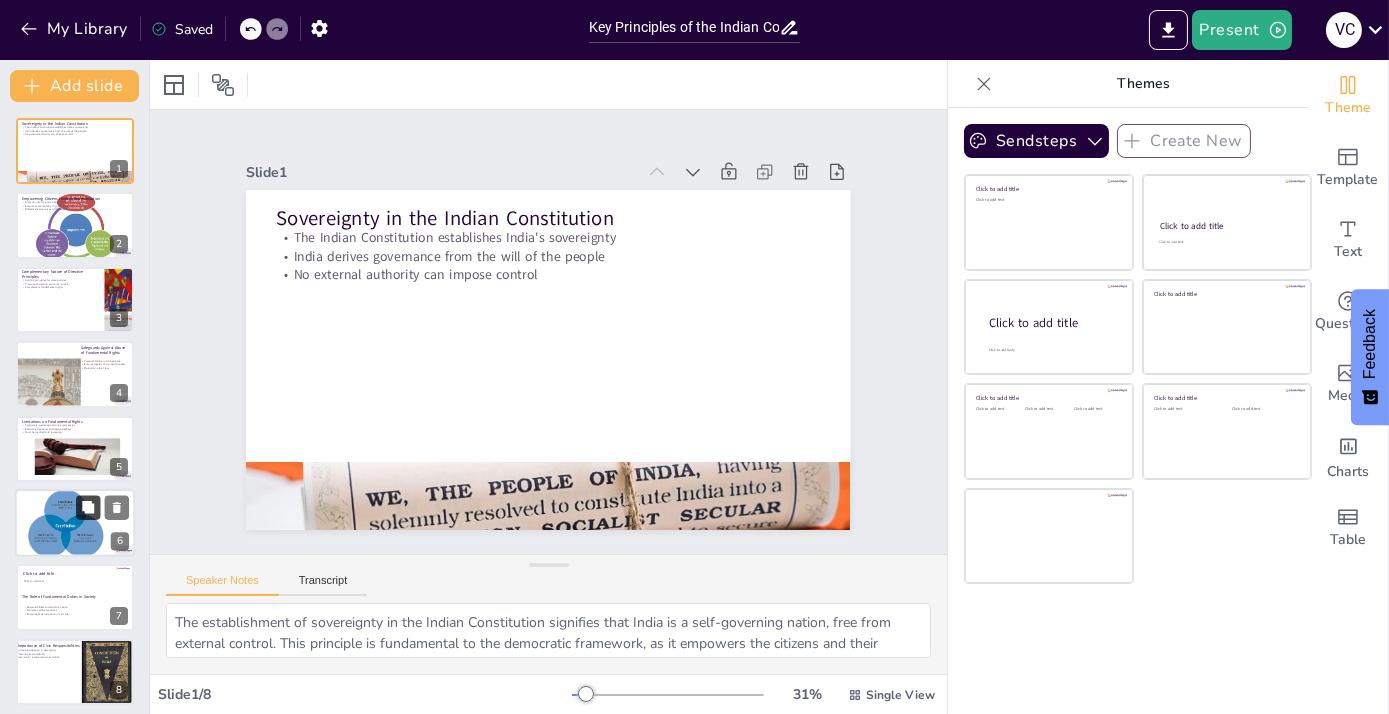 scroll, scrollTop: 6, scrollLeft: 0, axis: vertical 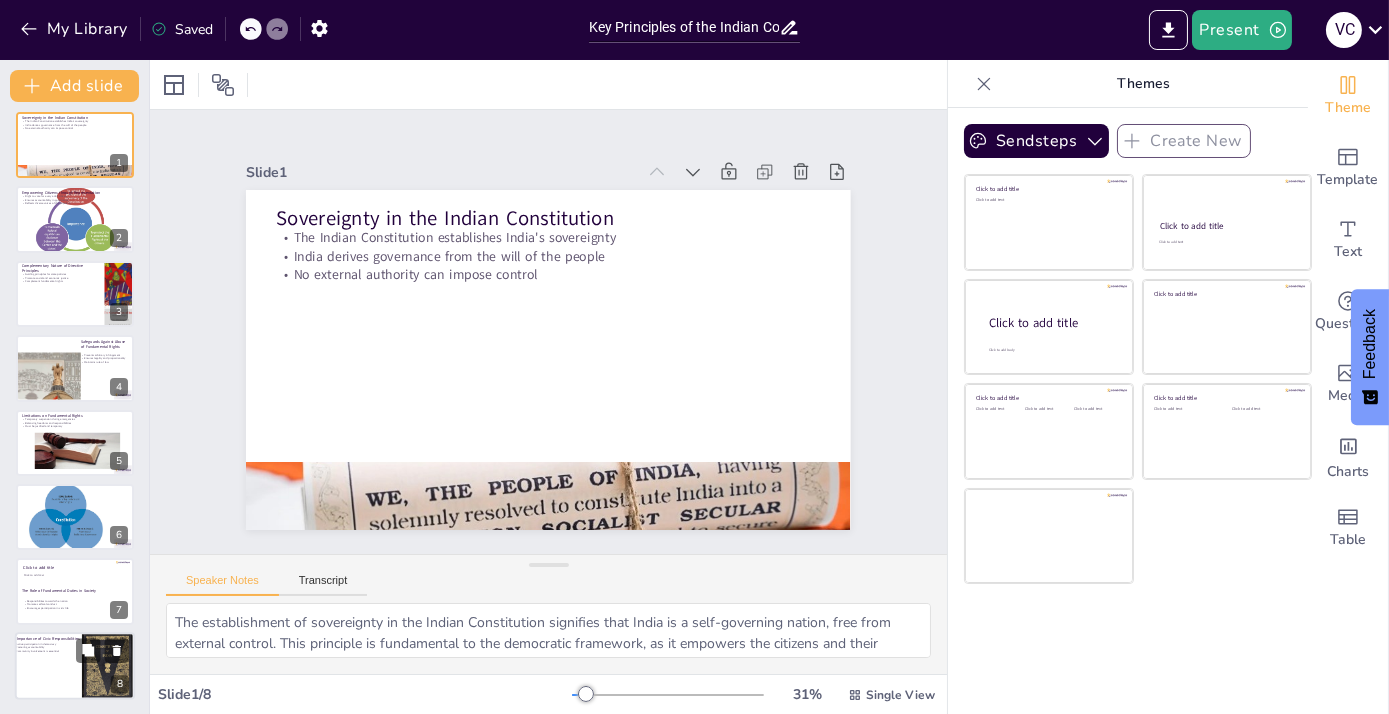click at bounding box center [75, 666] 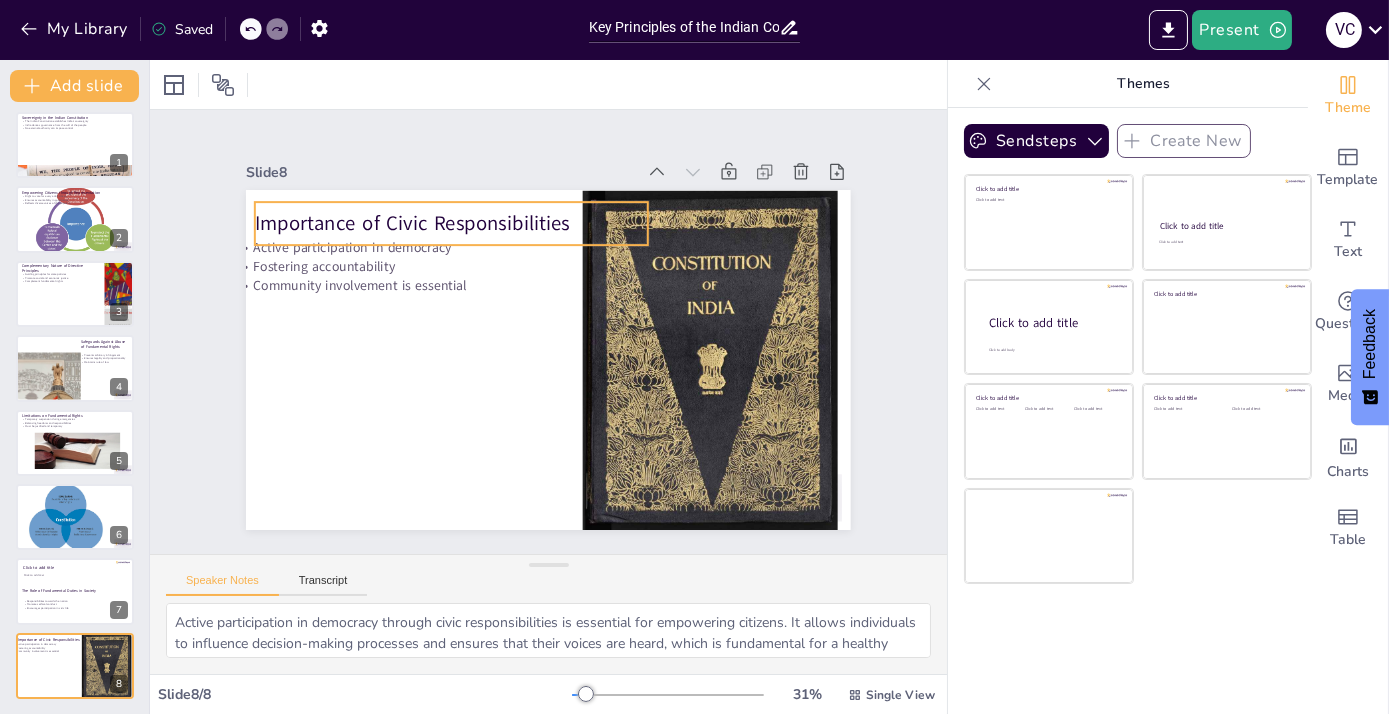 click on "Importance of Civic Responsibilities" at bounding box center (476, 205) 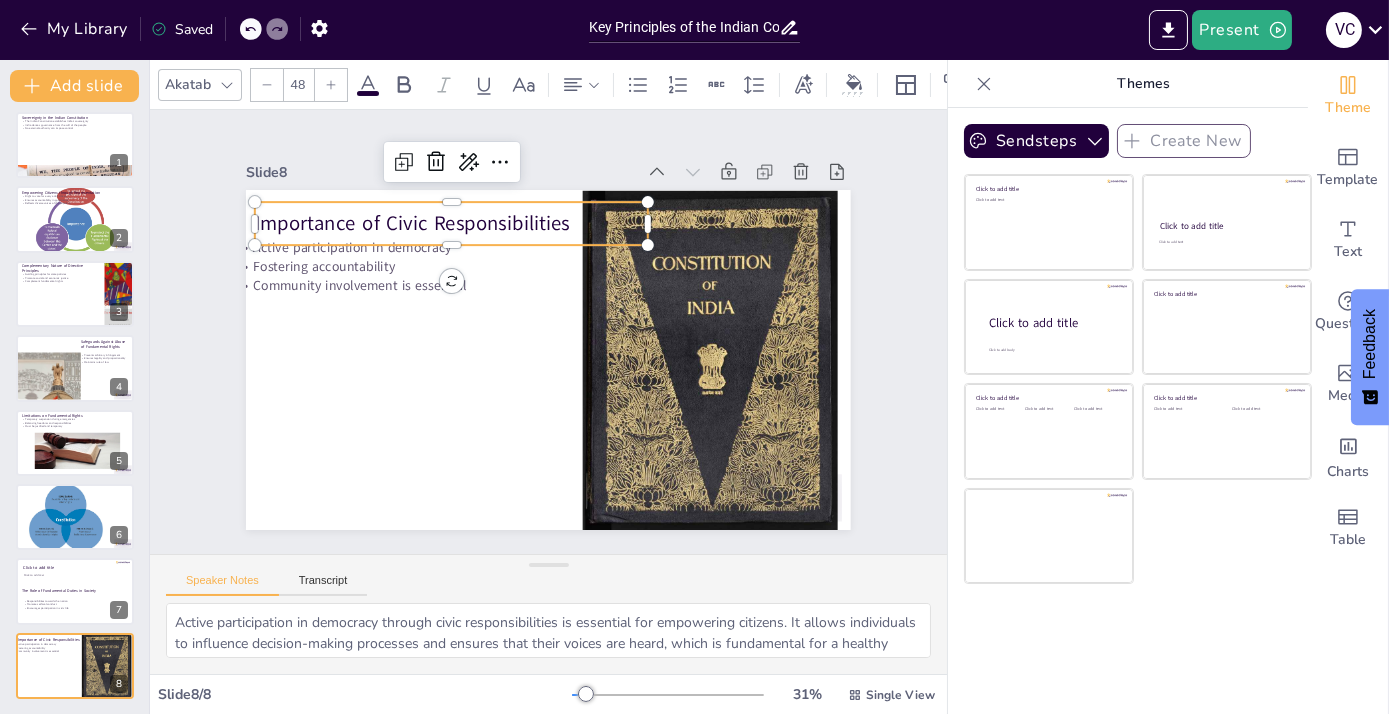 click on "Importance of Civic Responsibilities" at bounding box center (504, 193) 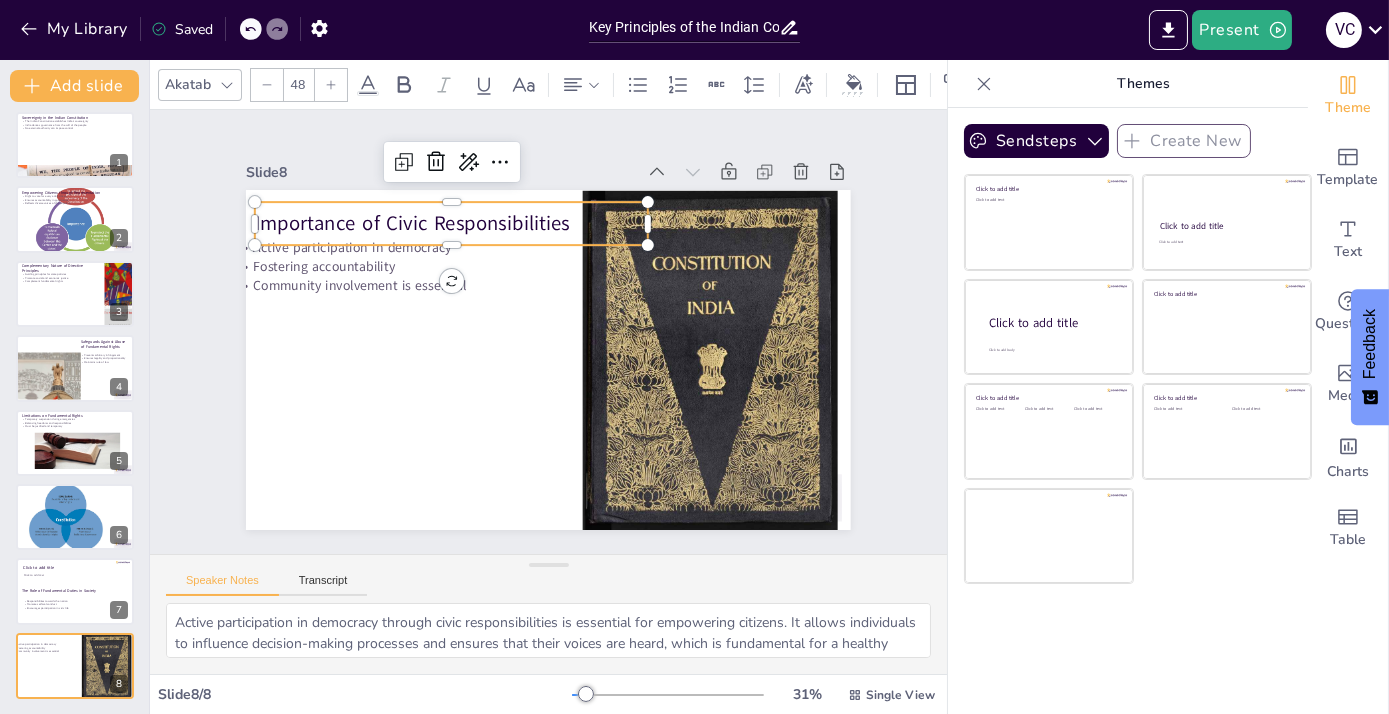 click on "Importance of Civic Responsibilities" at bounding box center (464, 214) 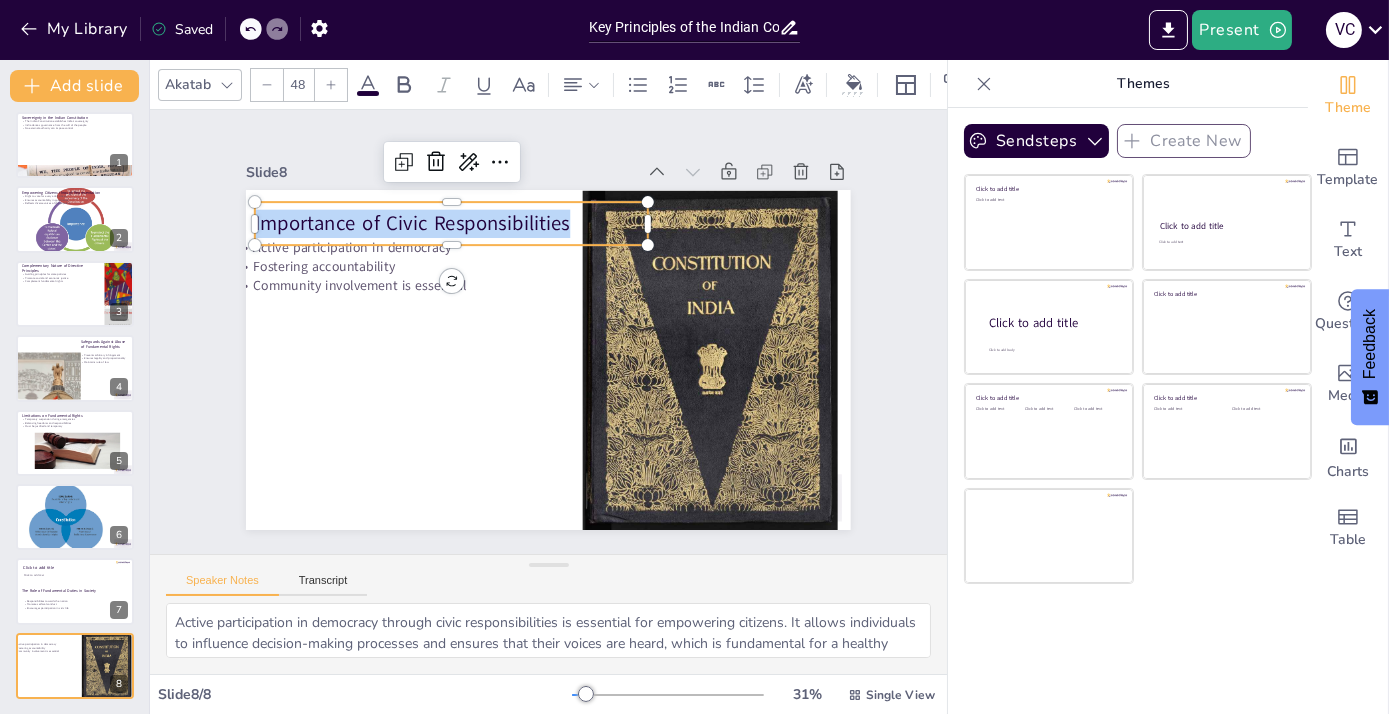 copy on "Importance of Civic Responsibilities" 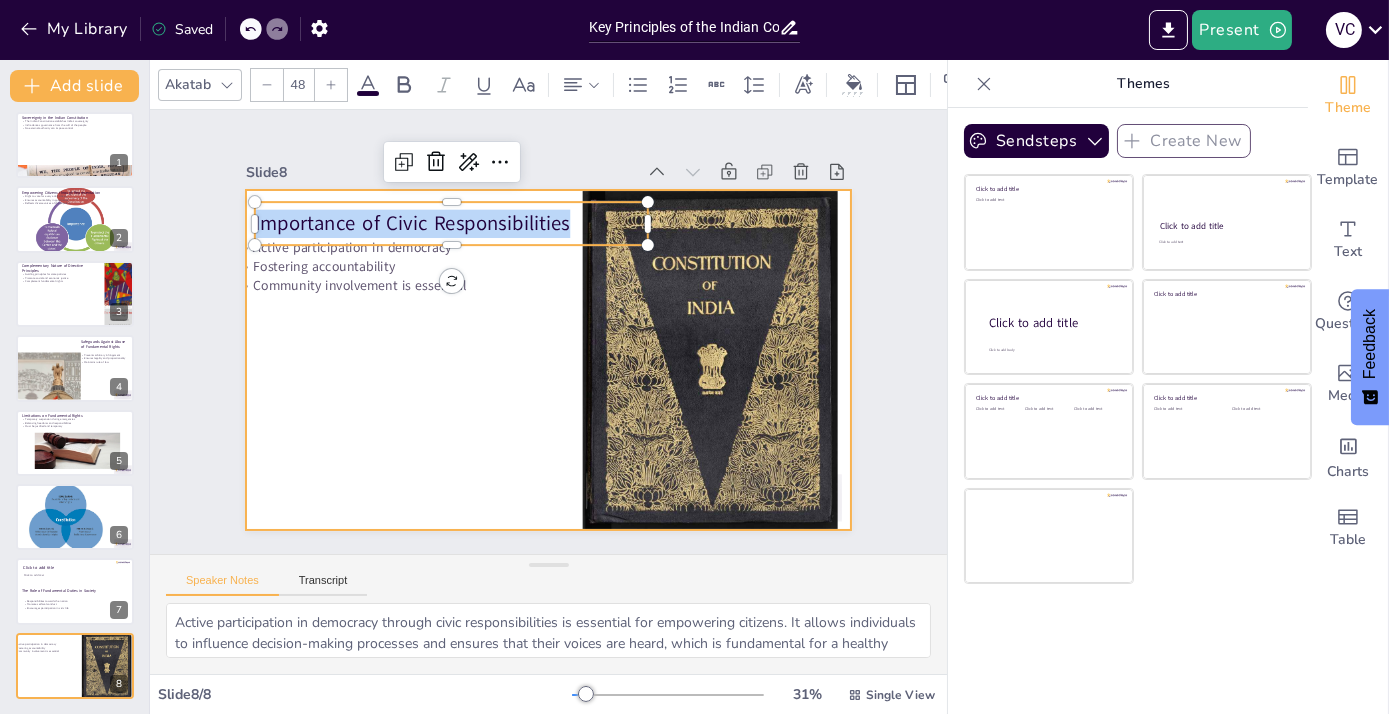 click at bounding box center [543, 359] 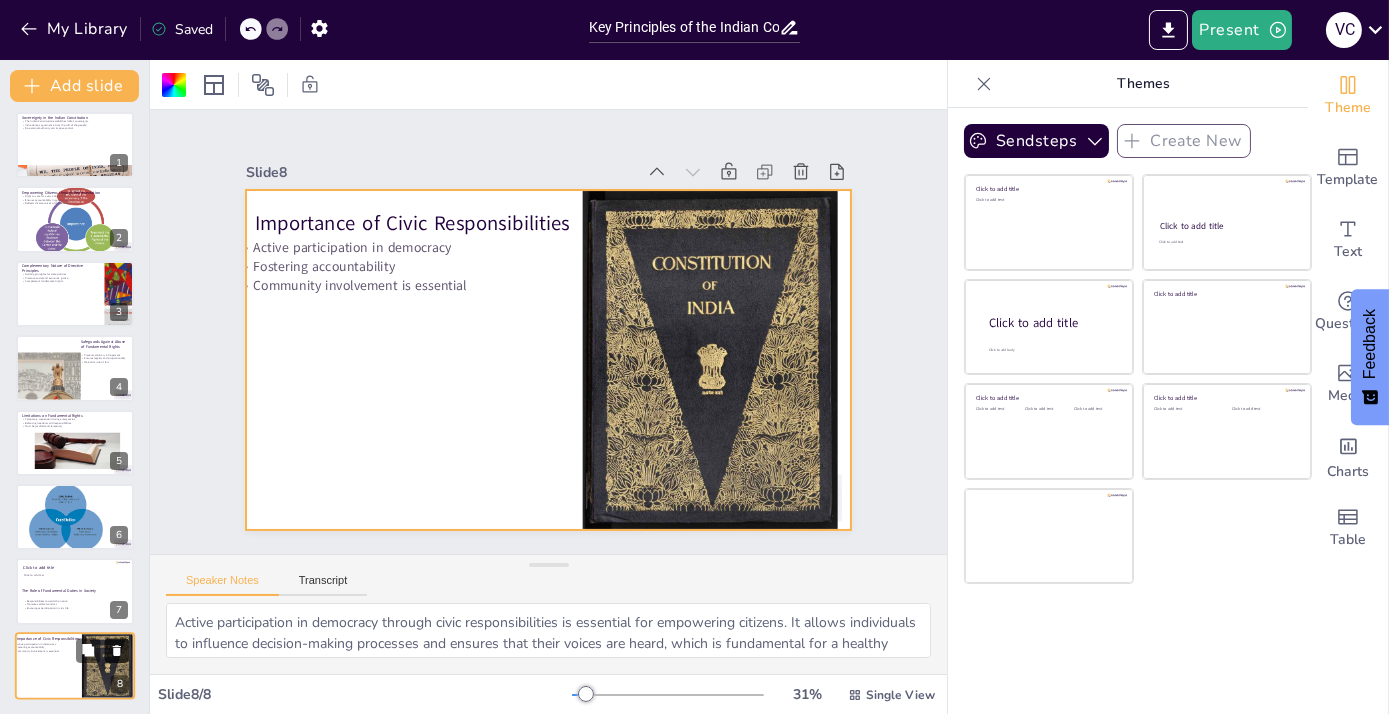 click 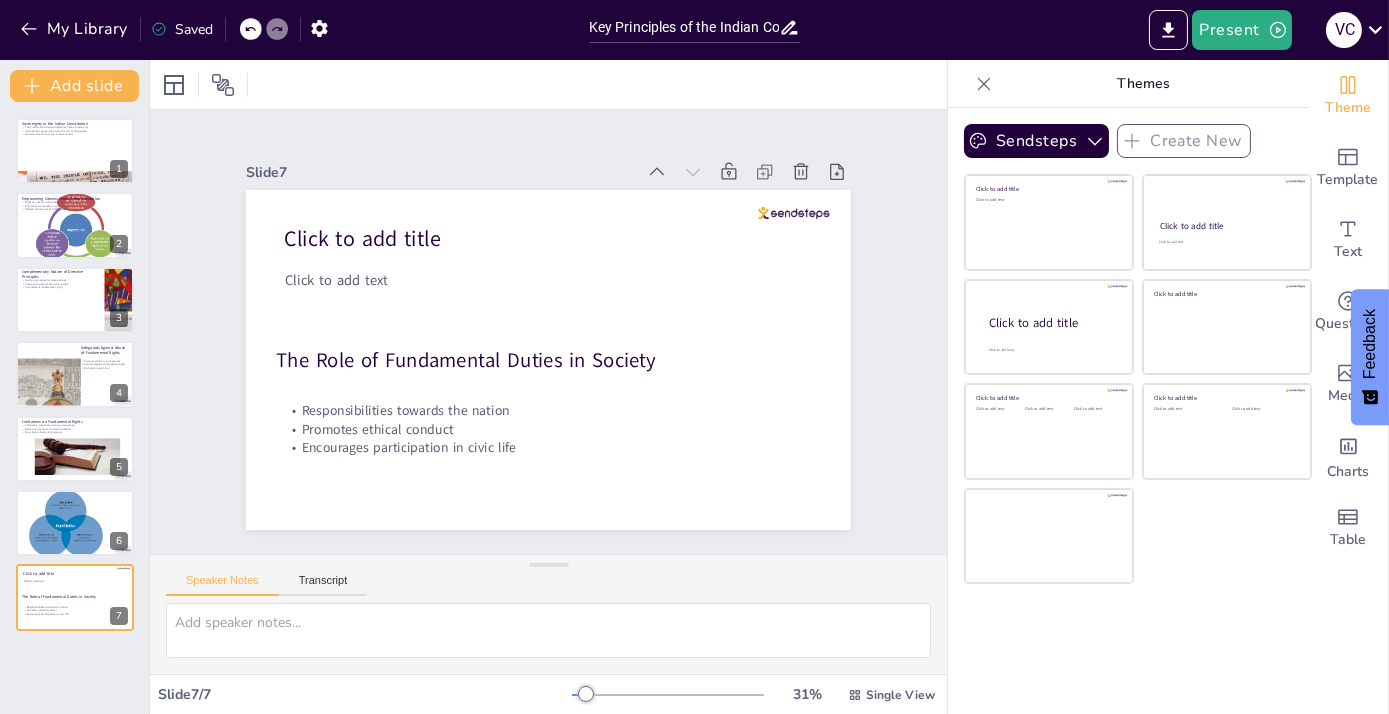 scroll, scrollTop: 0, scrollLeft: 0, axis: both 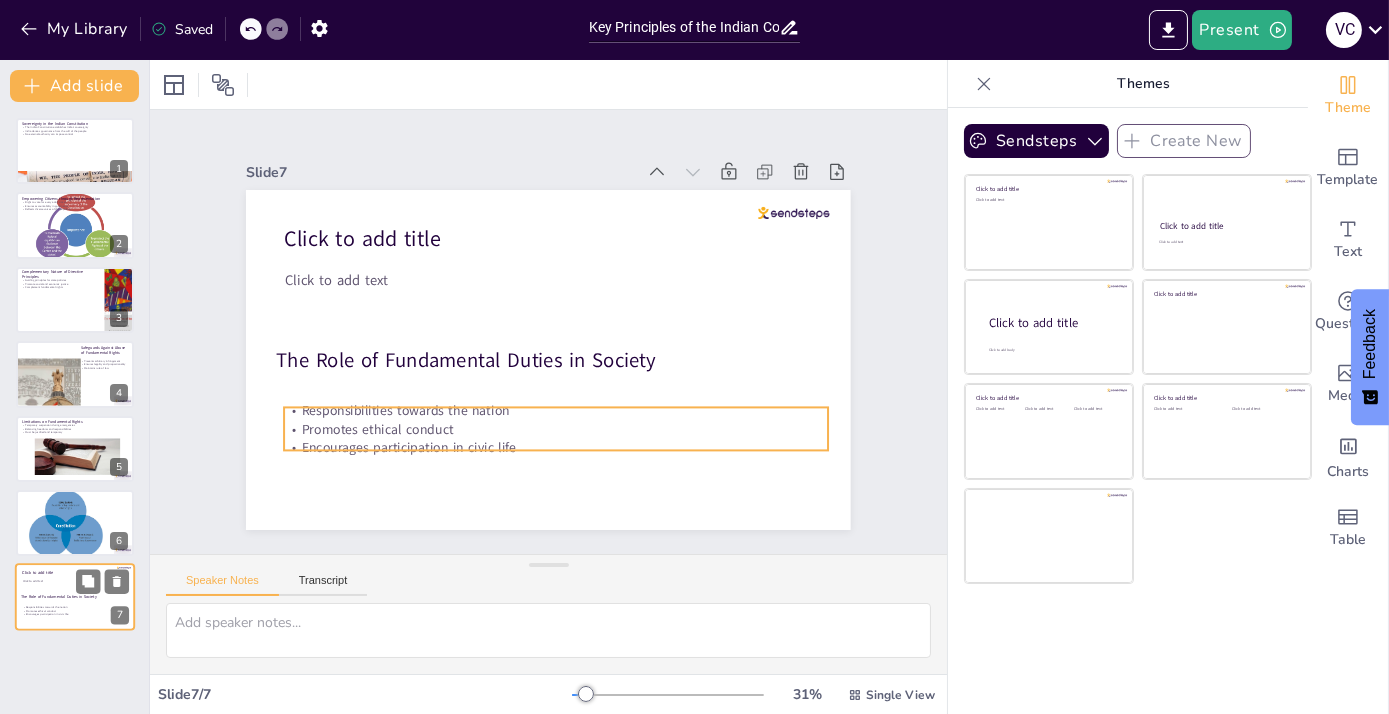 click on "Responsibilities towards the nation" at bounding box center [76, 608] 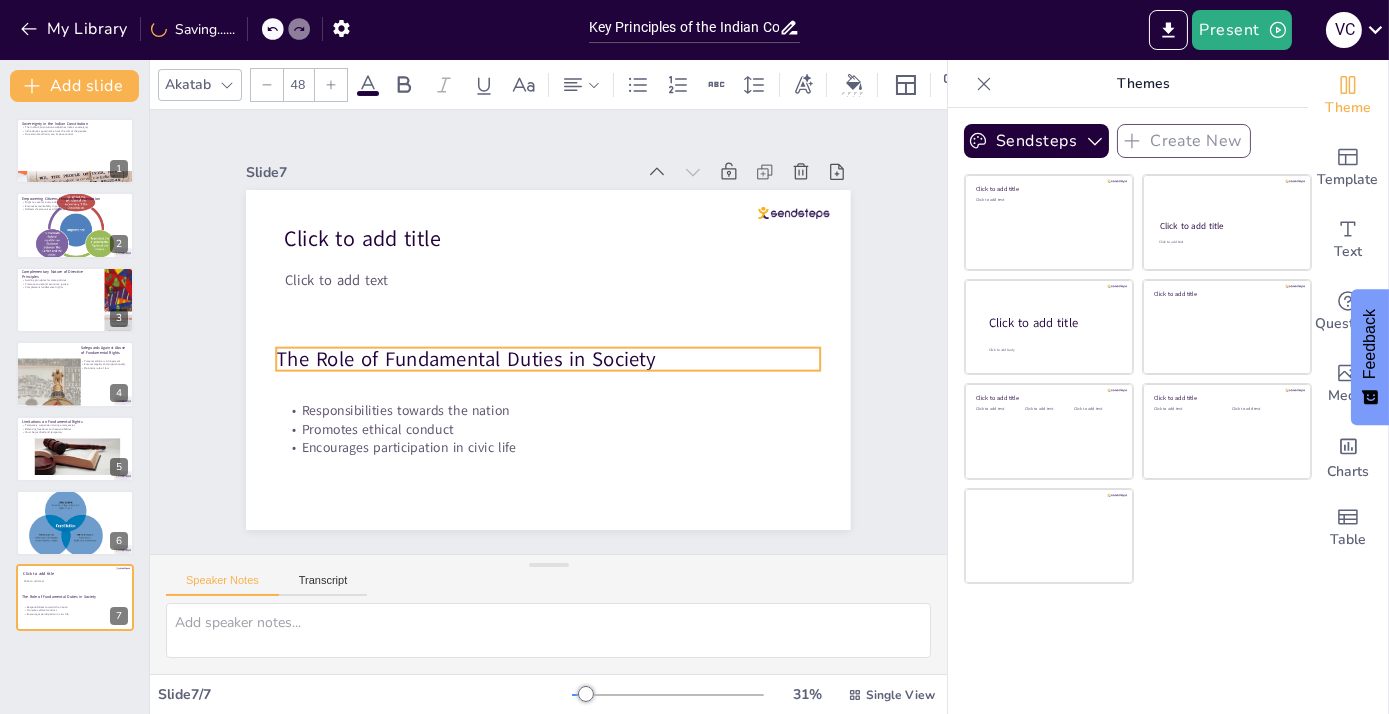 click on "The Role of Fundamental Duties in Society" at bounding box center (546, 358) 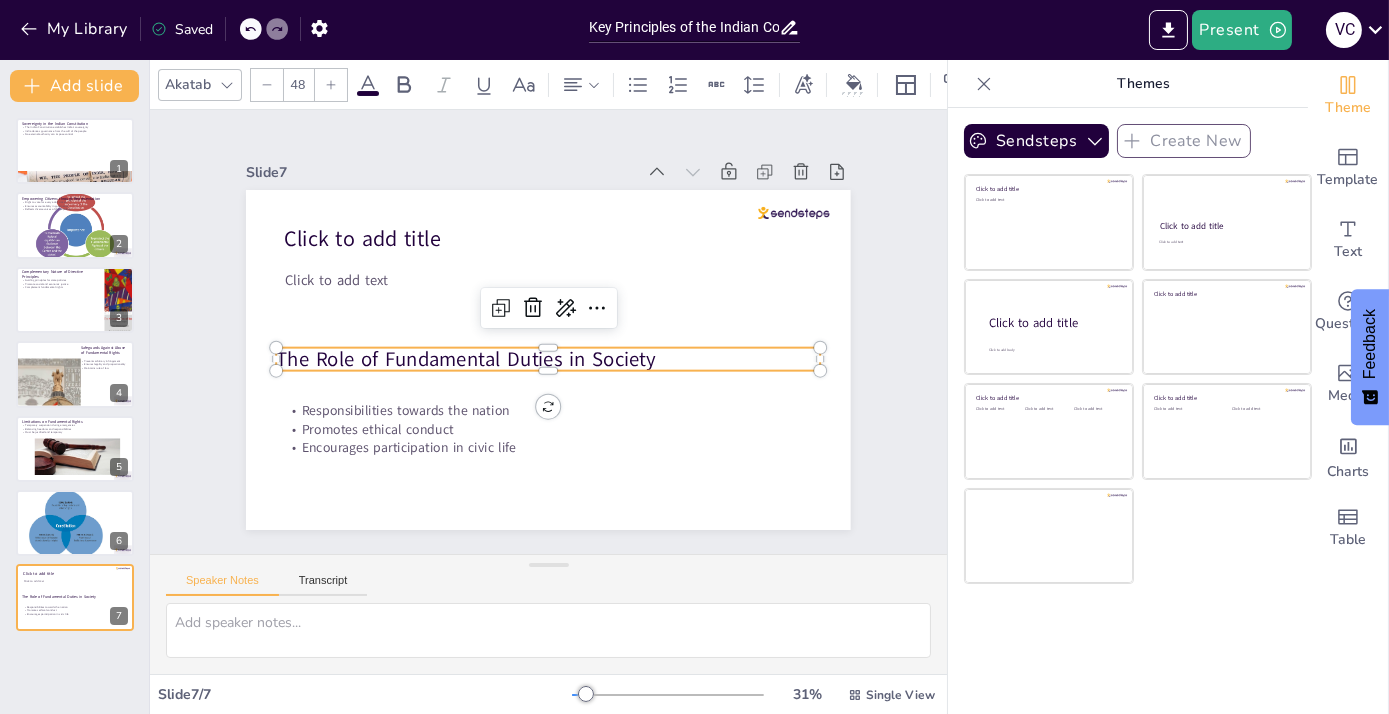 click on "The Role of Fundamental Duties in Society" at bounding box center (543, 358) 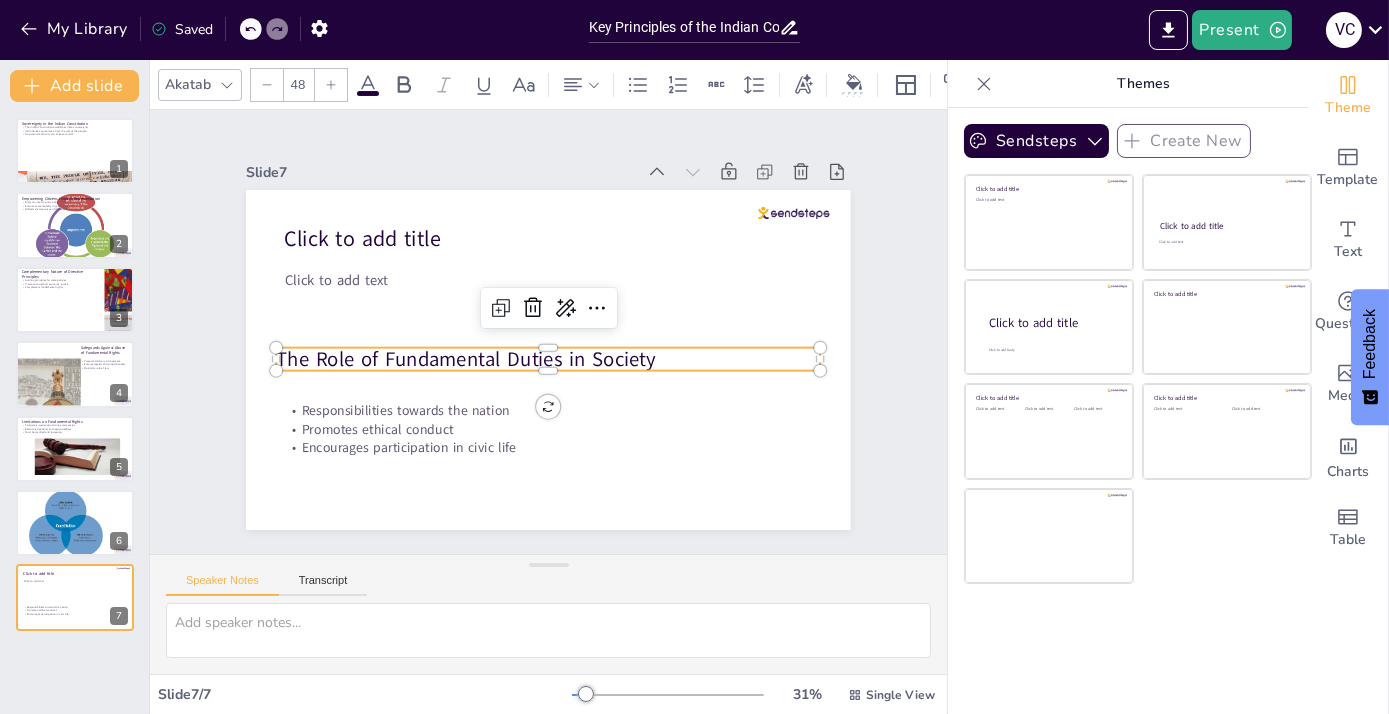 click on "The Role of Fundamental Duties in Society" at bounding box center [543, 358] 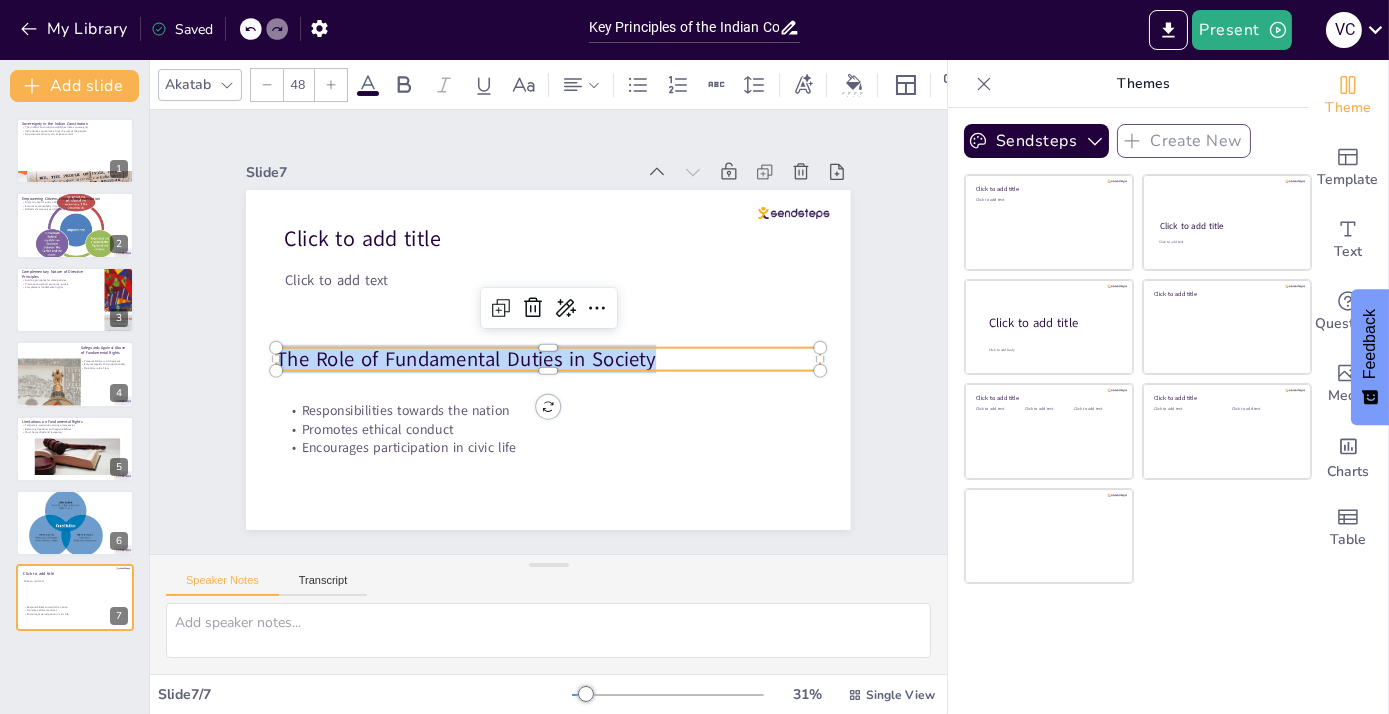 copy on "The Role of Fundamental Duties in Society" 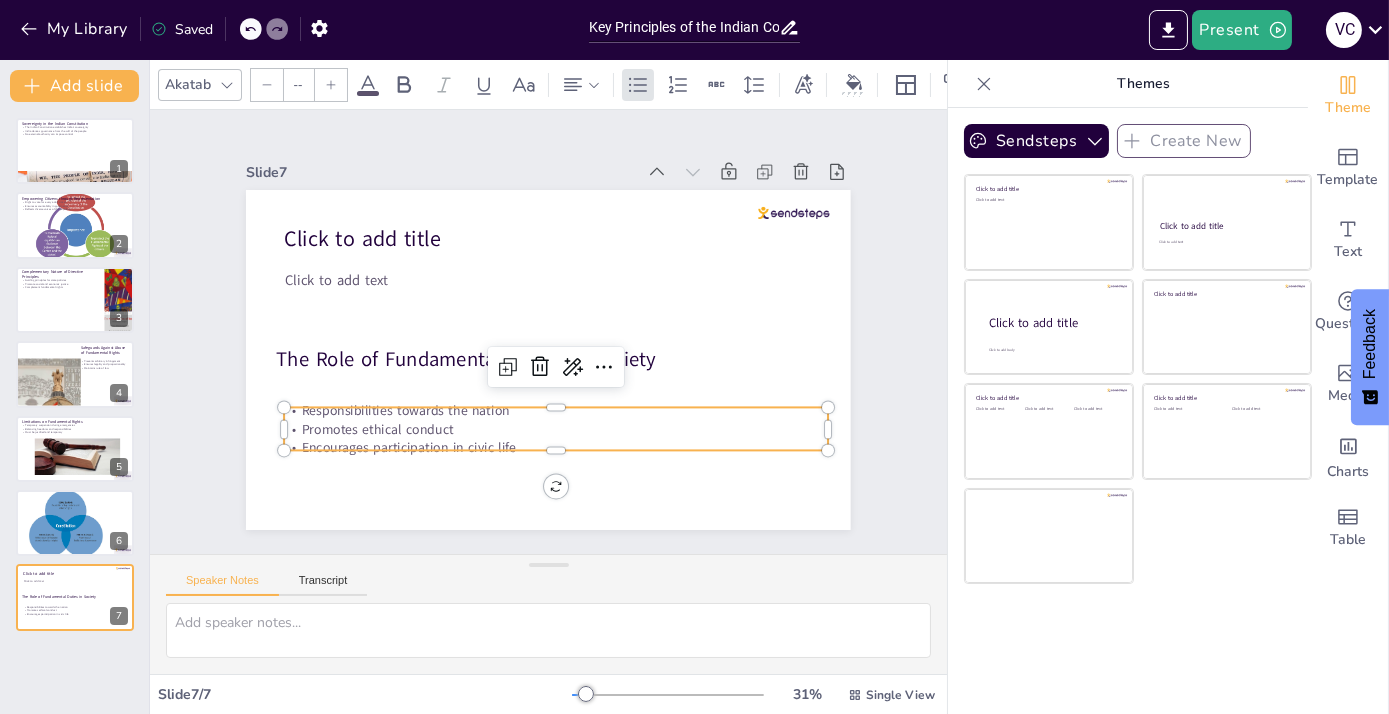 type on "32" 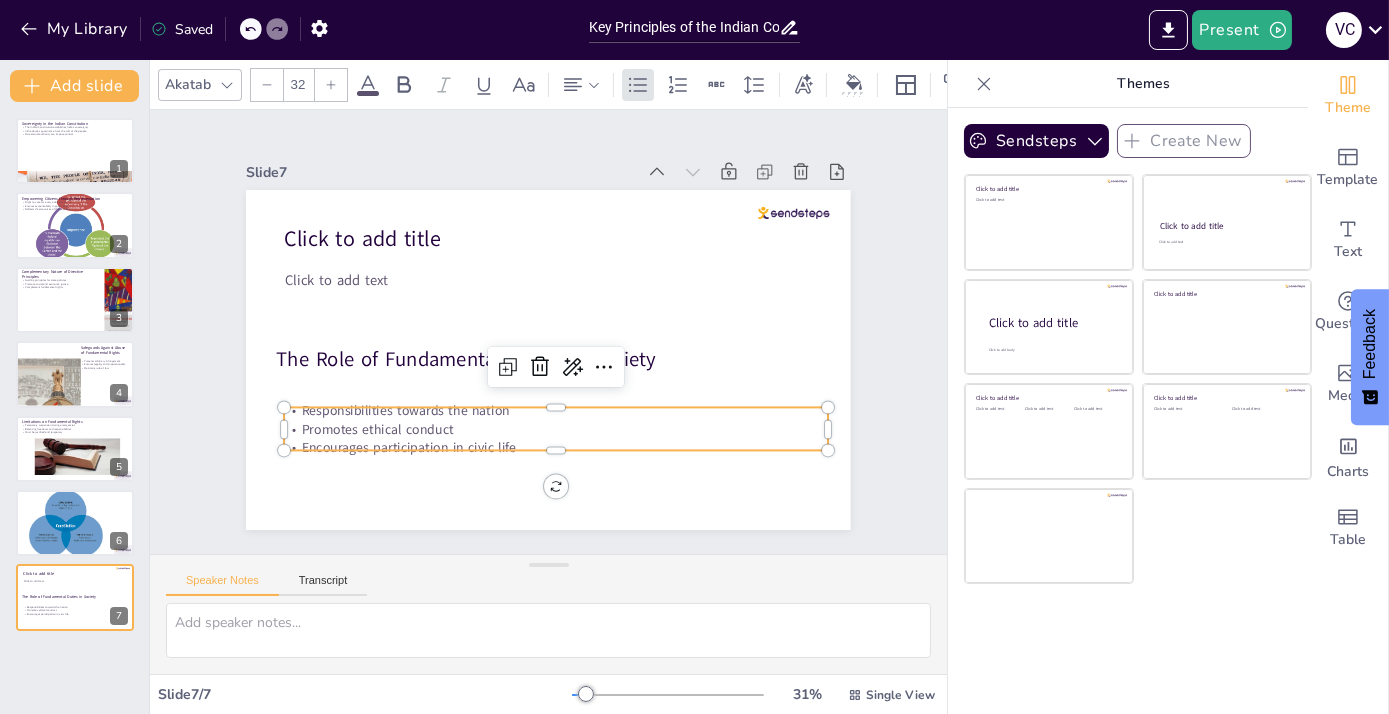 click on "Responsibilities towards the nation" at bounding box center (516, 404) 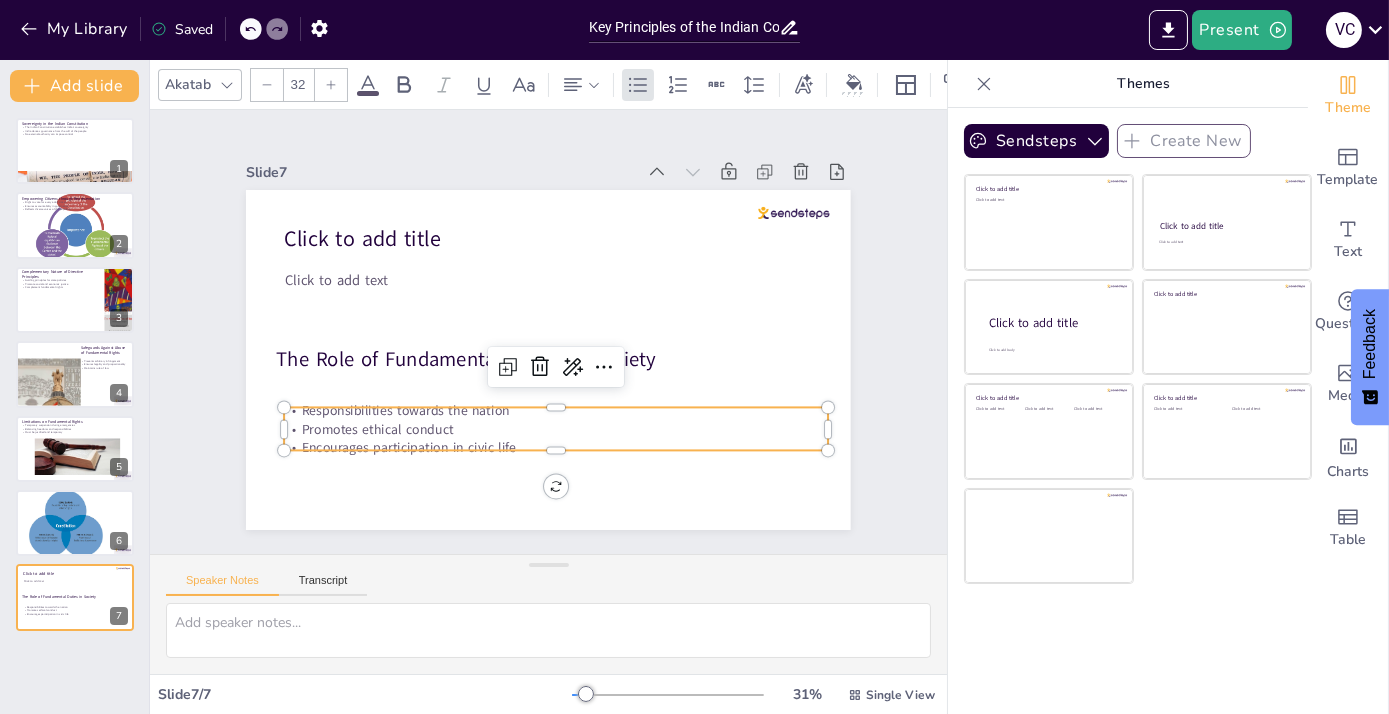 click on "Promotes ethical conduct" at bounding box center (536, 428) 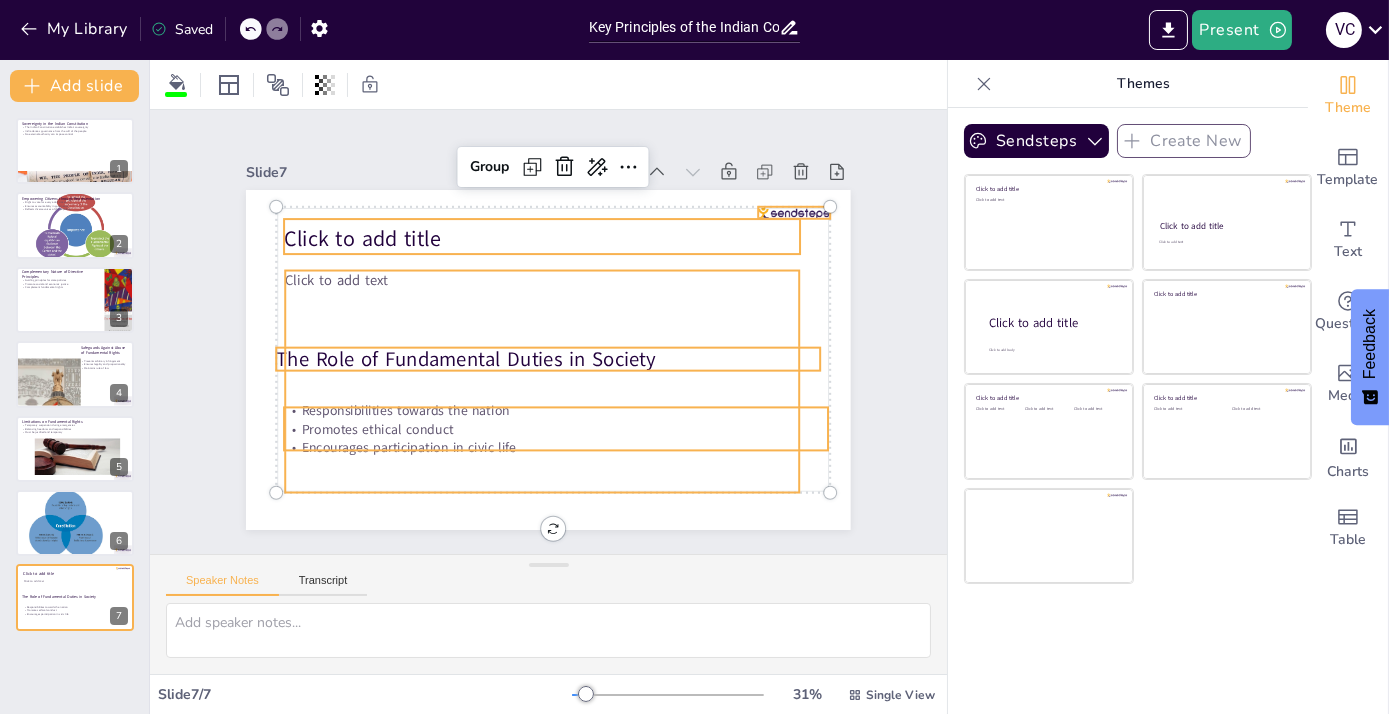 click on "Encourages participation in civic life" at bounding box center [544, 448] 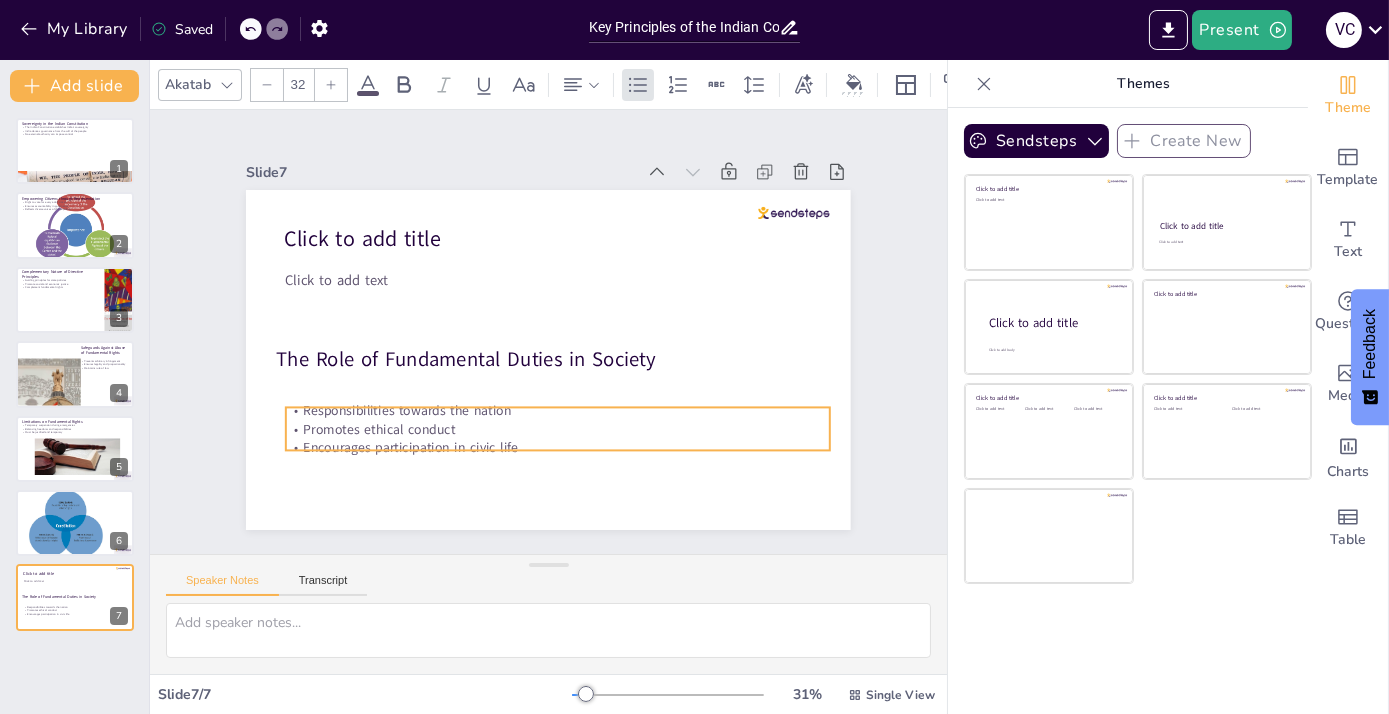 click on "Promotes ethical conduct" at bounding box center (518, 424) 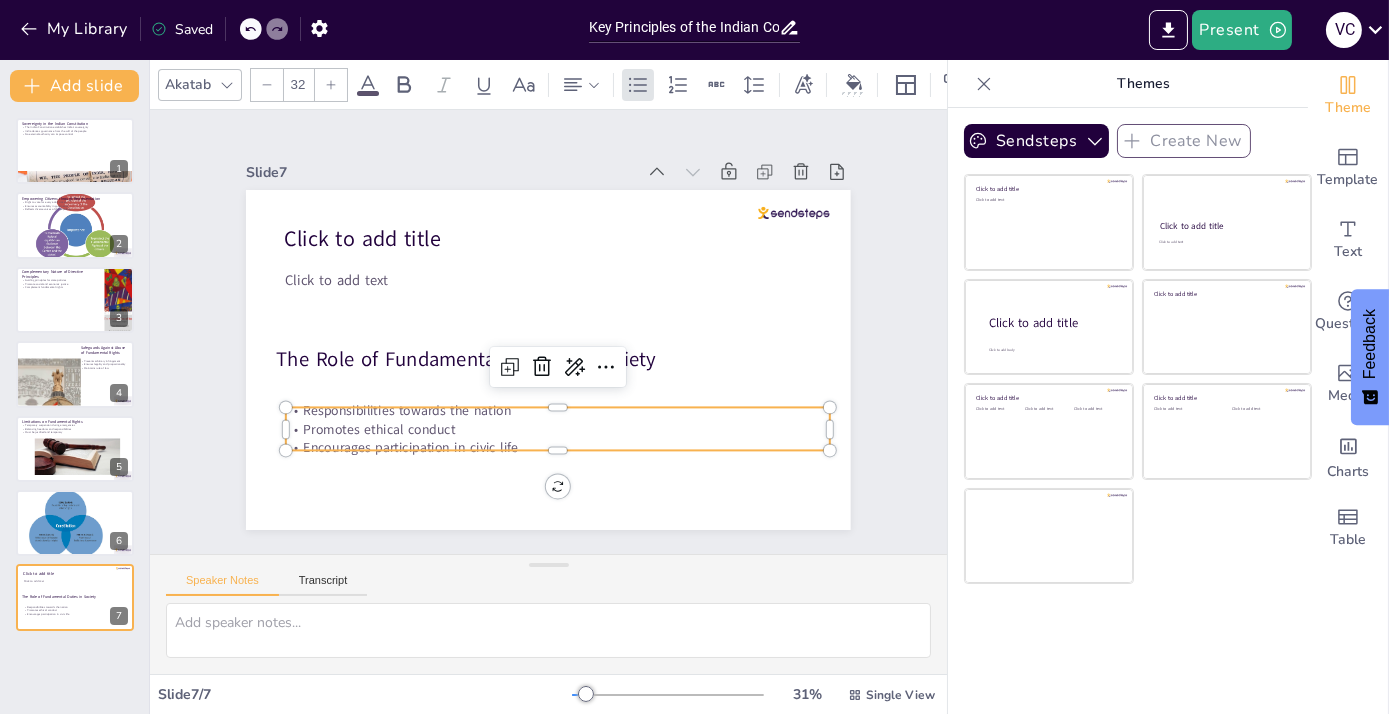 click on "Promotes ethical conduct" at bounding box center [527, 427] 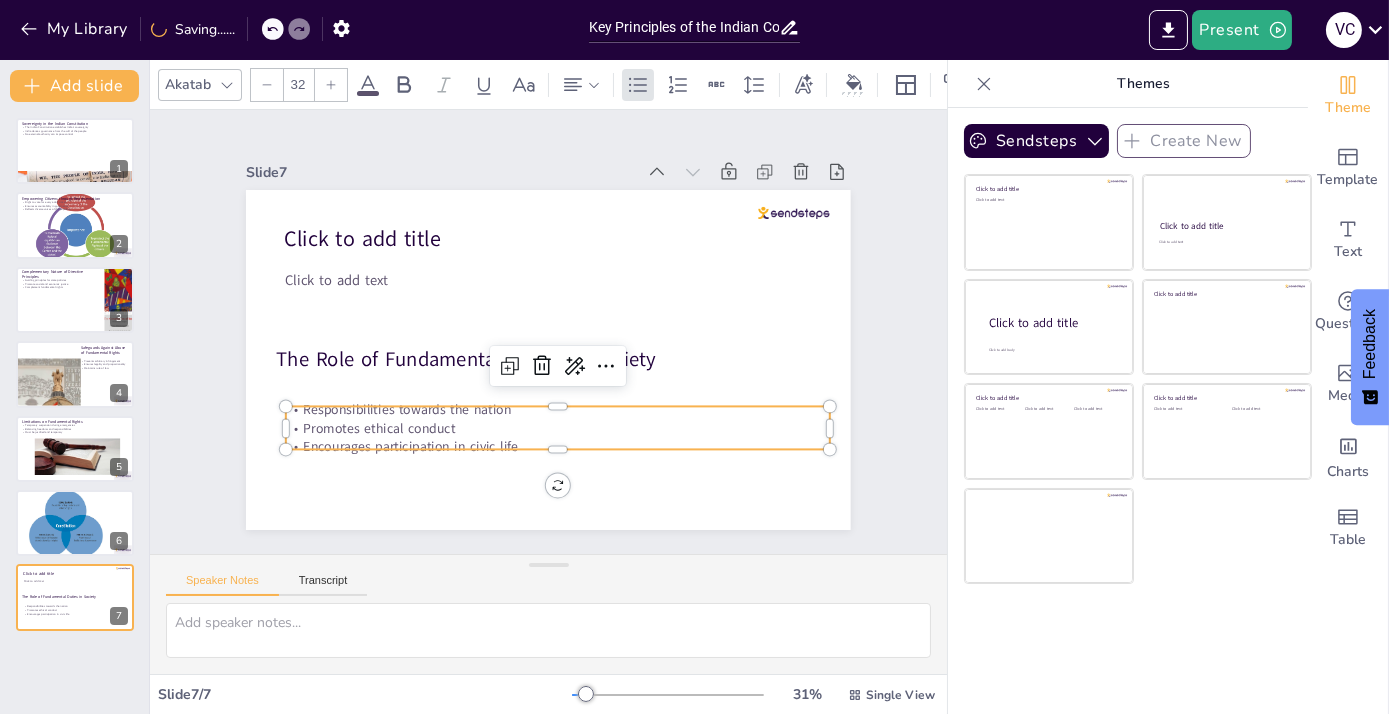 click on "Promotes ethical conduct" at bounding box center [548, 429] 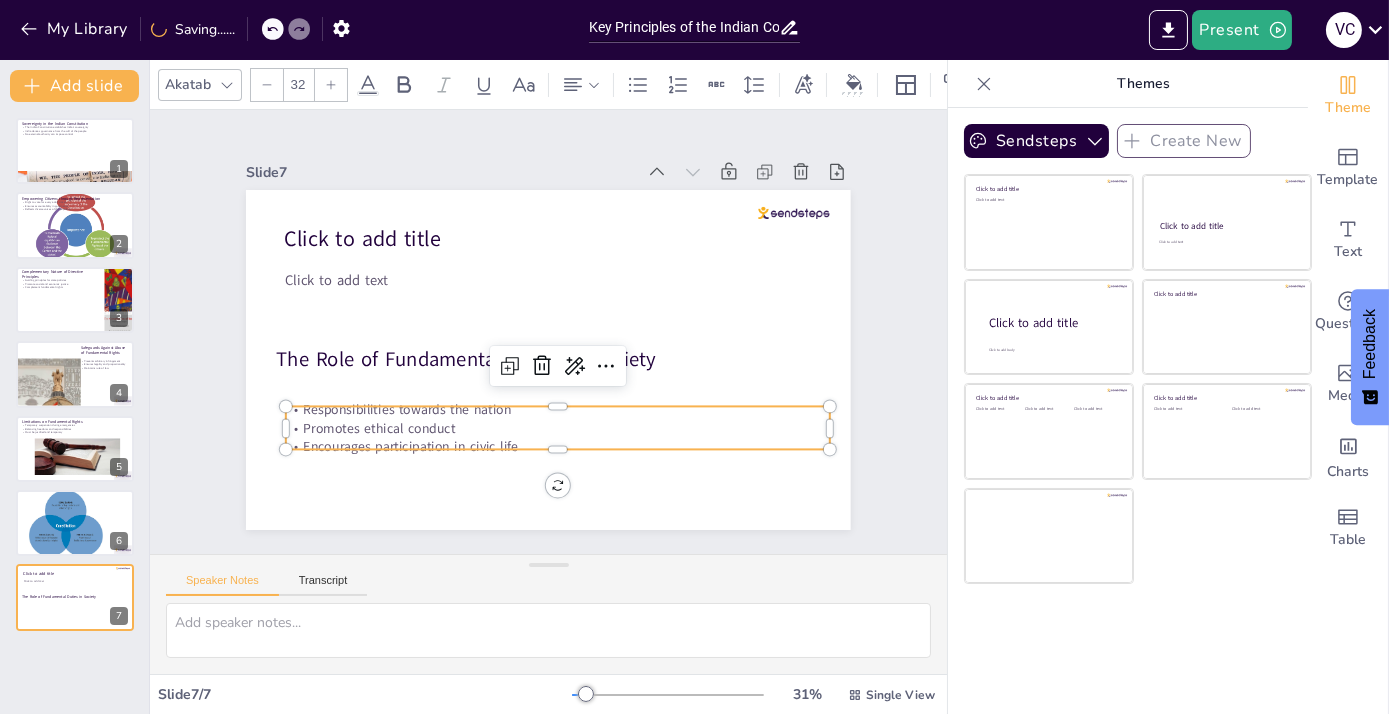 click on "Promotes ethical conduct" at bounding box center (558, 428) 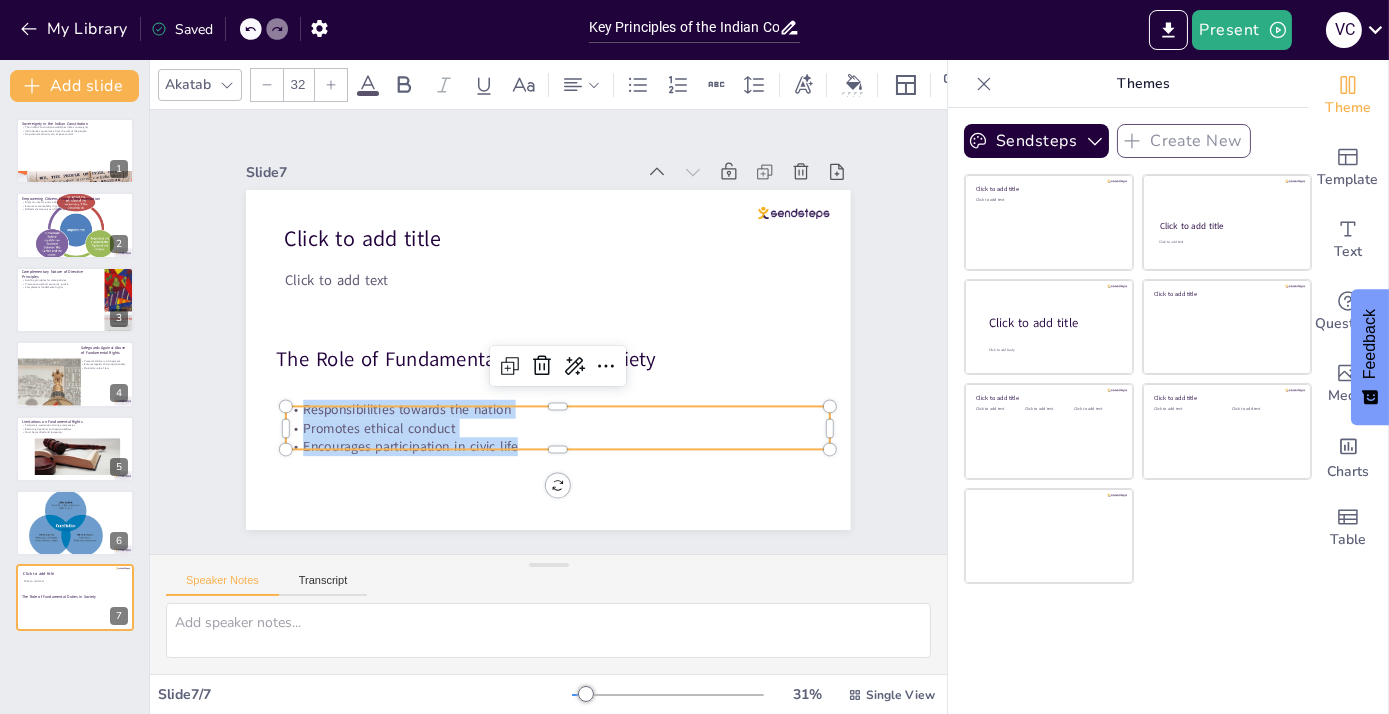 copy on "Responsibilities towards the nation Promotes ethical conduct Encourages participation in civic life" 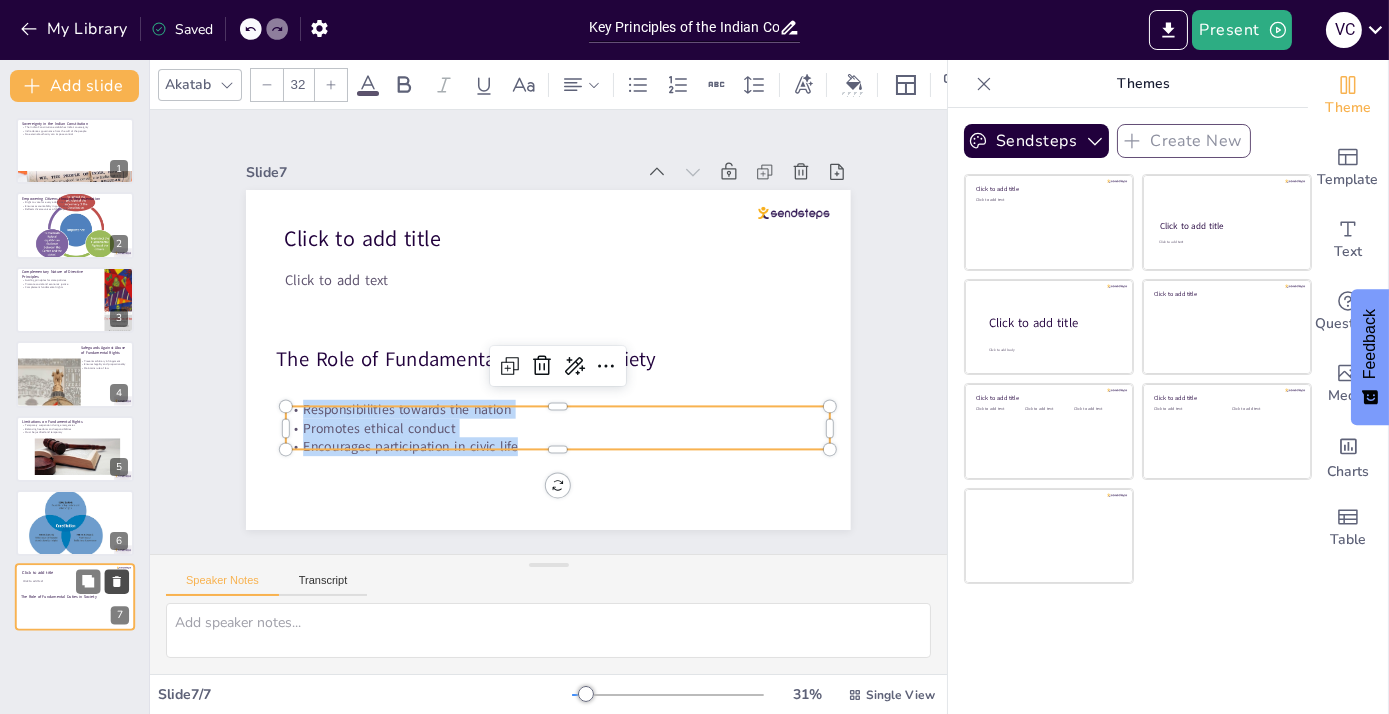 click 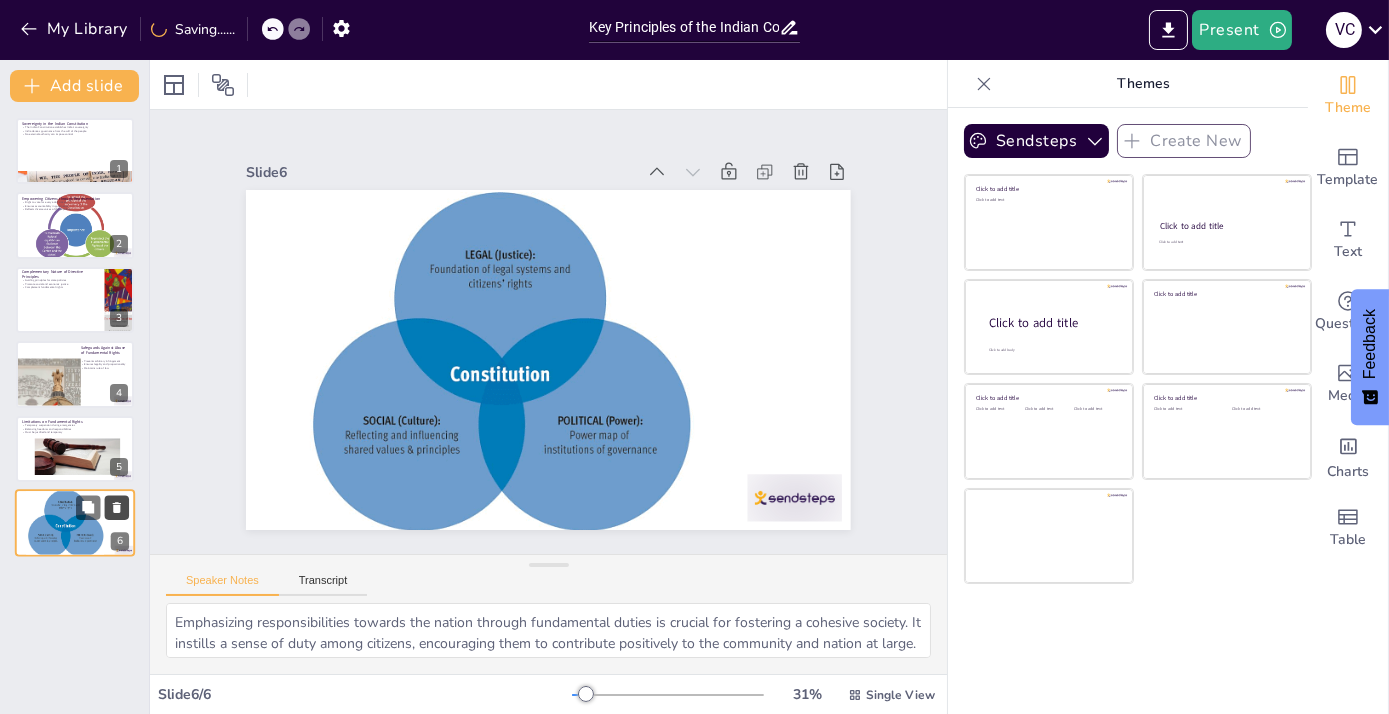 click 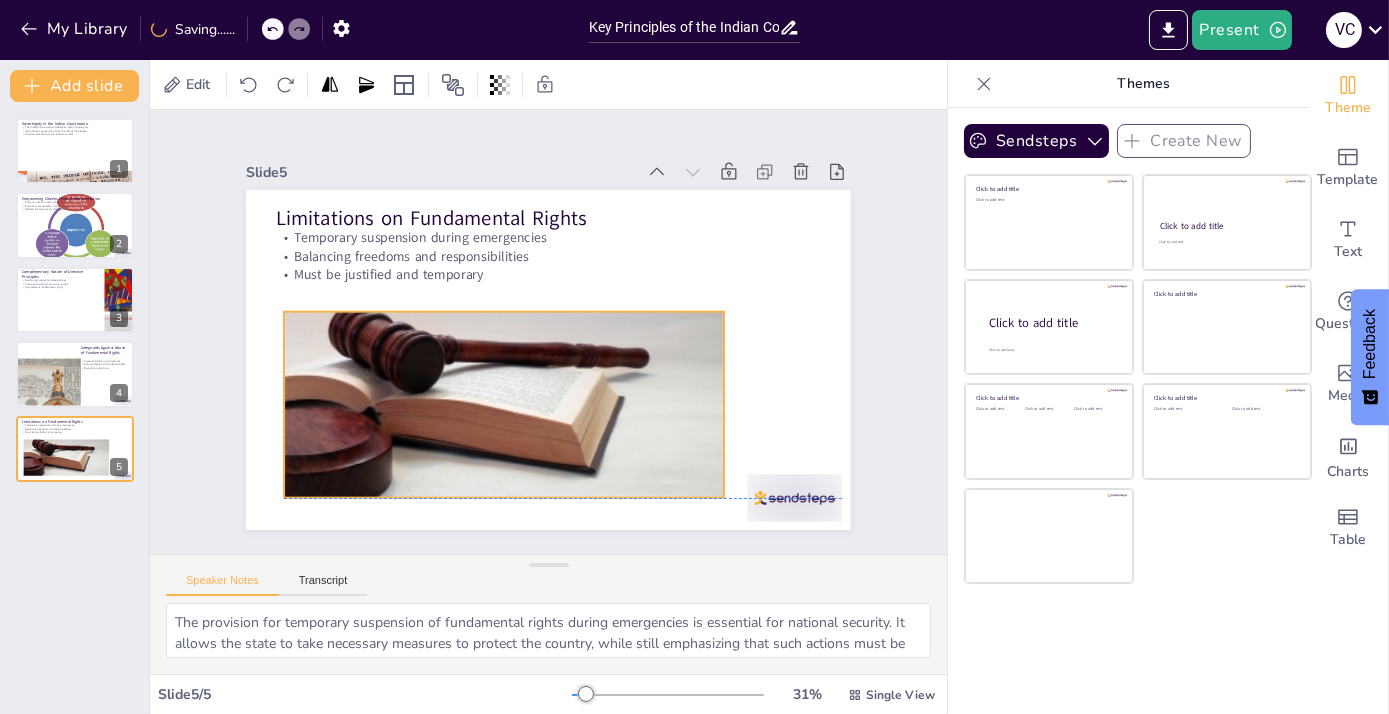 drag, startPoint x: 480, startPoint y: 429, endPoint x: 423, endPoint y: 436, distance: 57.428215 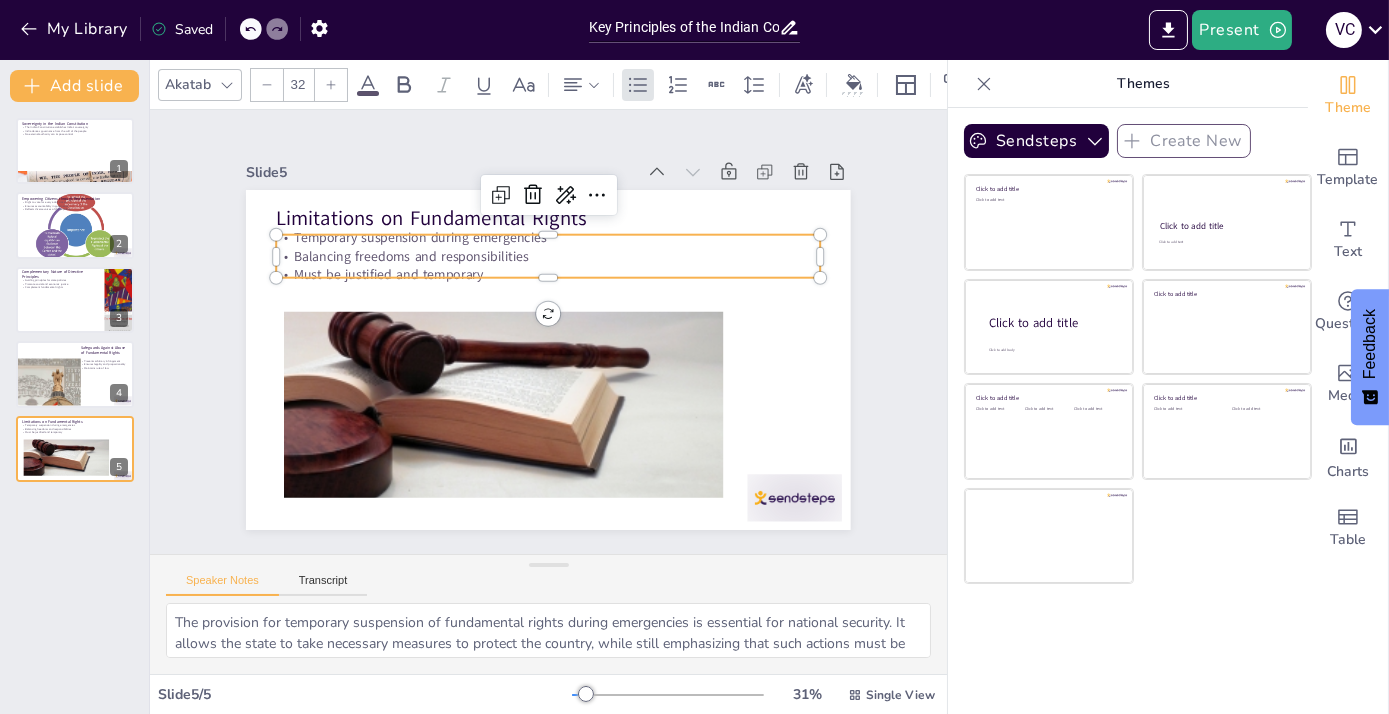 click on "Balancing freedoms and responsibilities" at bounding box center [556, 257] 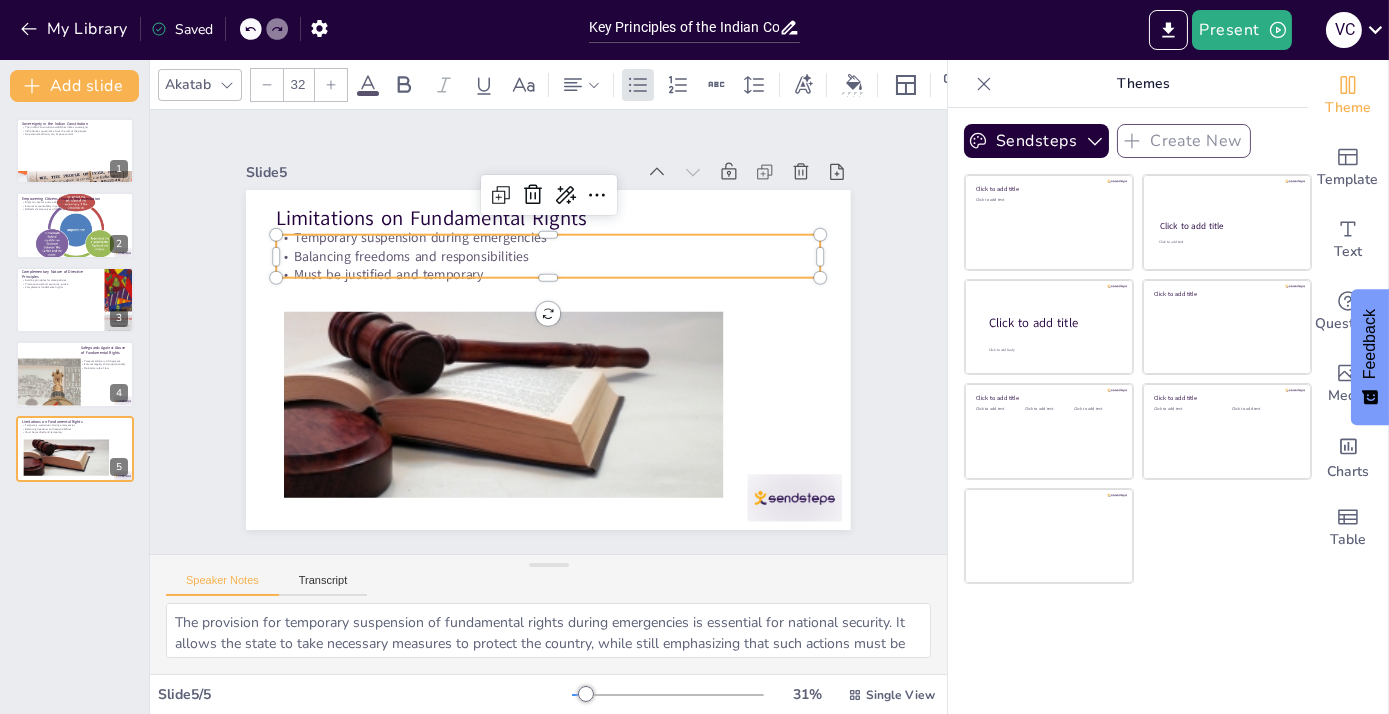 click at bounding box center [559, 227] 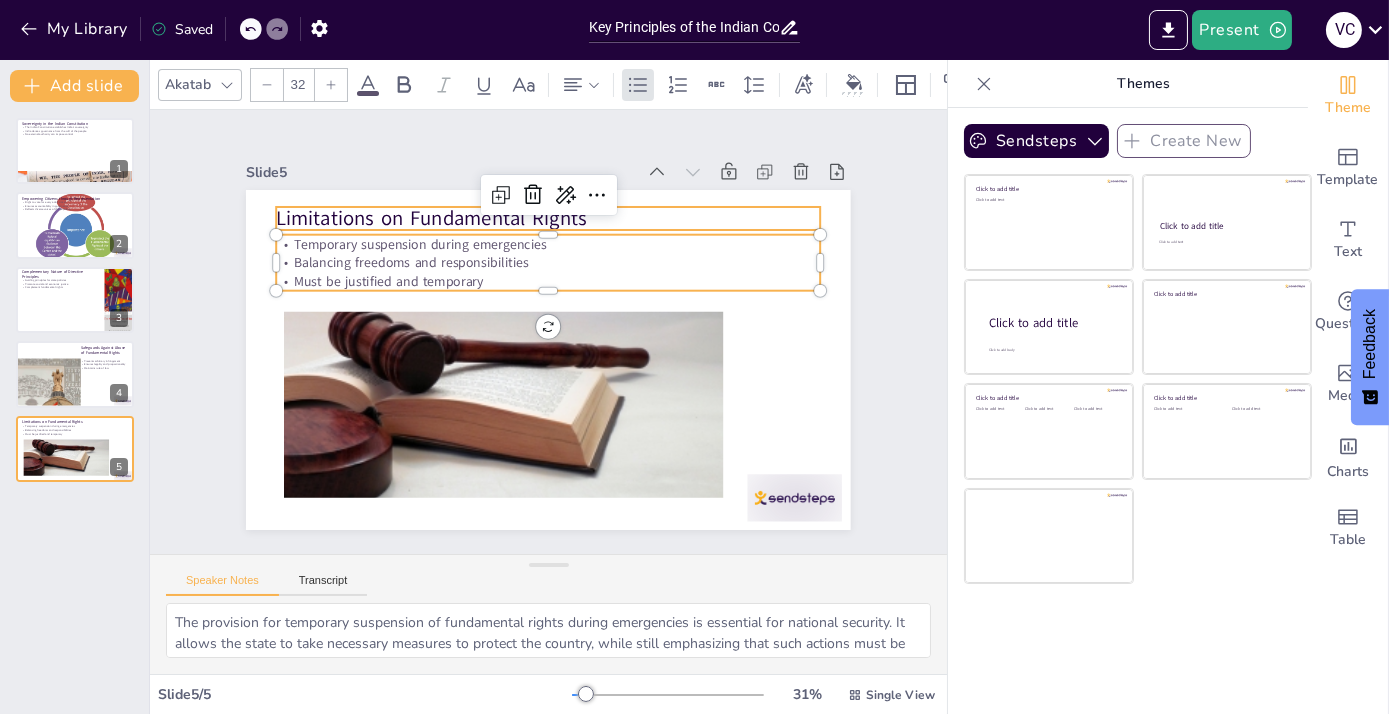 type on "48" 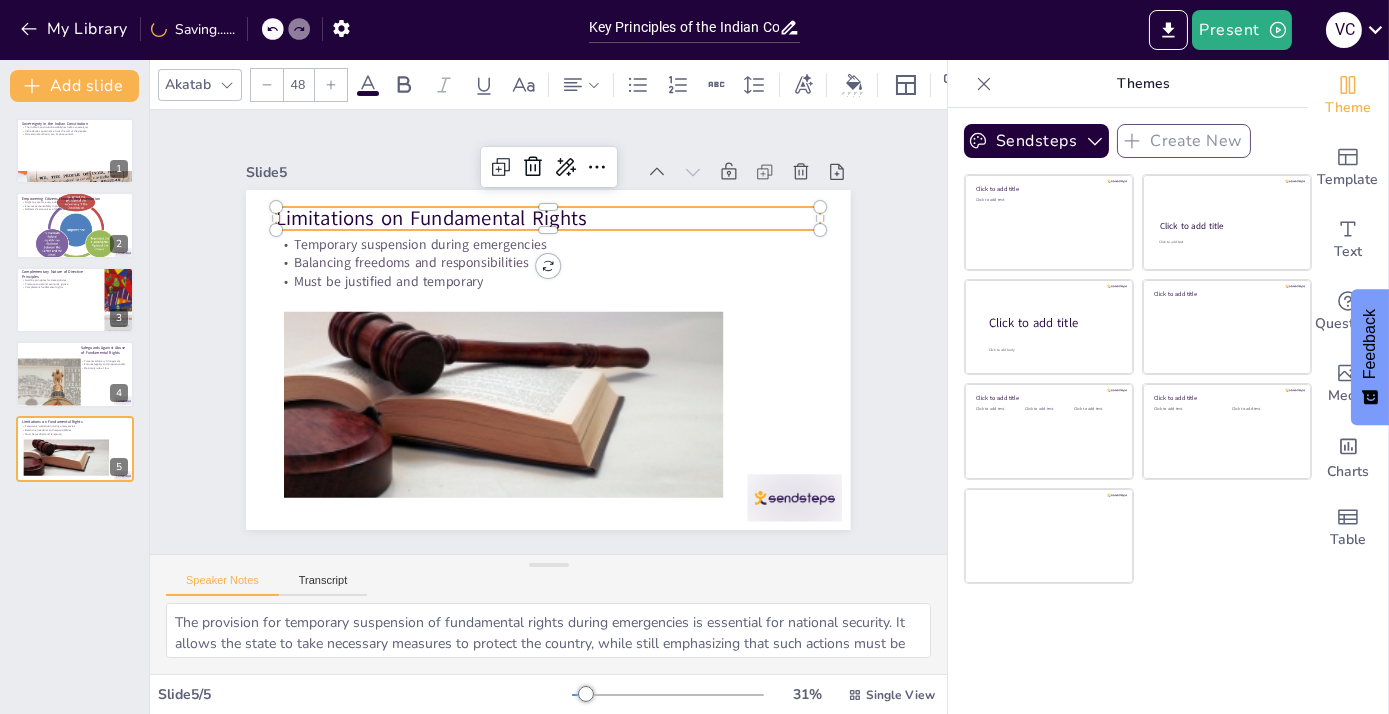 click on "Limitations on Fundamental Rights" at bounding box center [647, 275] 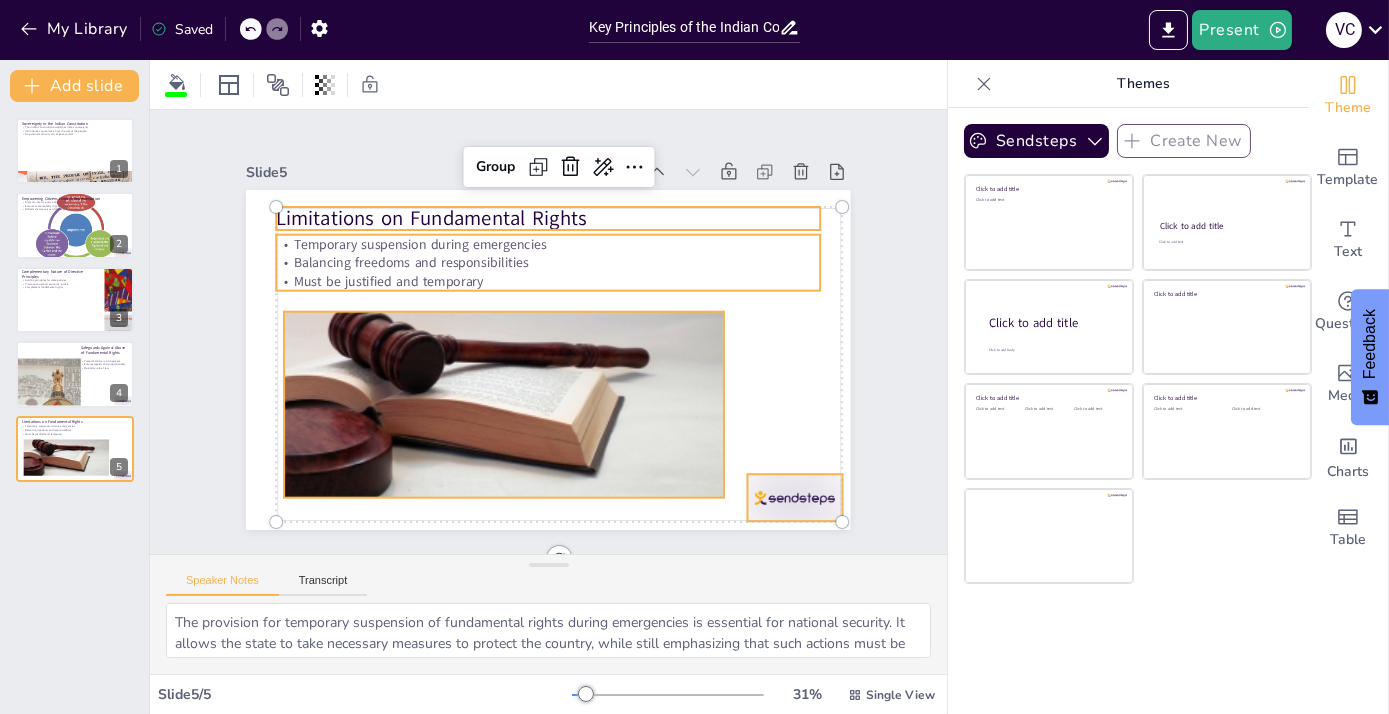click on "Limitations on Fundamental Rights" at bounding box center [549, 218] 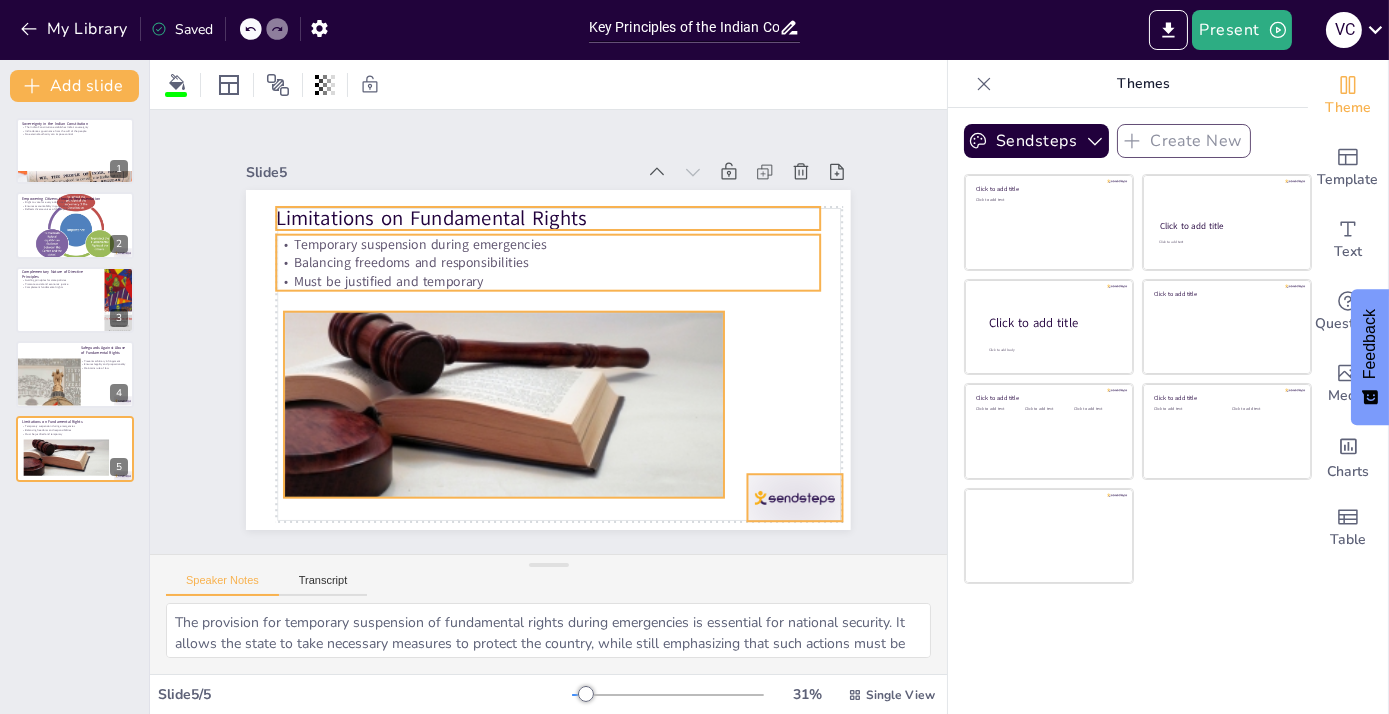 click on "Limitations on Fundamental Rights" at bounding box center [572, 221] 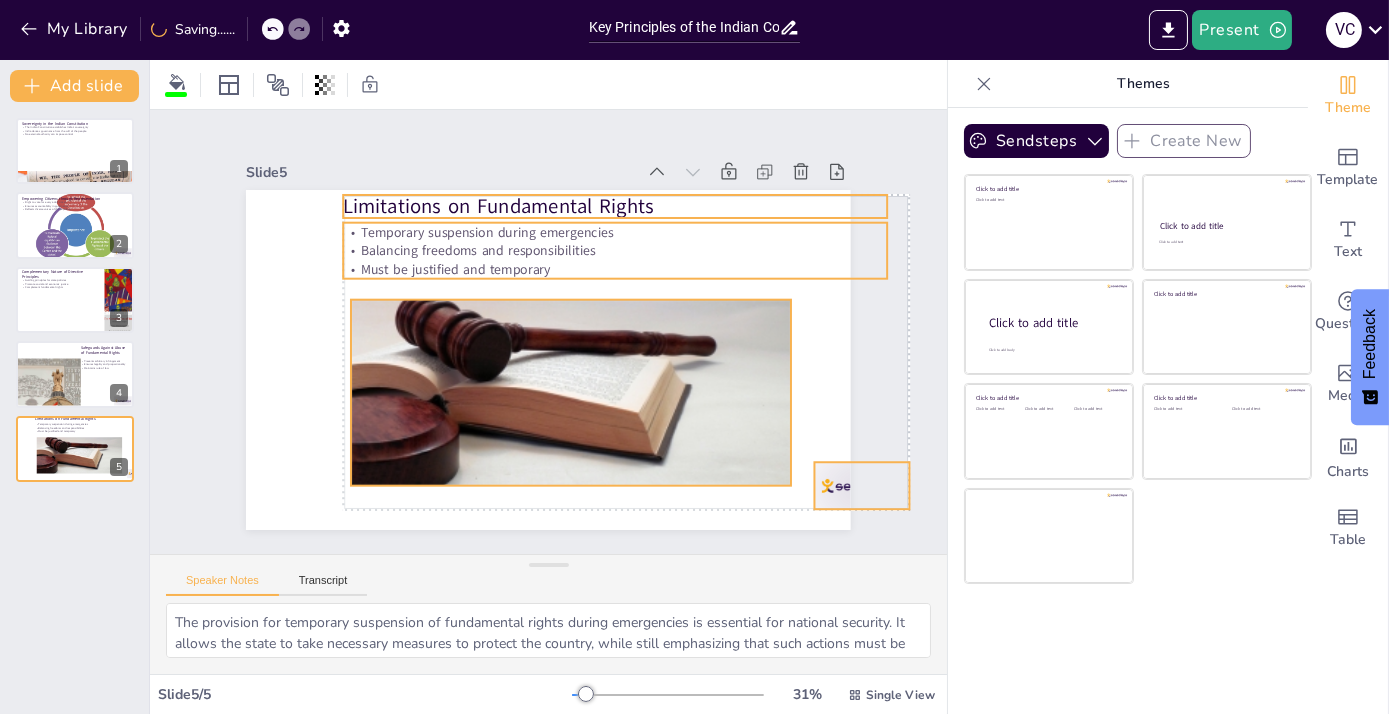 drag, startPoint x: 359, startPoint y: 218, endPoint x: 445, endPoint y: 205, distance: 86.977005 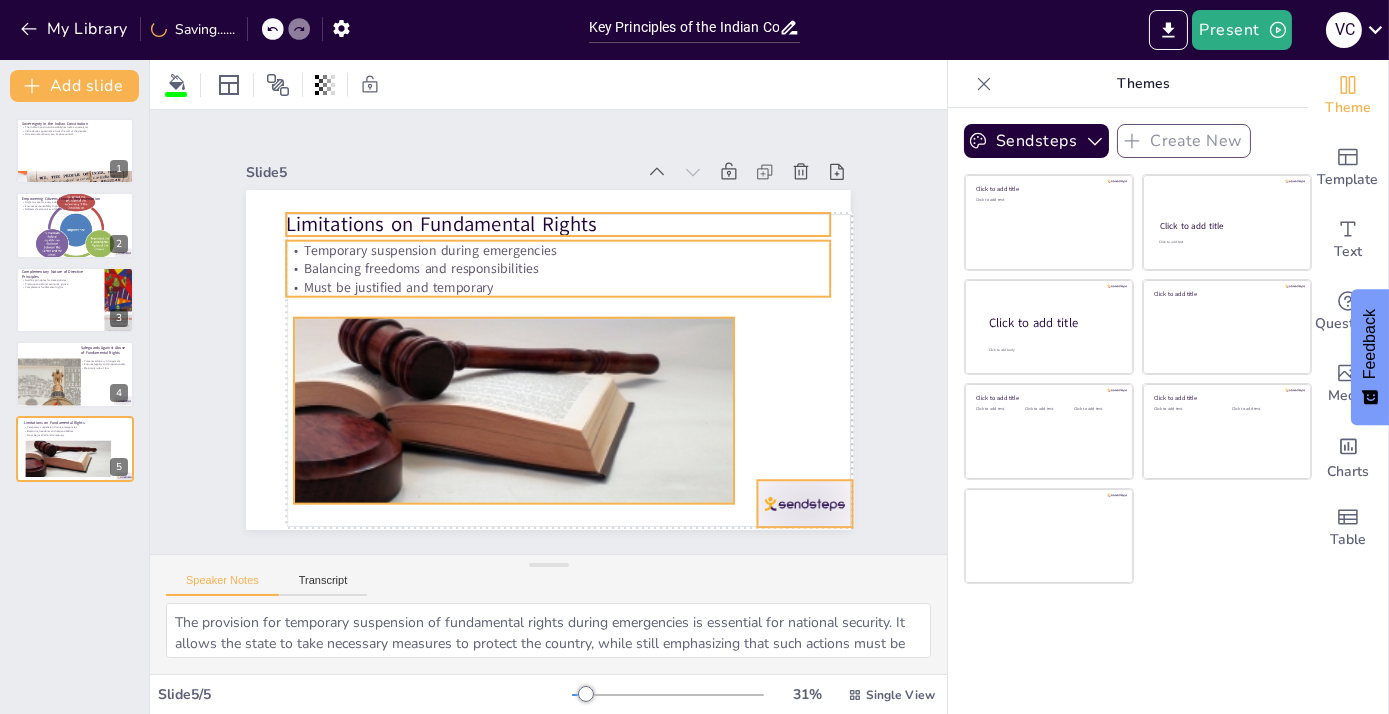 drag, startPoint x: 456, startPoint y: 208, endPoint x: 380, endPoint y: 228, distance: 78.58753 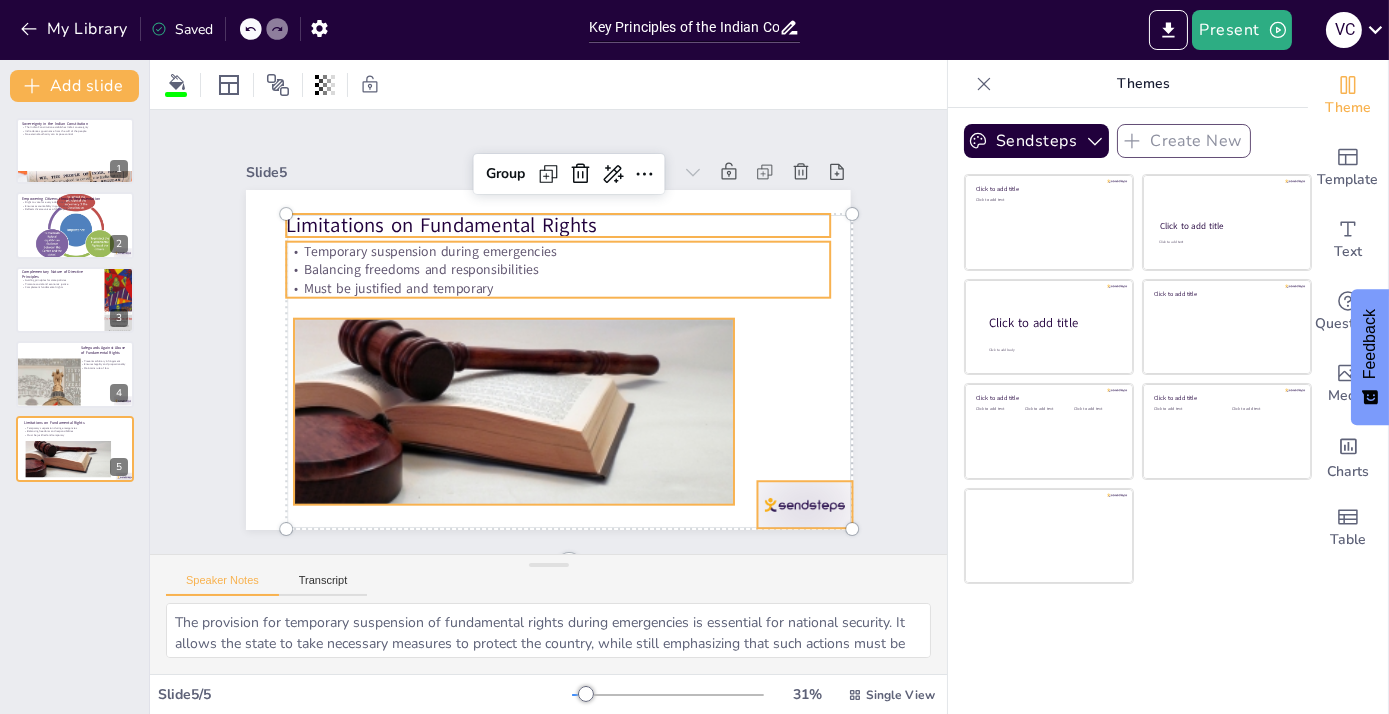 click on "Limitations on Fundamental Rights" at bounding box center [581, 229] 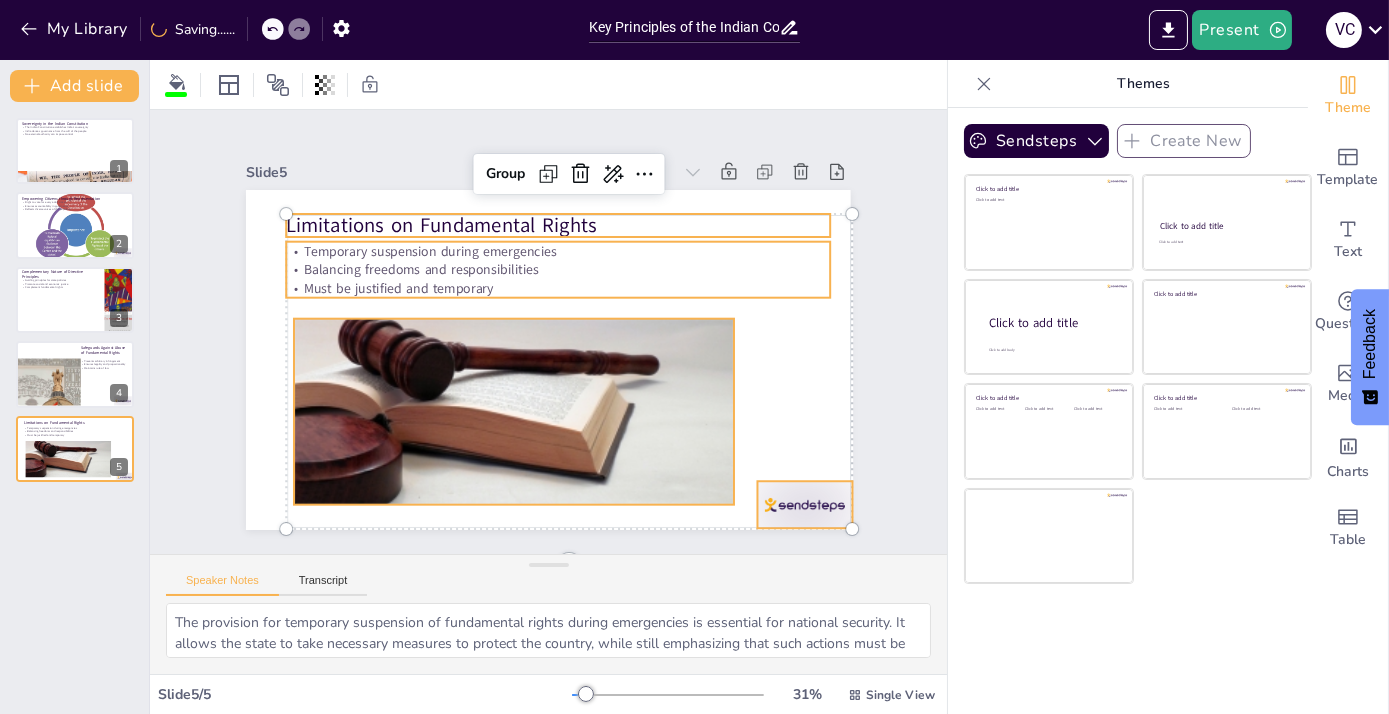 click on "Limitations on Fundamental Rights" at bounding box center (570, 227) 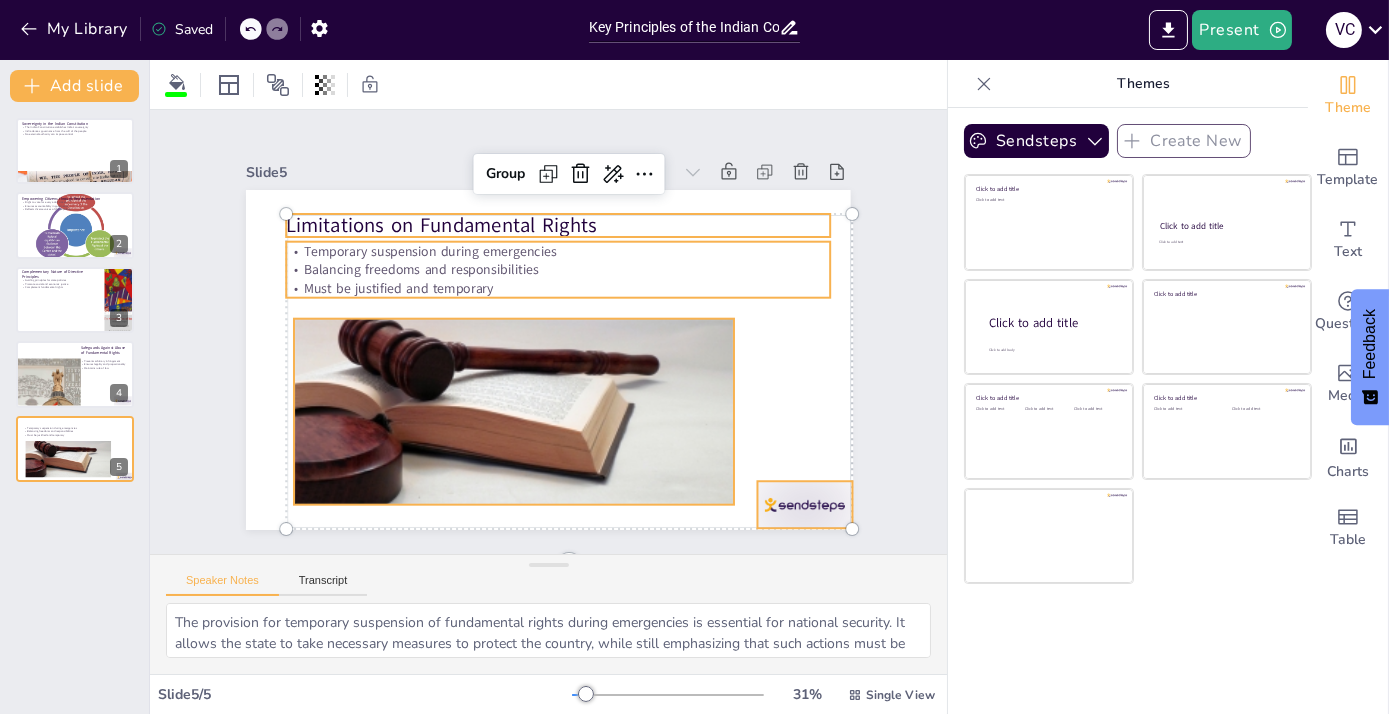 click on "Limitations on Fundamental Rights" at bounding box center [650, 298] 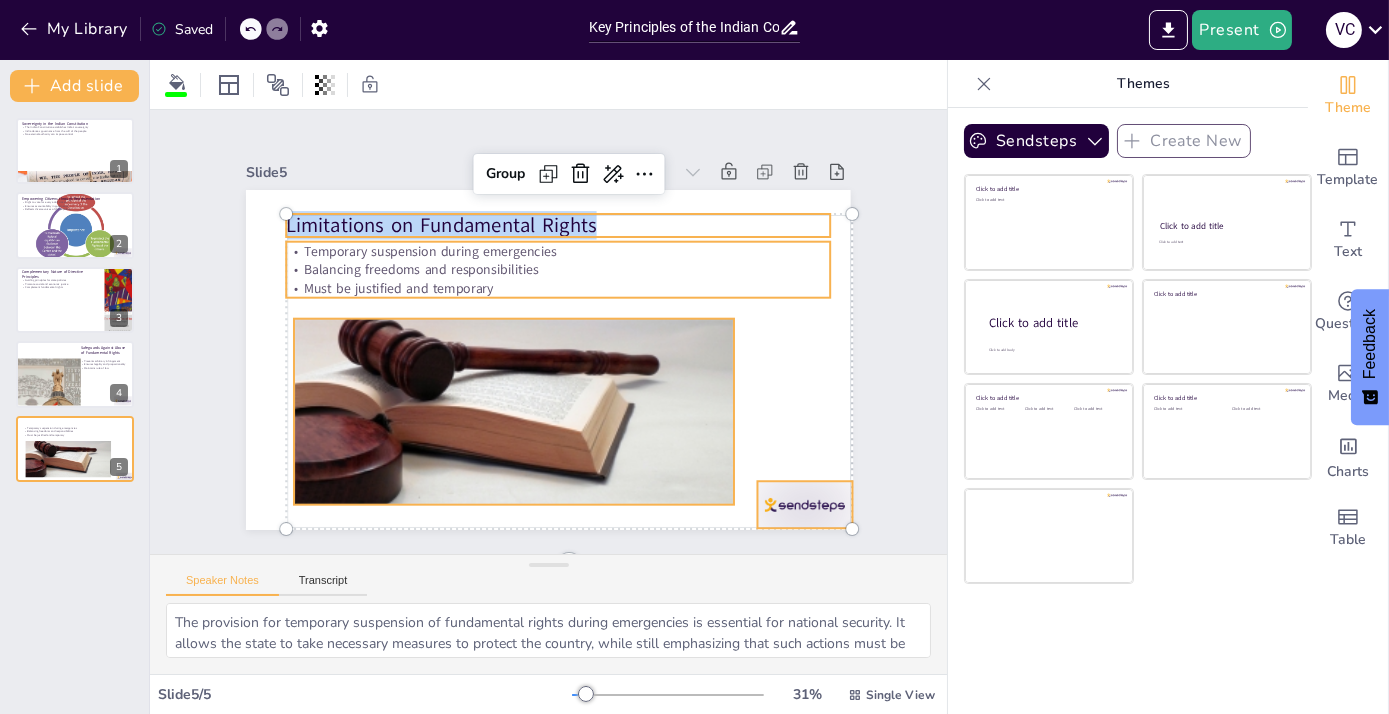 copy on "Limitations on Fundamental Rights" 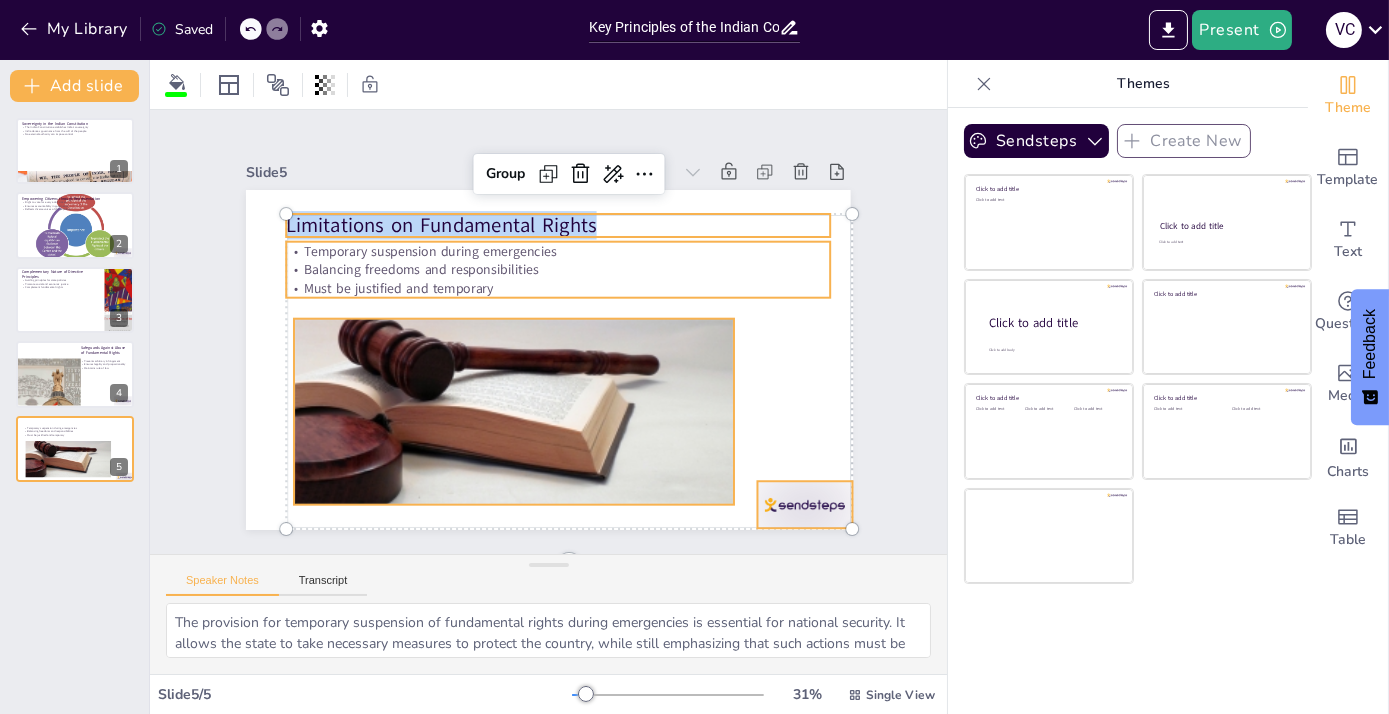 click on "Balancing freedoms and responsibilities" at bounding box center [610, 342] 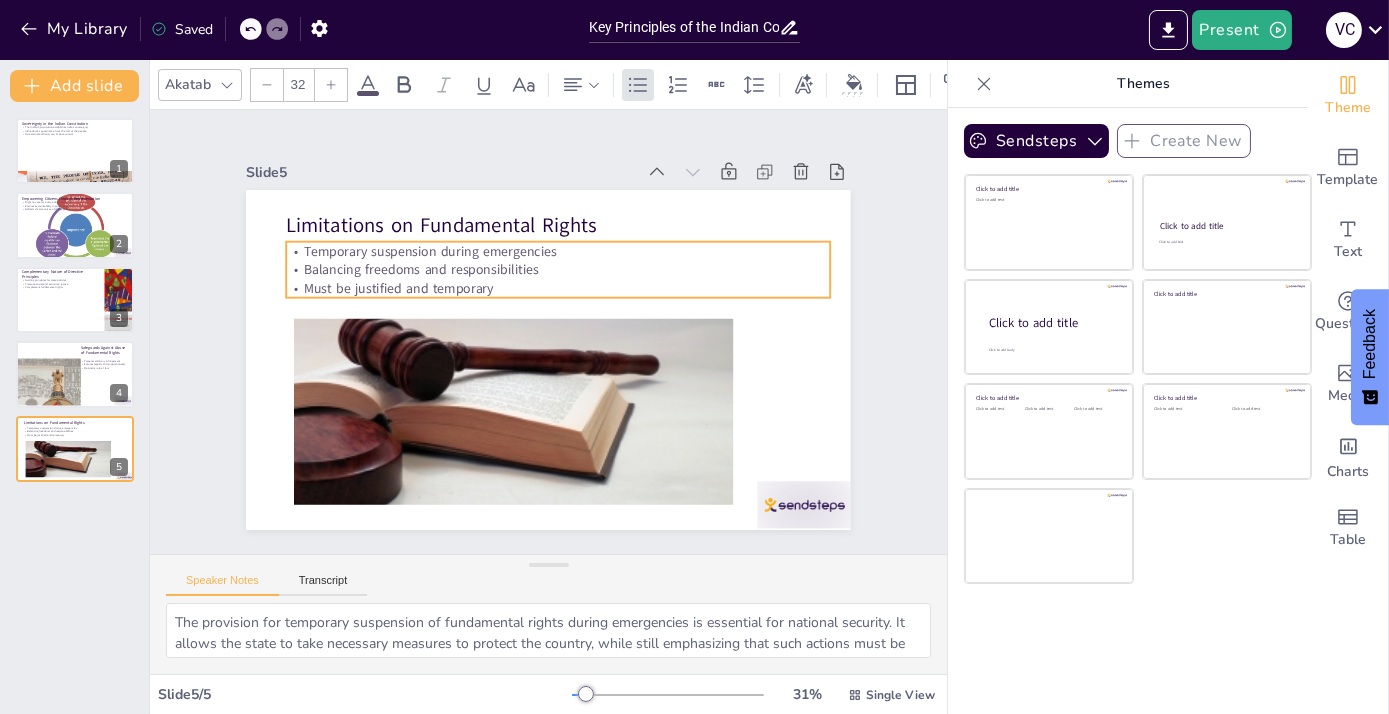 click on "Balancing freedoms and responsibilities" at bounding box center (577, 276) 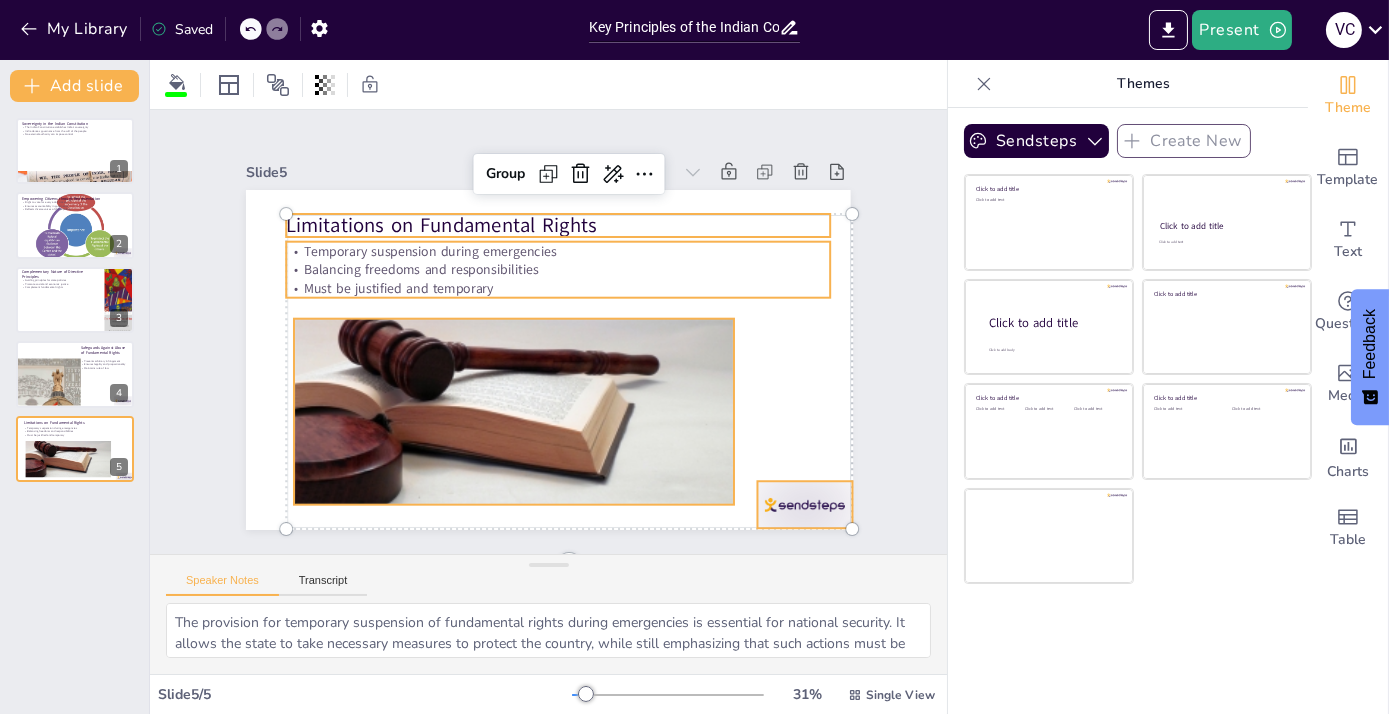 click on "Balancing freedoms and responsibilities" at bounding box center (593, 287) 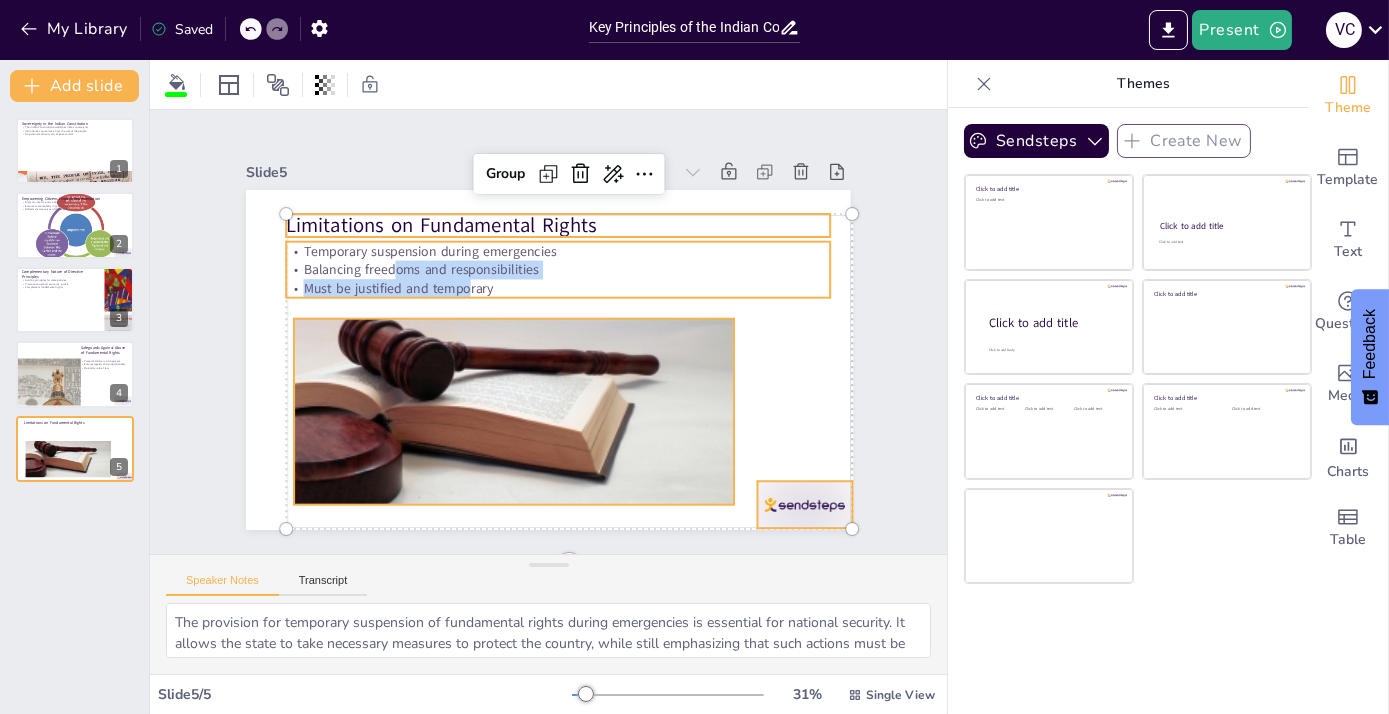 drag, startPoint x: 396, startPoint y: 262, endPoint x: 457, endPoint y: 276, distance: 62.58594 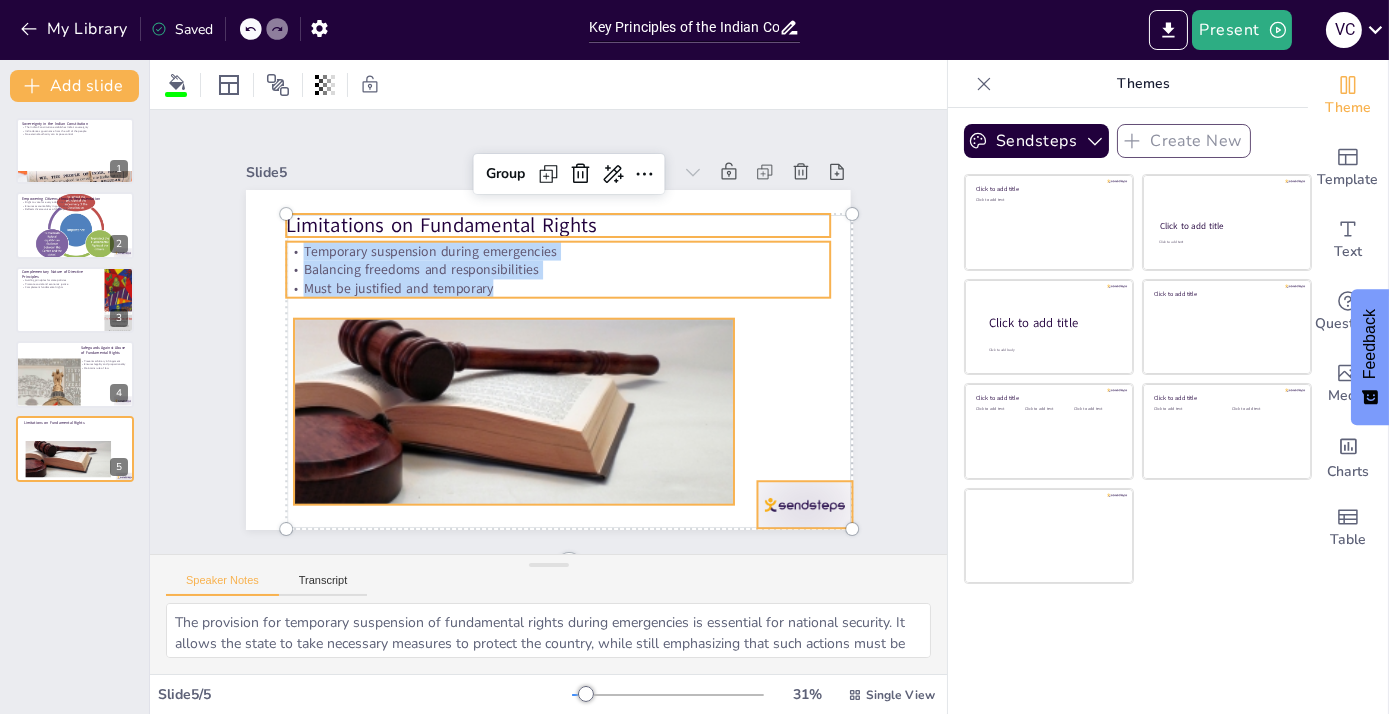 copy on "Temporary suspension during emergencies Balancing freedoms and responsibilities Must be justified and temporary" 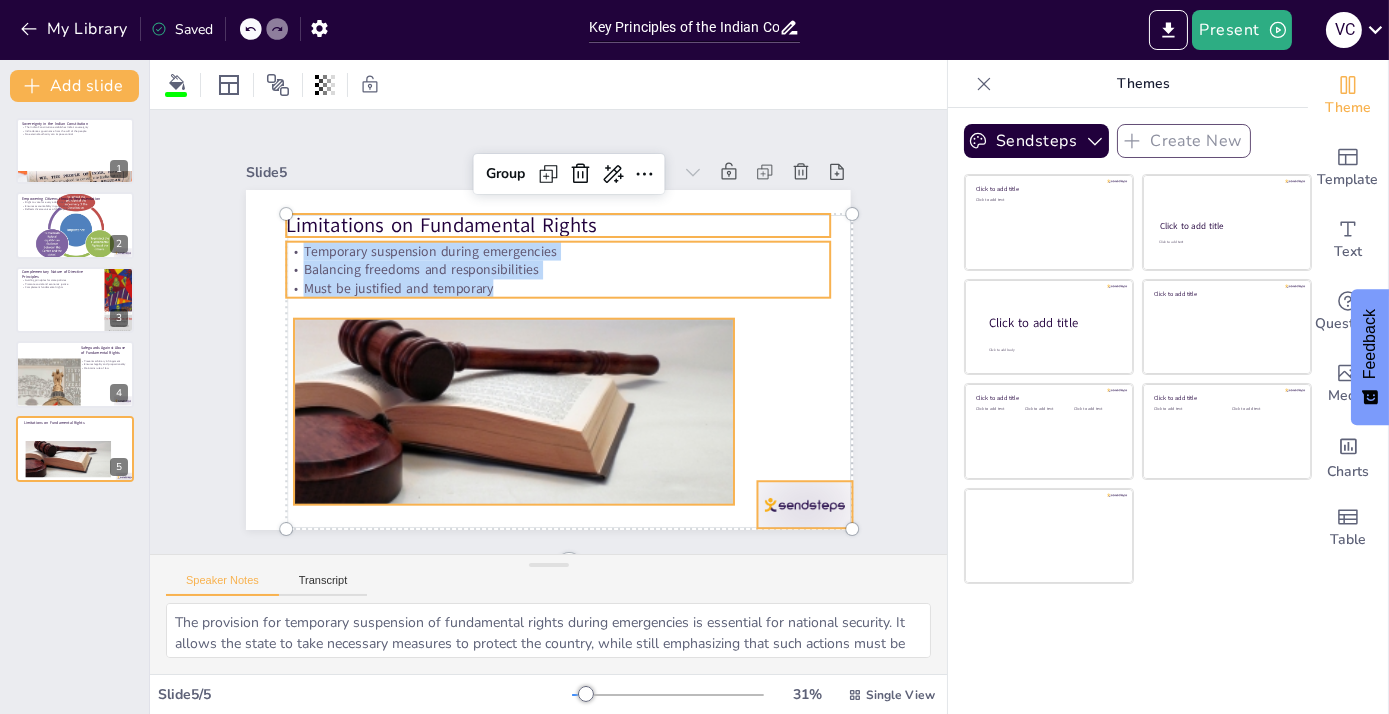 drag, startPoint x: 472, startPoint y: 358, endPoint x: 480, endPoint y: 372, distance: 16.124516 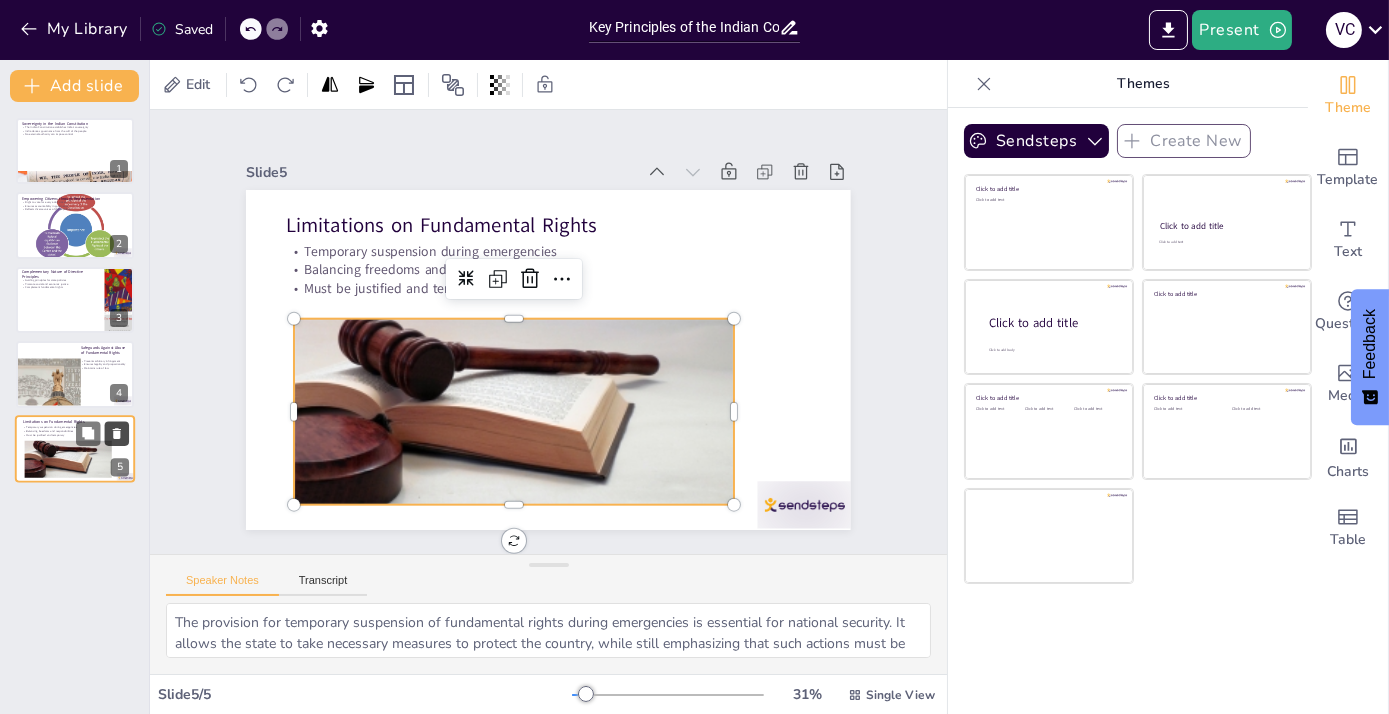 click 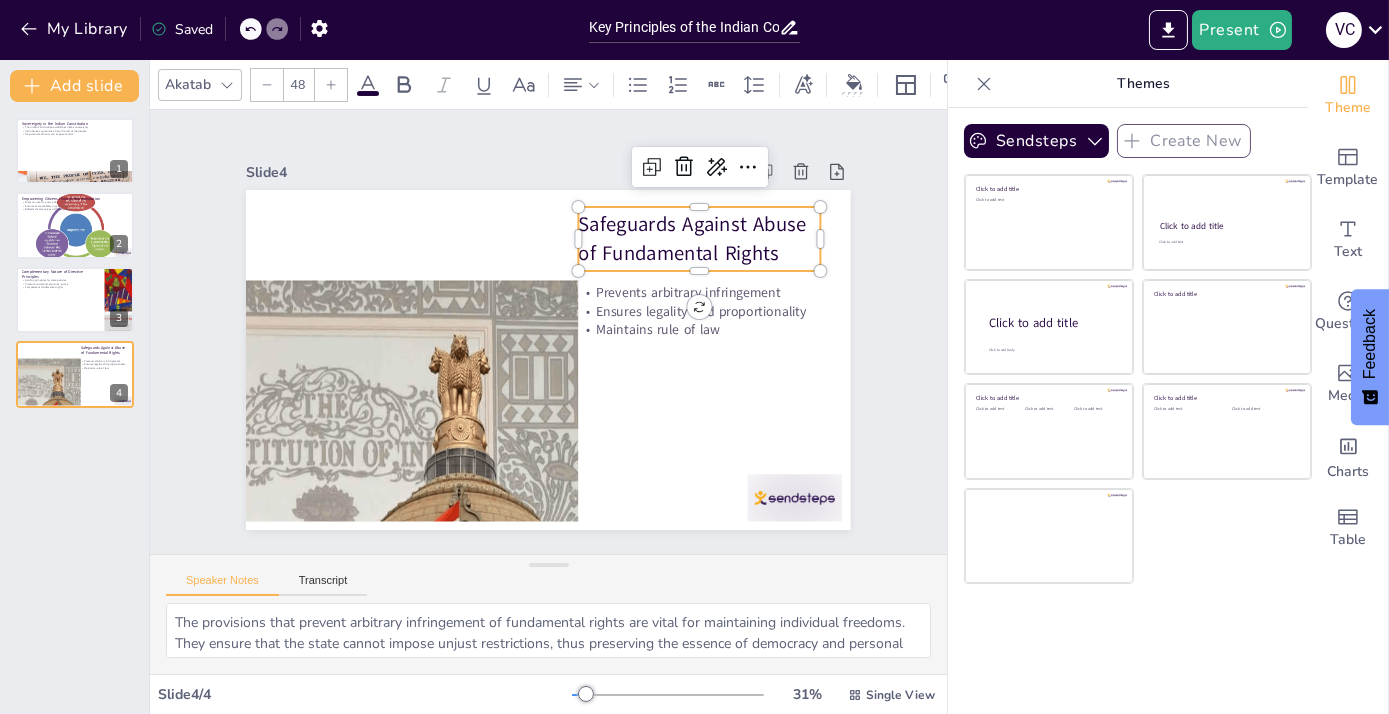 click on "Safeguards Against Abuse of Fundamental Rights" at bounding box center (535, 509) 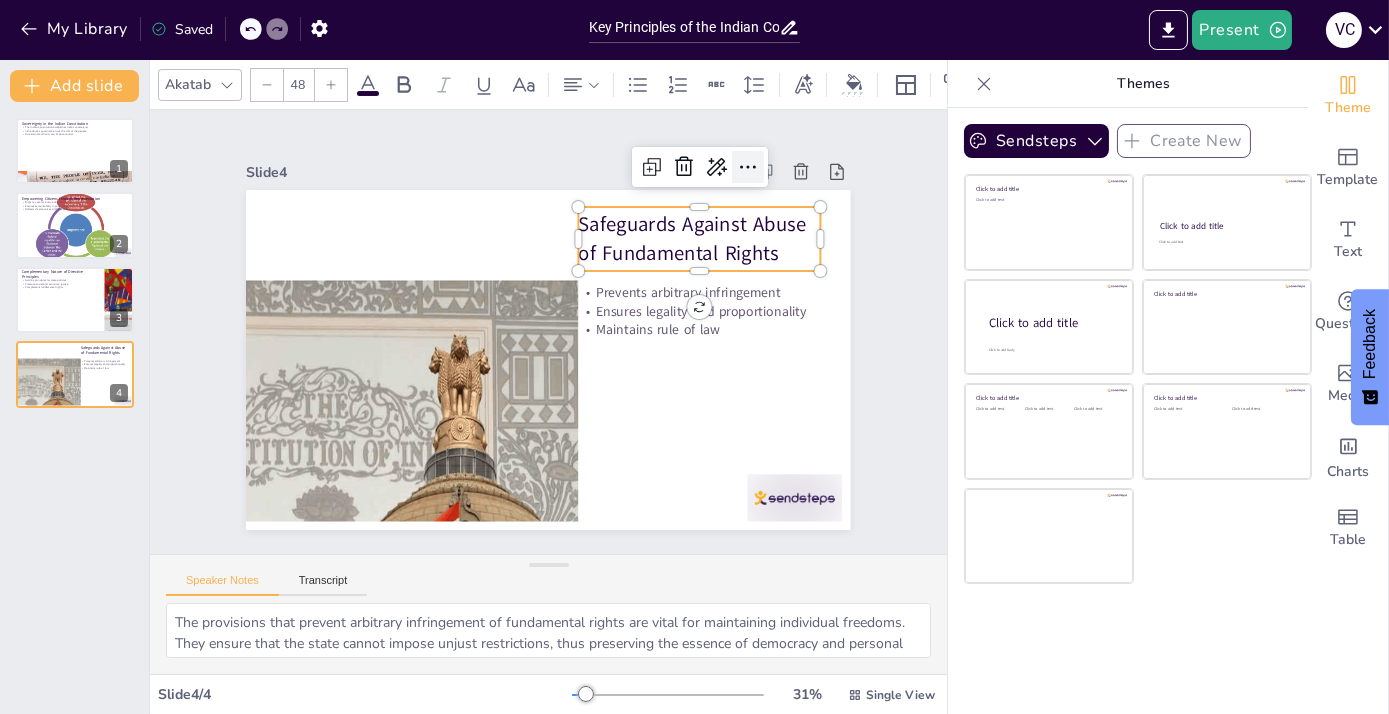 click 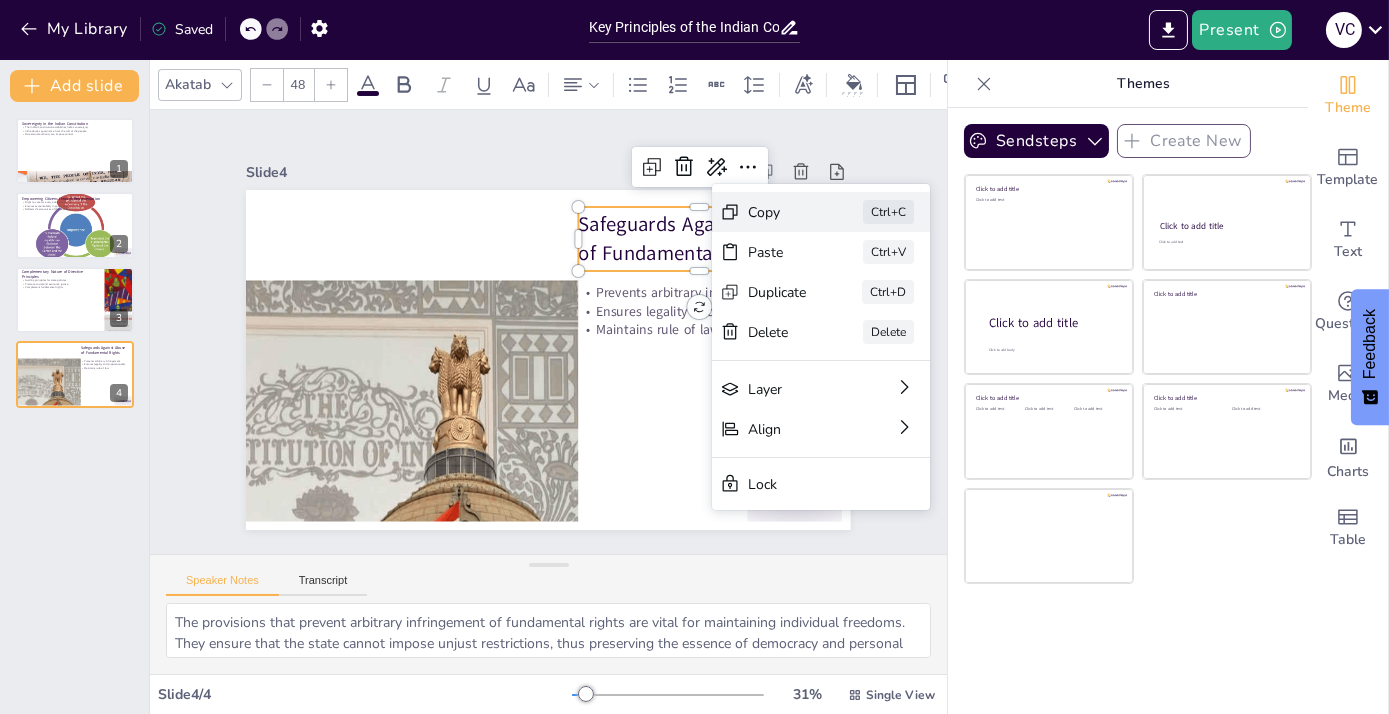 click on "Copy" at bounding box center [922, 401] 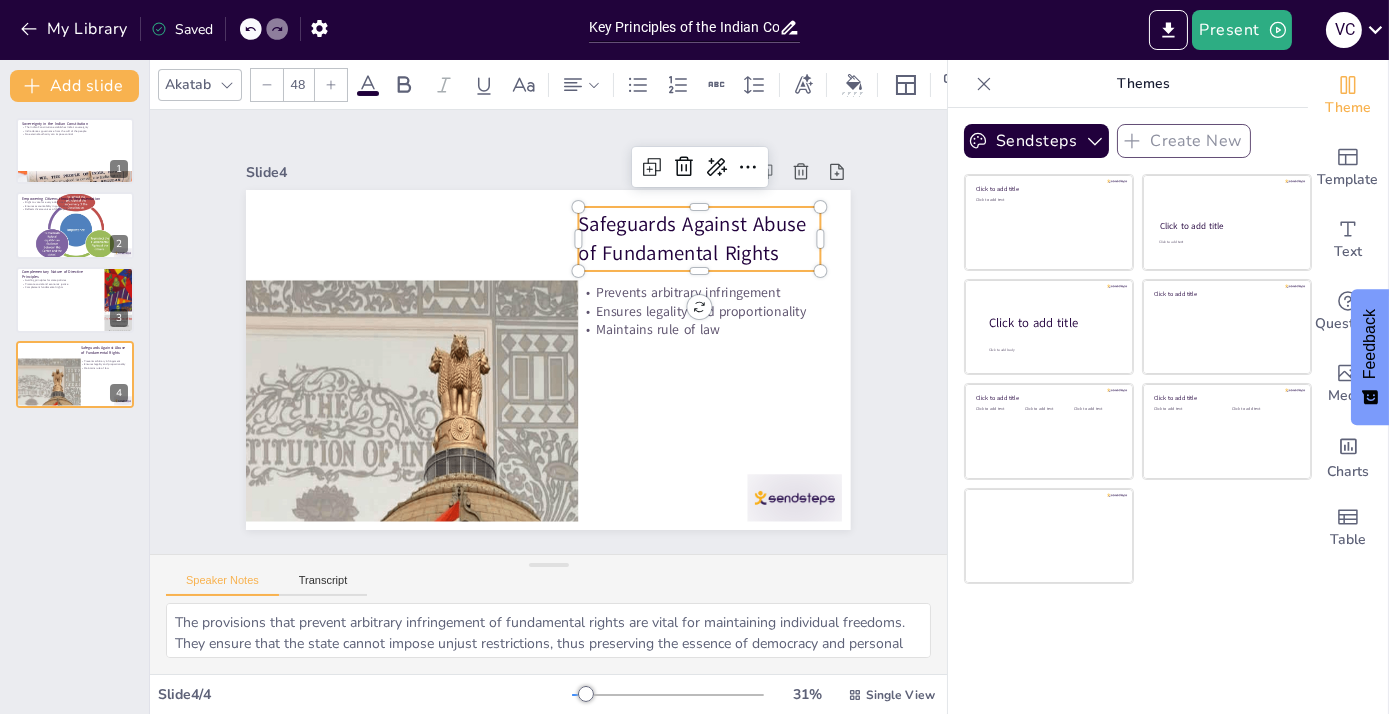 click on "Safeguards Against Abuse of Fundamental Rights" at bounding box center [716, 272] 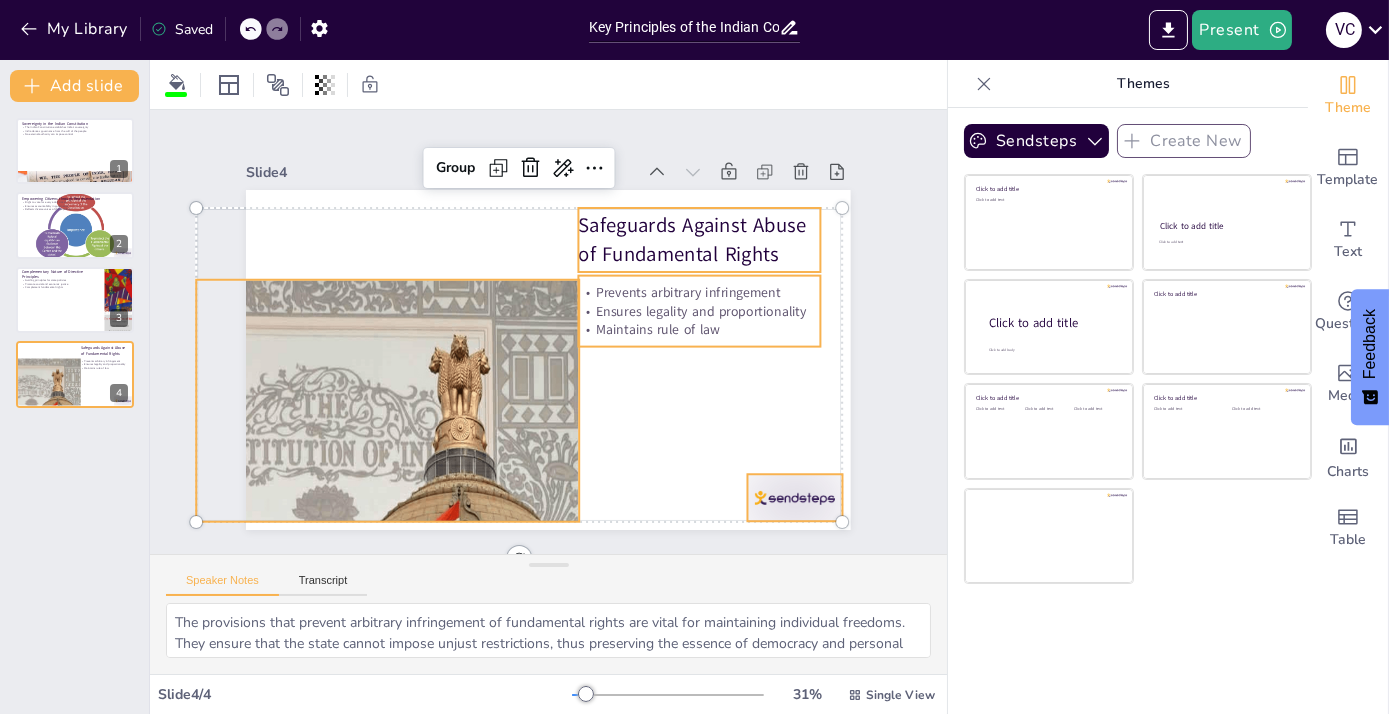 click on "Safeguards Against Abuse of Fundamental Rights" at bounding box center (708, 255) 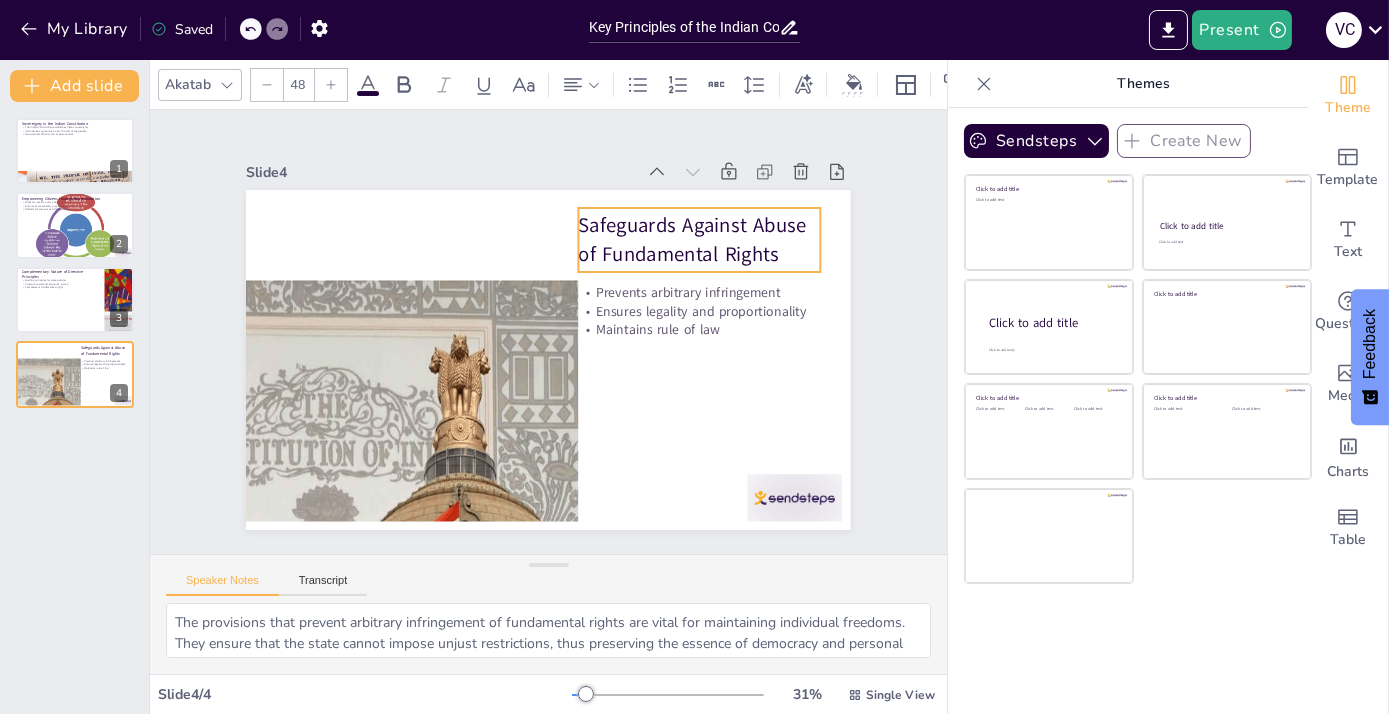 click on "Safeguards Against Abuse of Fundamental Rights" at bounding box center [715, 273] 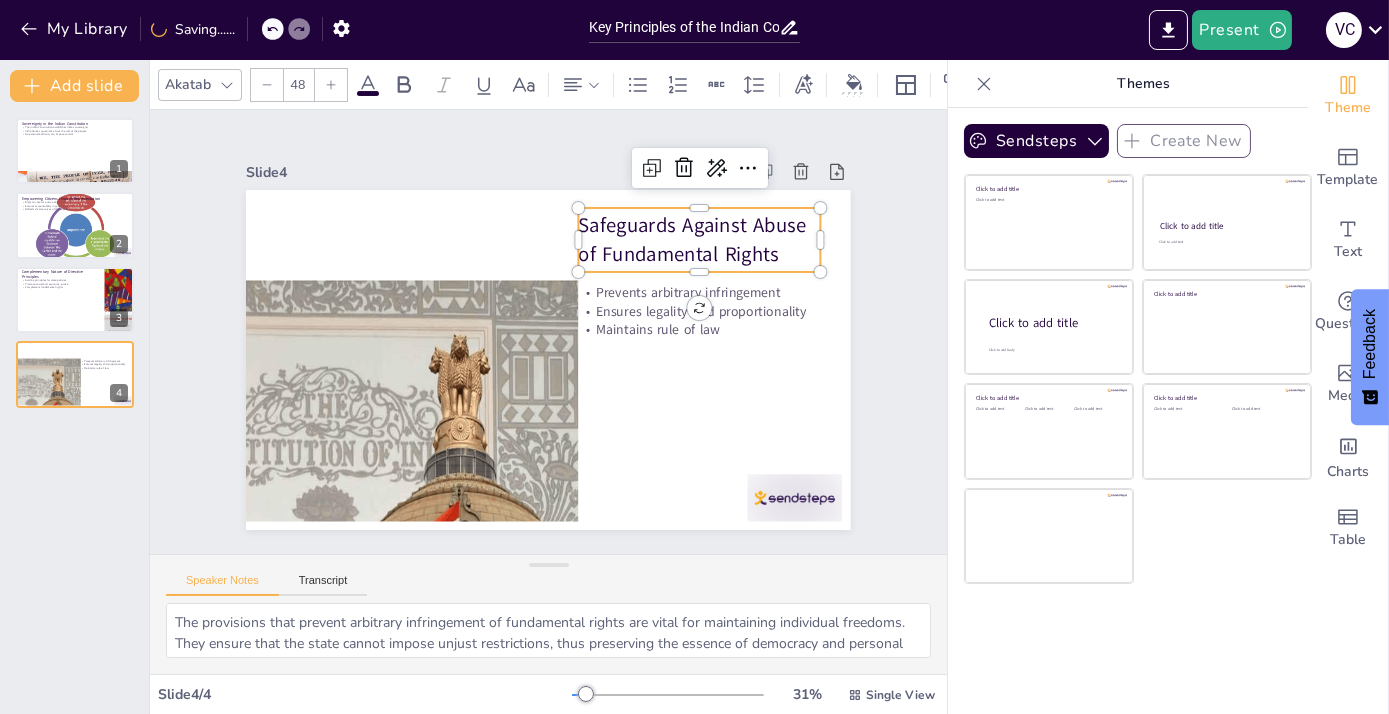 click on "Safeguards Against Abuse of Fundamental Rights" at bounding box center [708, 255] 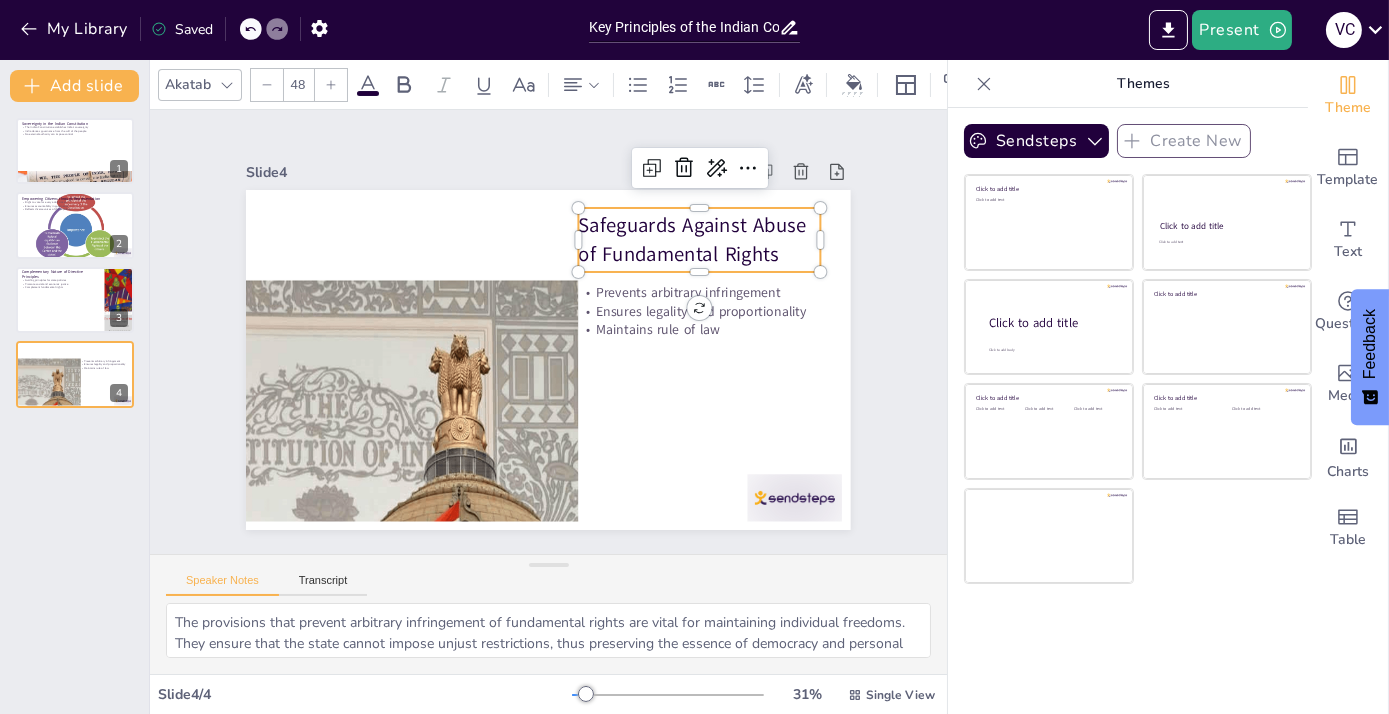 click on "Prevents arbitrary infringement Ensures legality and proportionality Maintains rule of law Safeguards Against Abuse of Fundamental Rights" at bounding box center [545, 359] 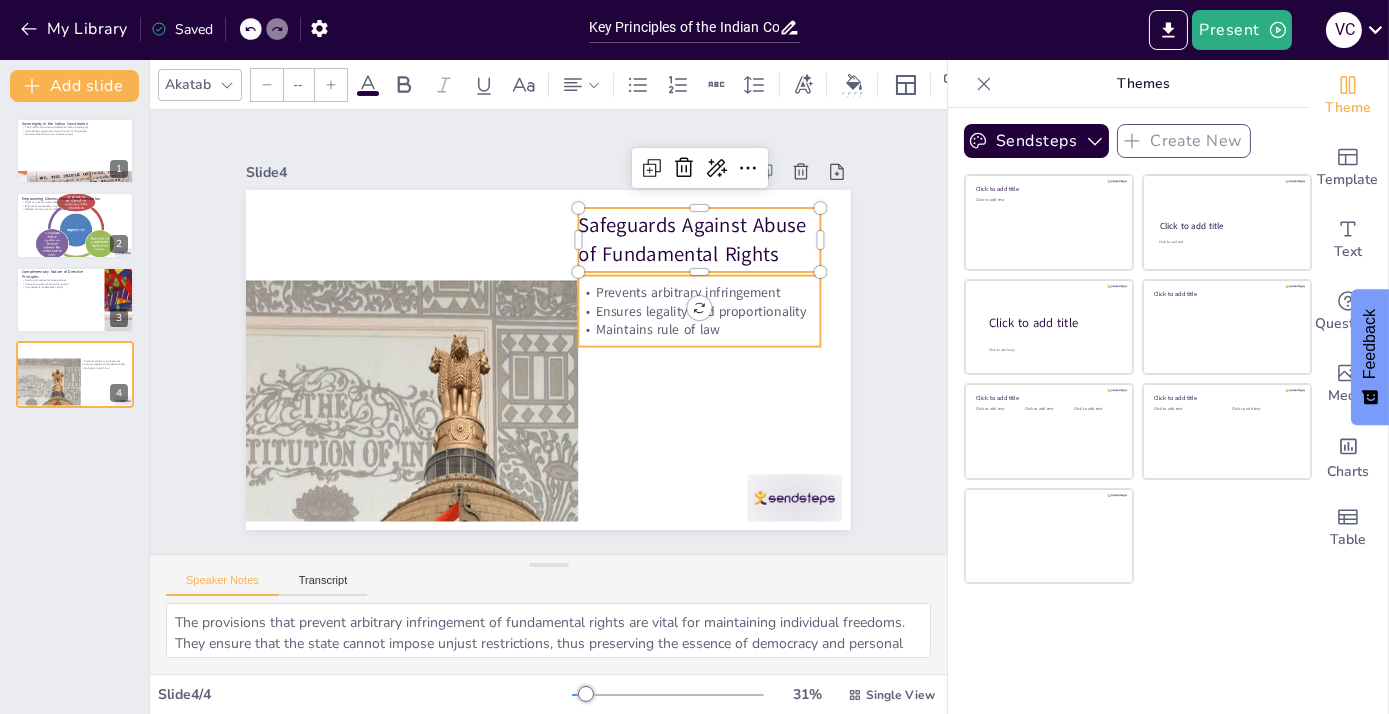 type on "32" 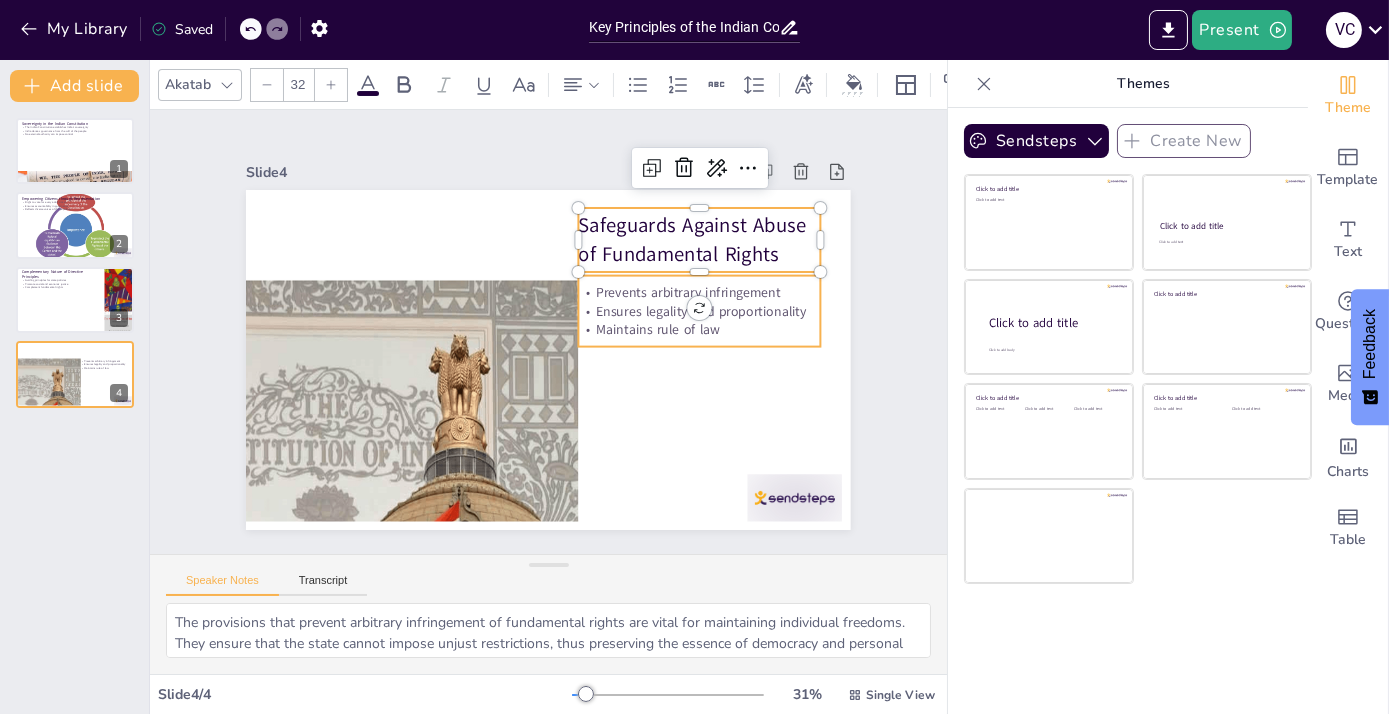 click on "Prevents arbitrary infringement" at bounding box center (699, 373) 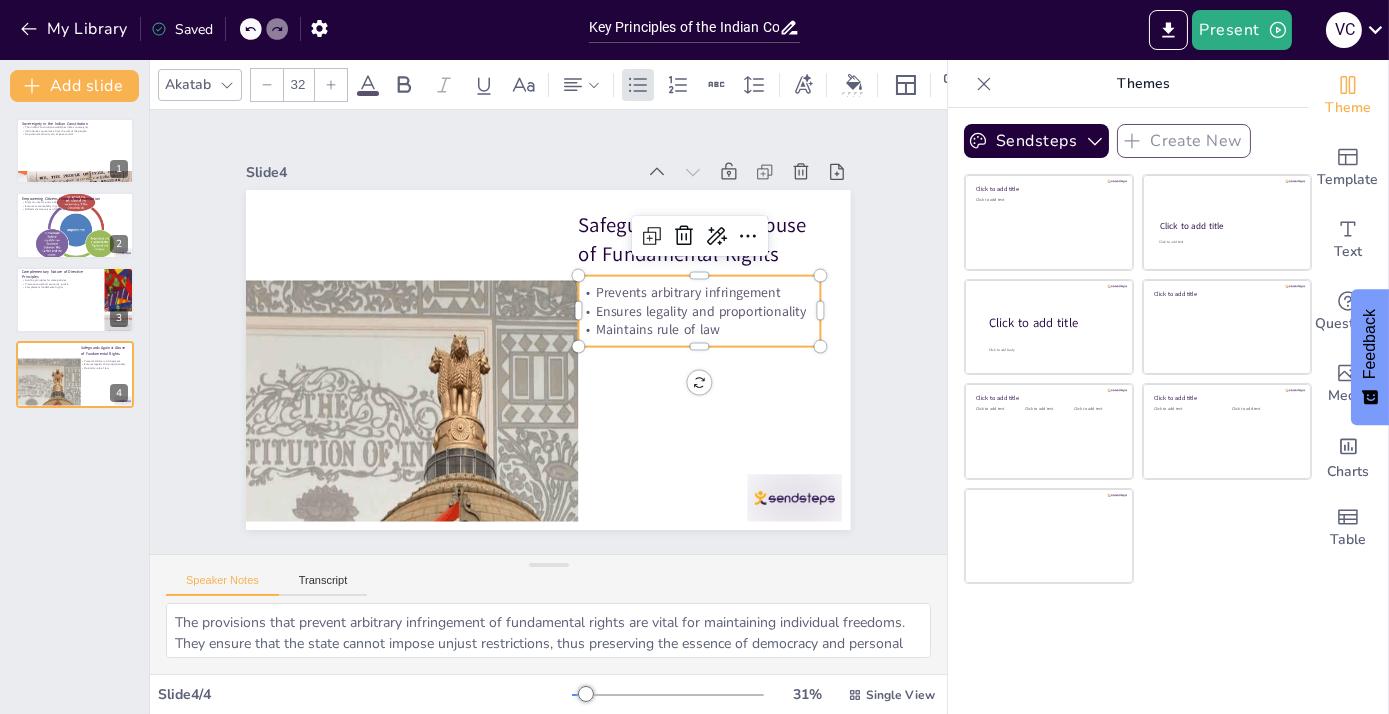 click on "Ensures legality and proportionality" at bounding box center [701, 327] 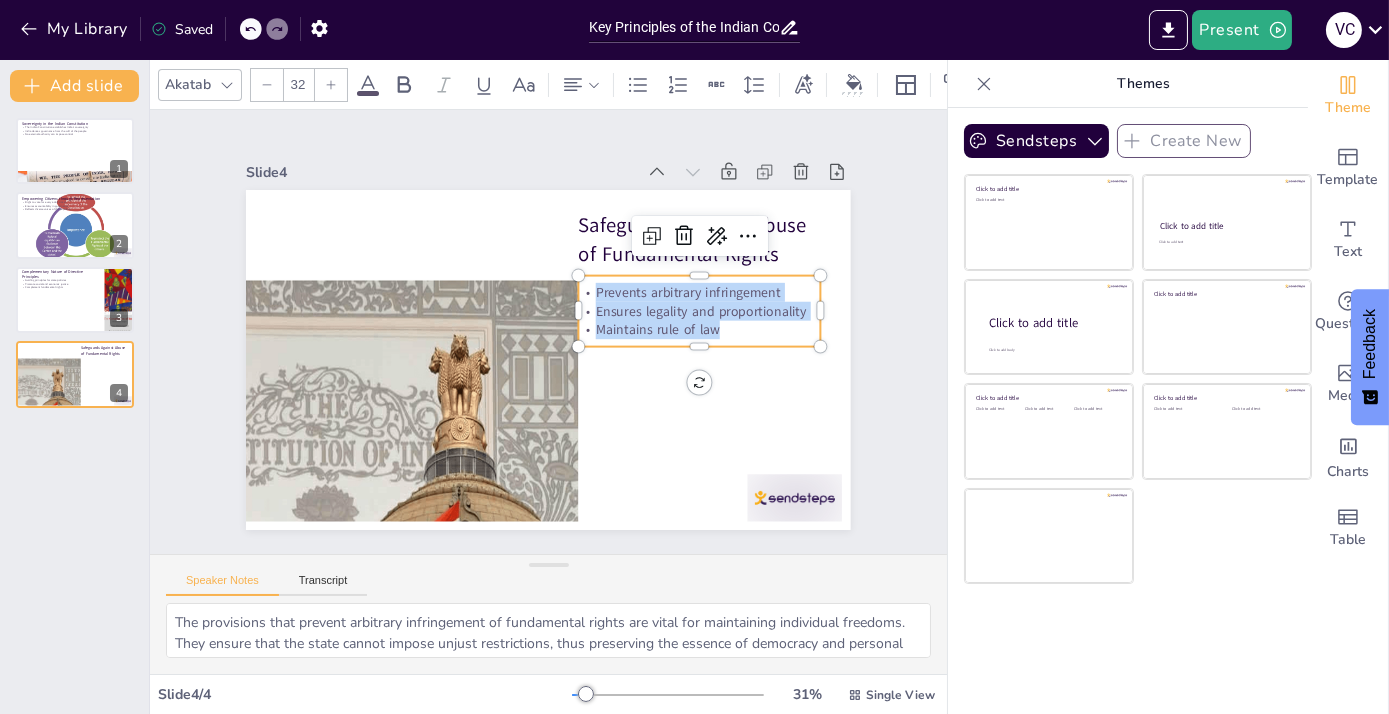 copy on "Prevents arbitrary infringement Ensures legality and proportionality Maintains rule of law" 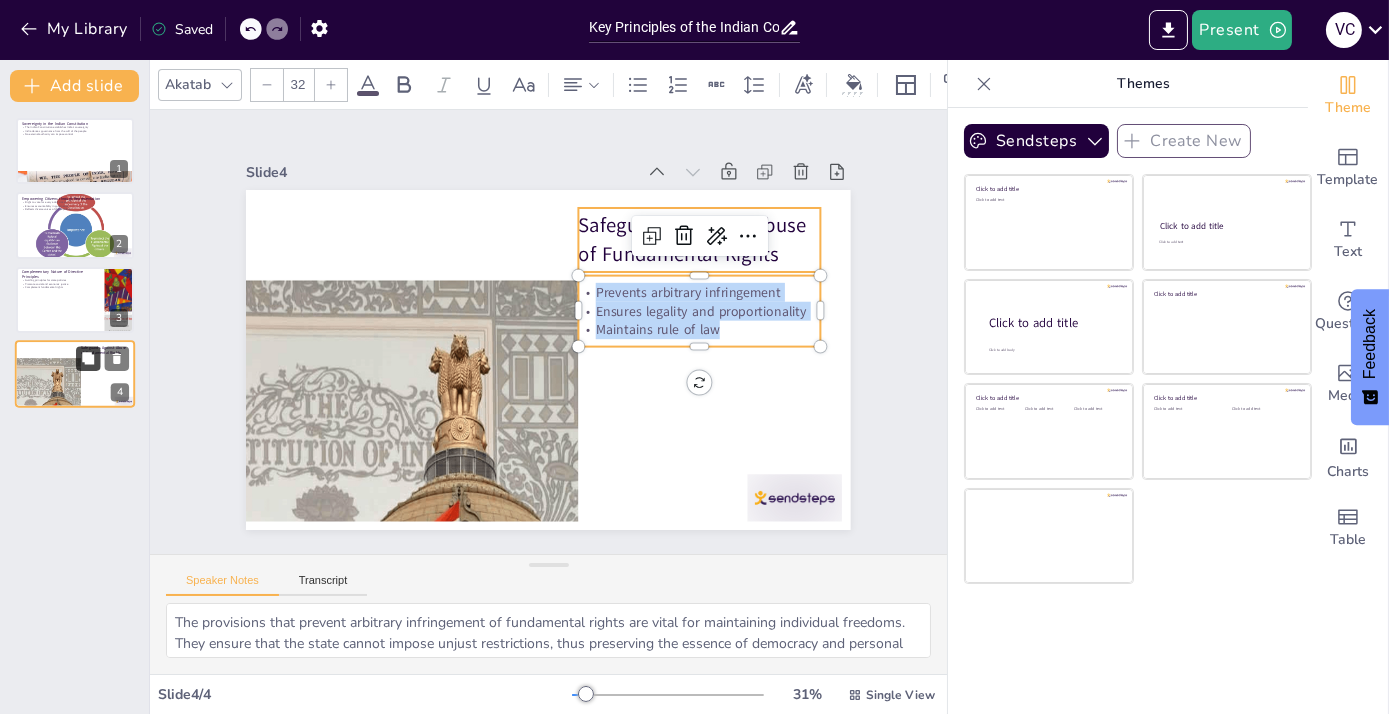 click on "Safeguards Against Abuse of Fundamental Rights [NUMBER]" at bounding box center (75, 374) 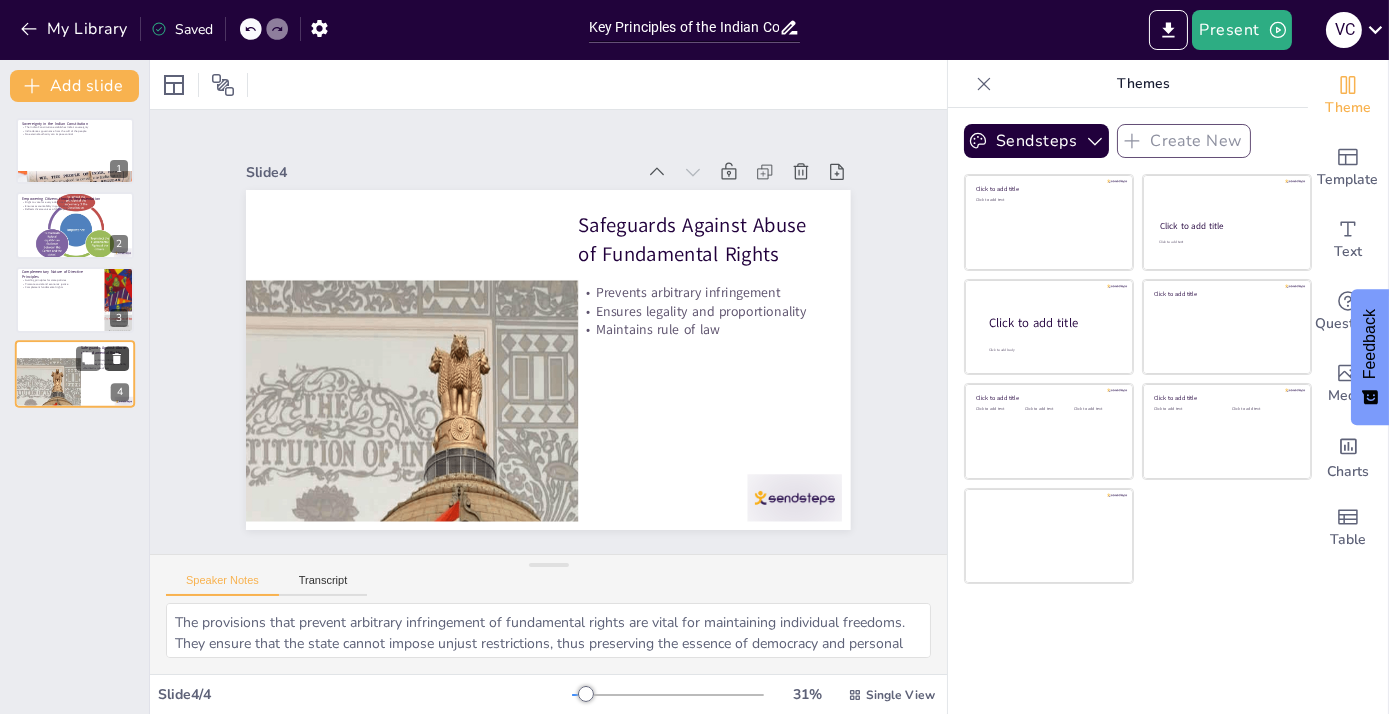 click 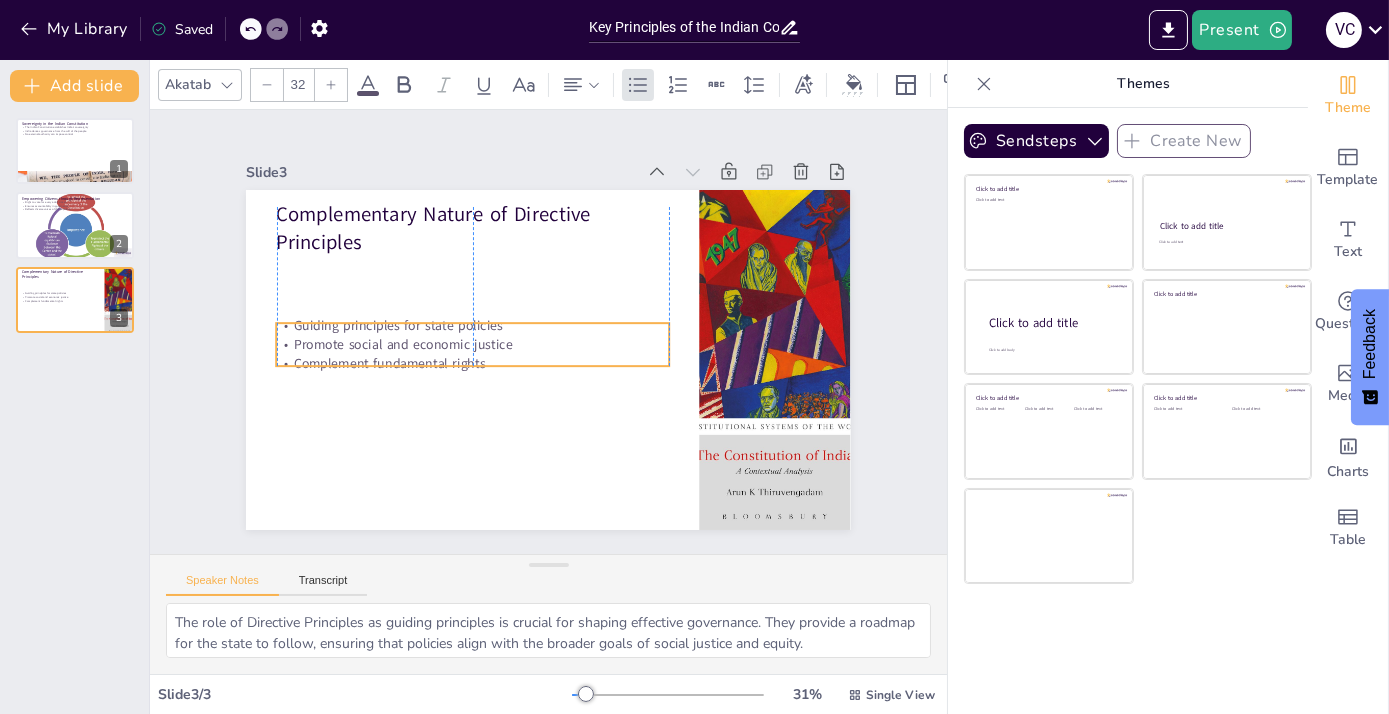 drag, startPoint x: 394, startPoint y: 272, endPoint x: 396, endPoint y: 340, distance: 68.0294 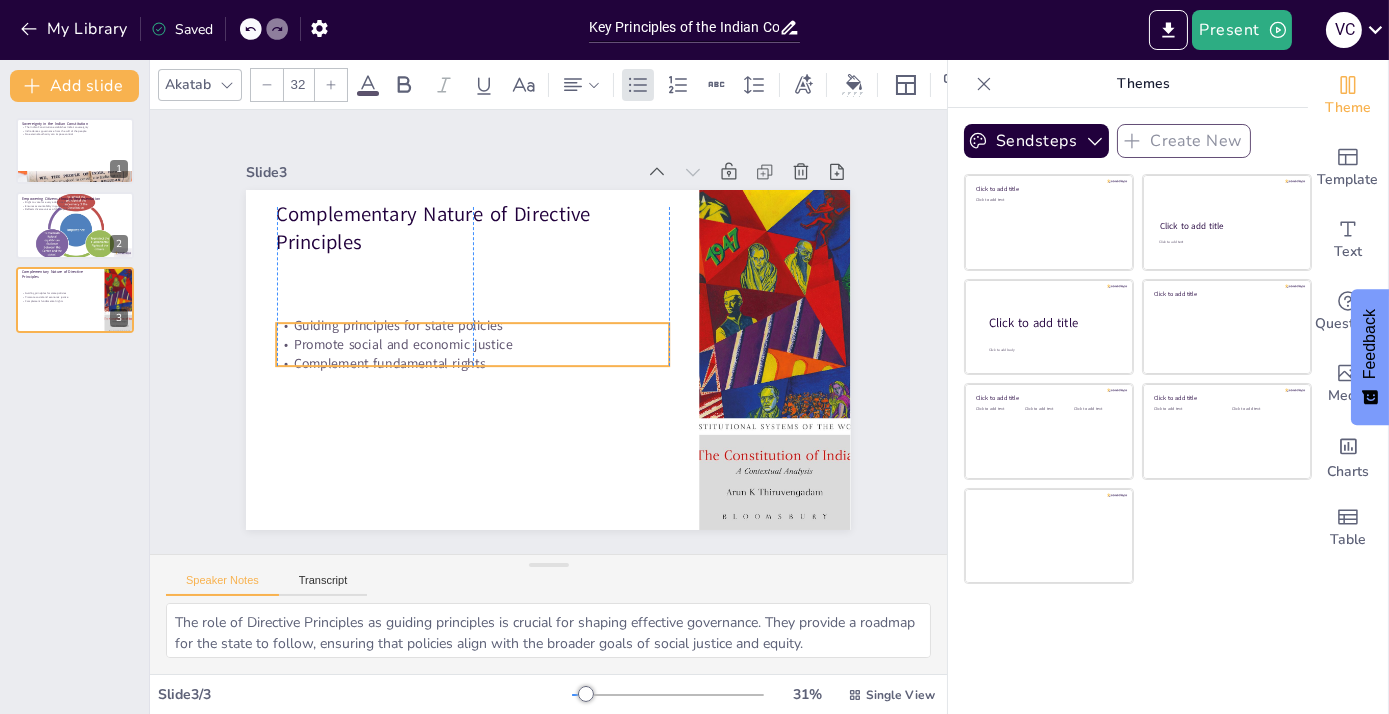 click on "Promote social and economic justice" at bounding box center (472, 337) 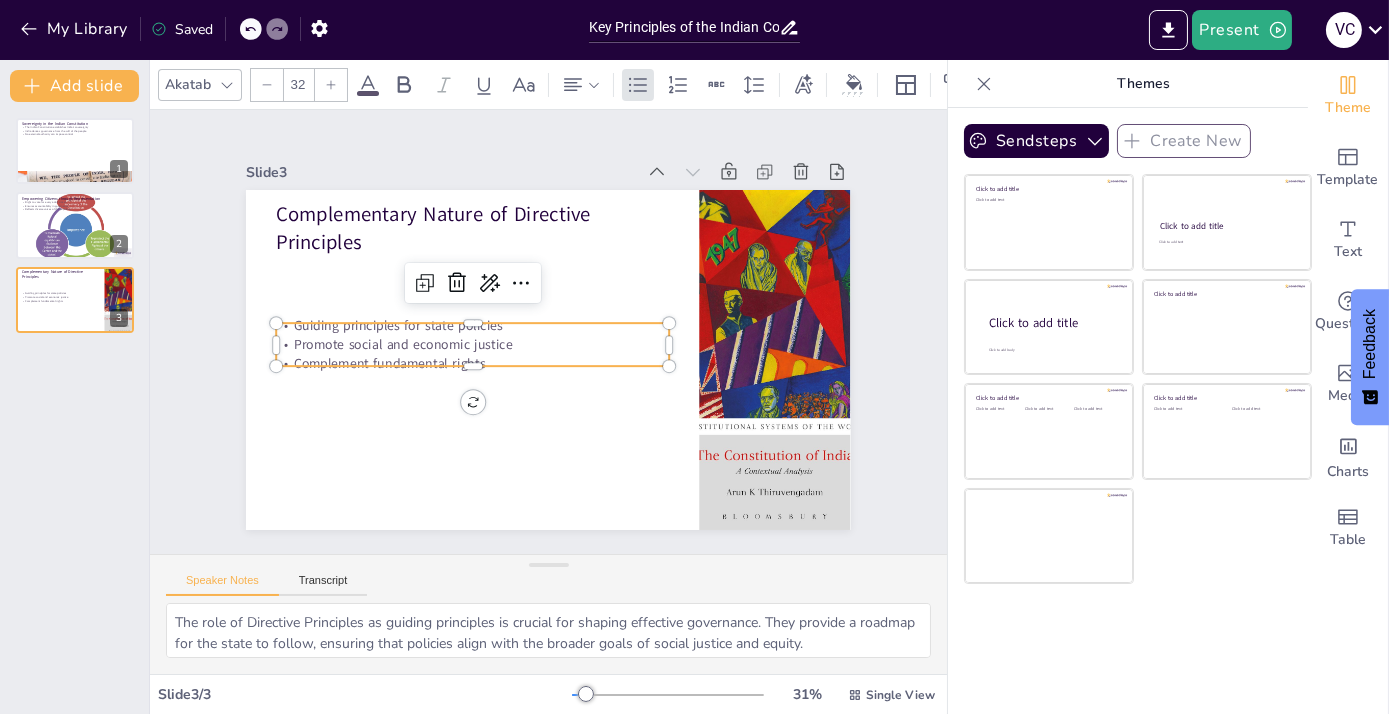 click at bounding box center [116, 285] 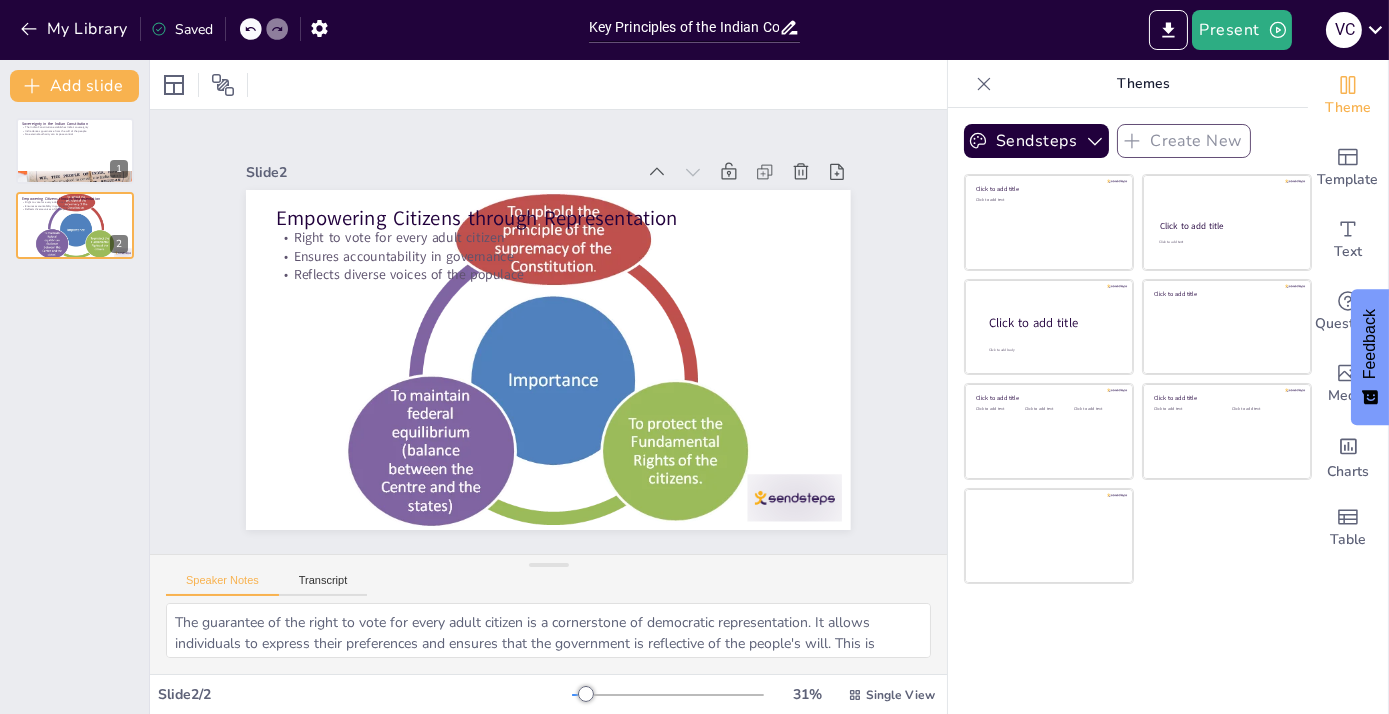 click at bounding box center (116, 210) 